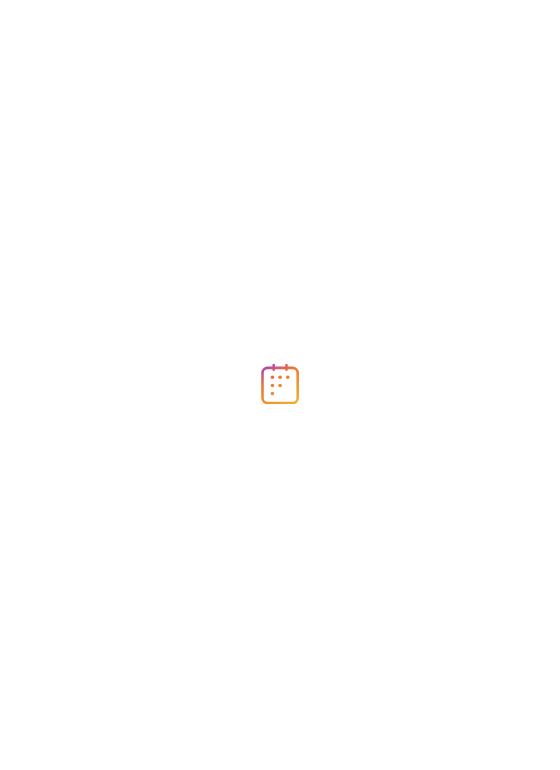 scroll, scrollTop: 0, scrollLeft: 0, axis: both 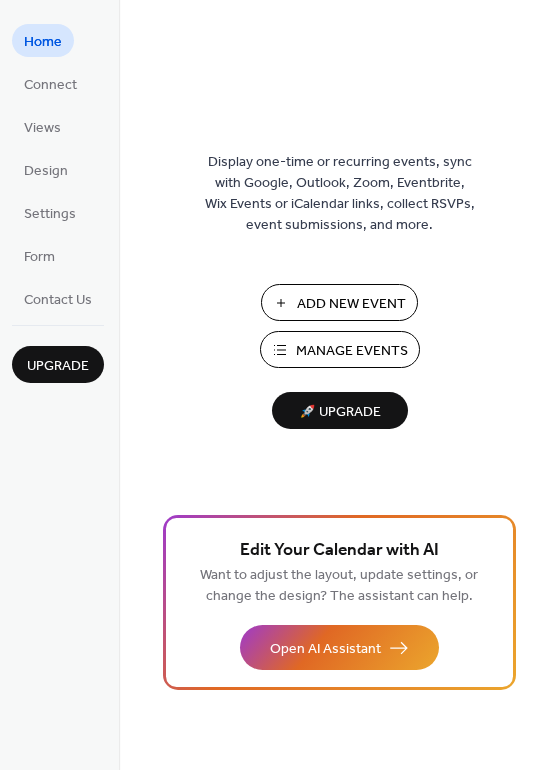 click on "Manage Events" at bounding box center [352, 351] 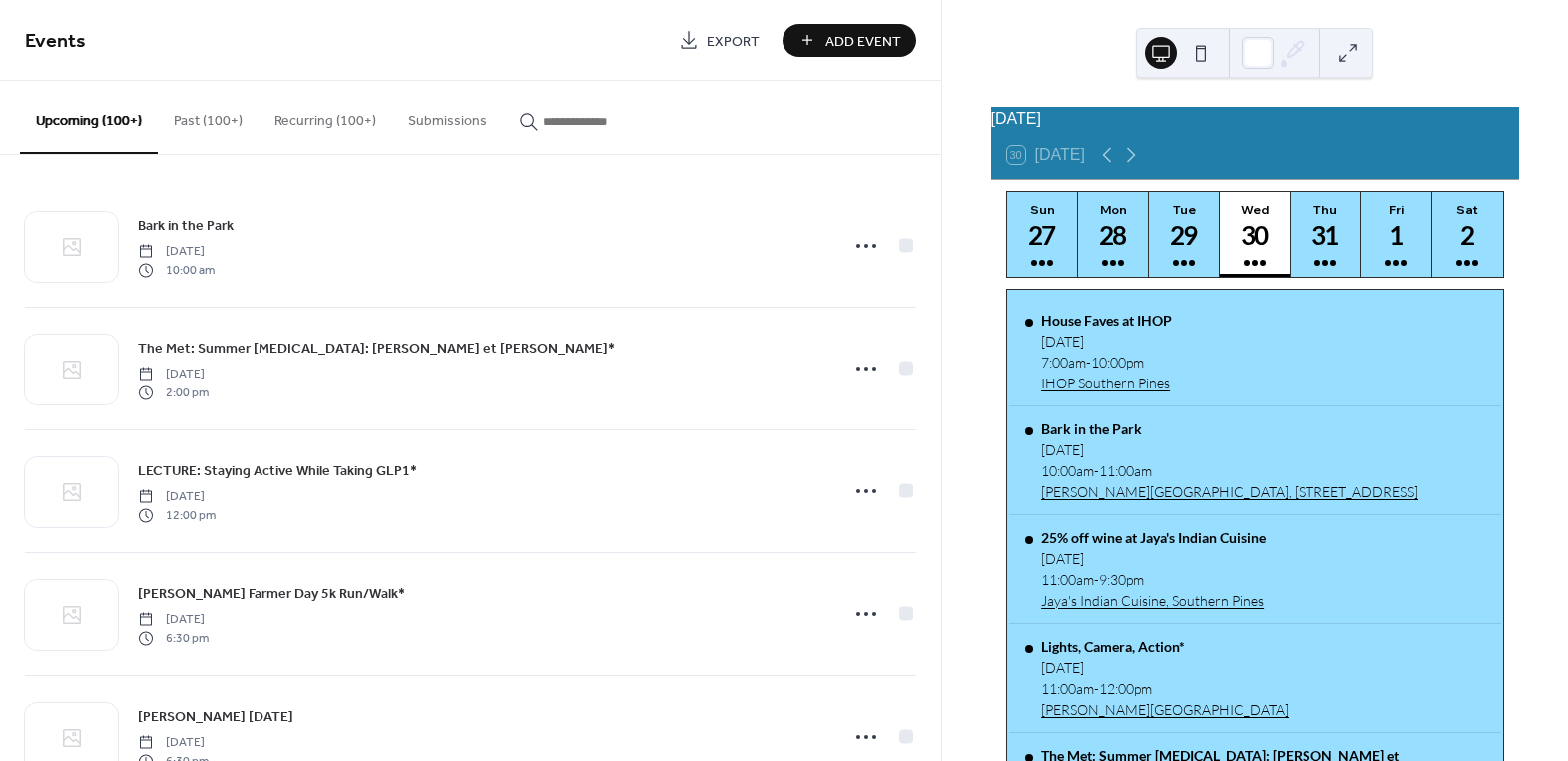 scroll, scrollTop: 0, scrollLeft: 0, axis: both 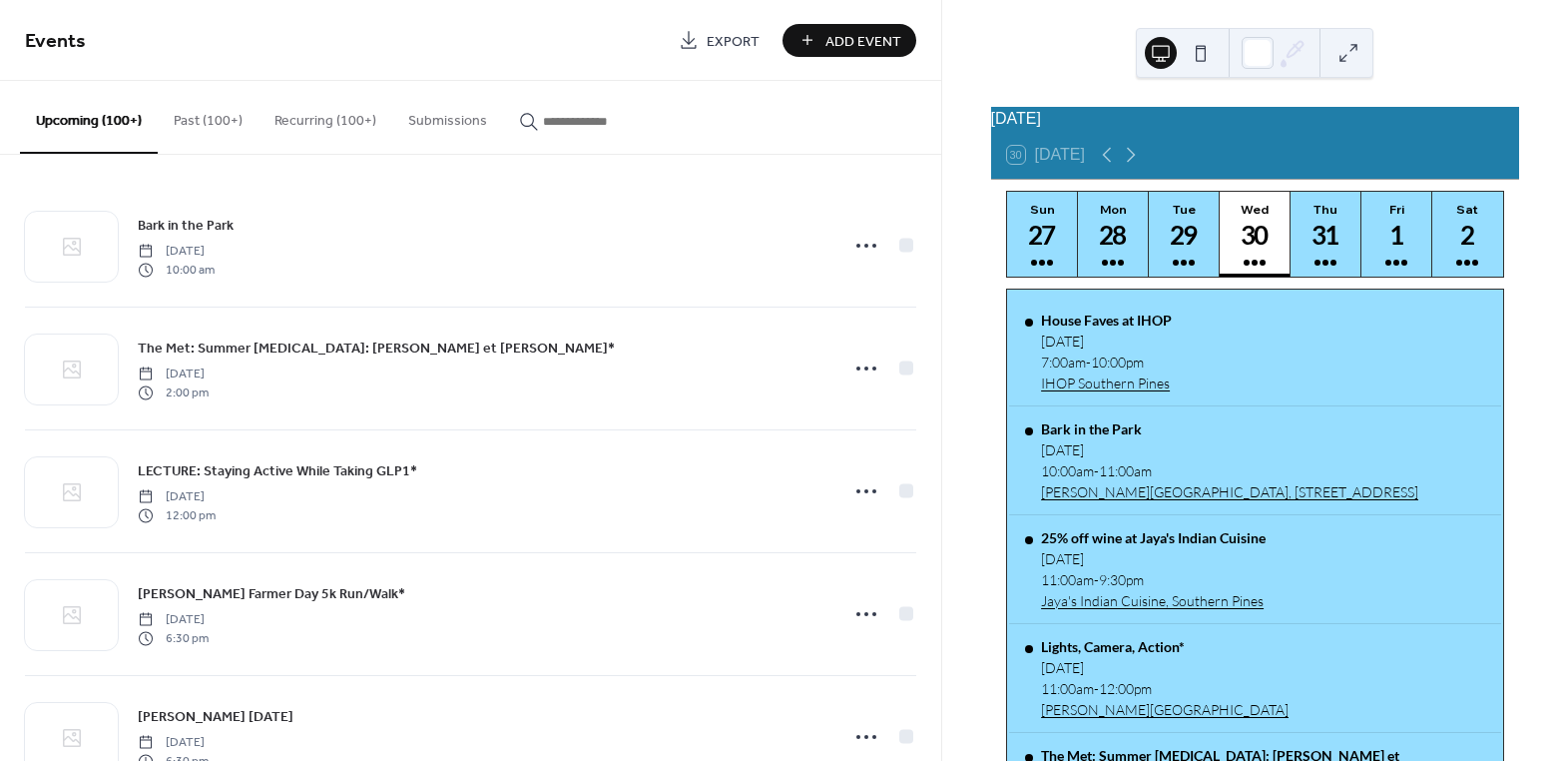 click at bounding box center (603, 121) 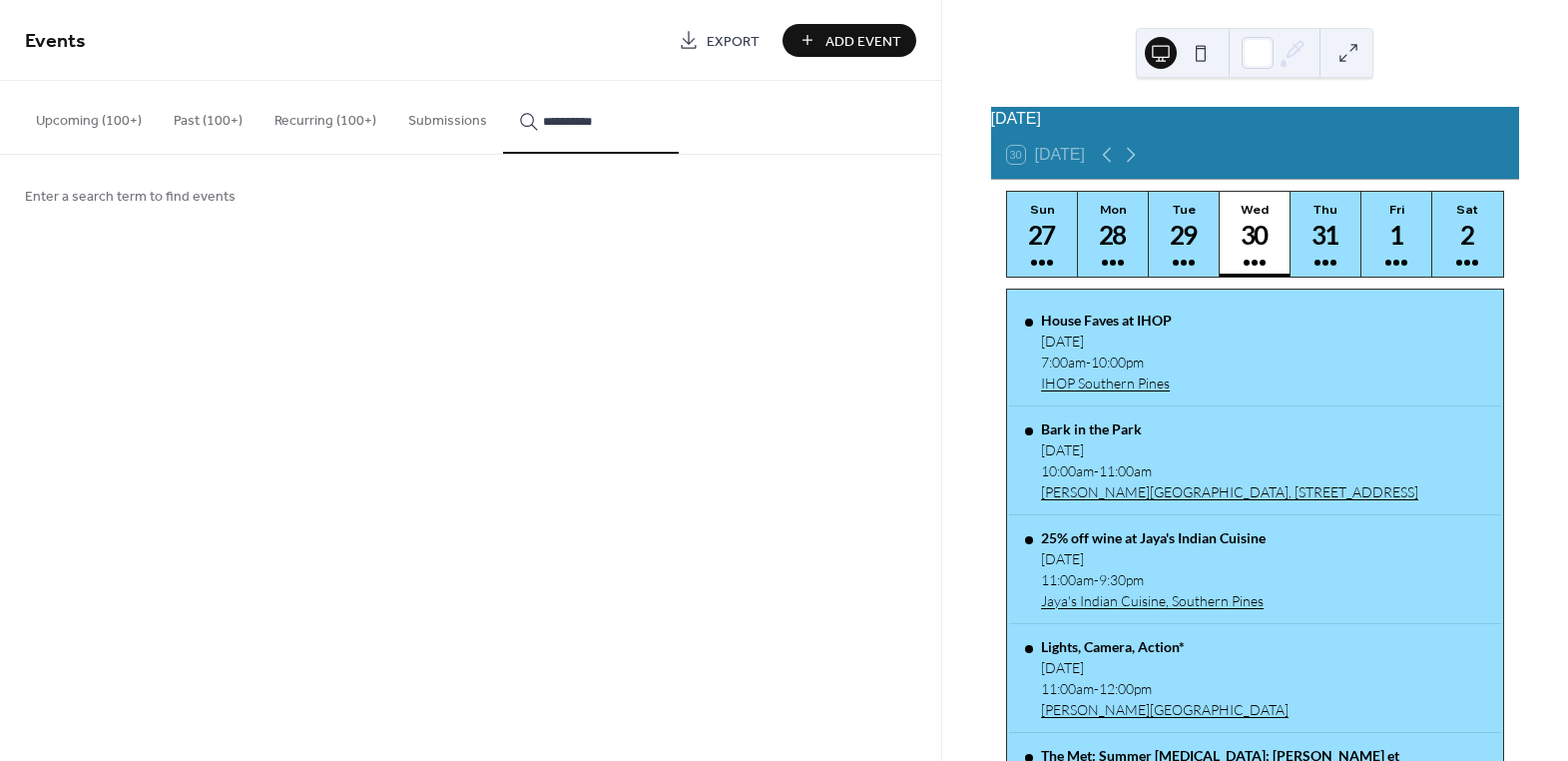 click on "*********" at bounding box center [591, 117] 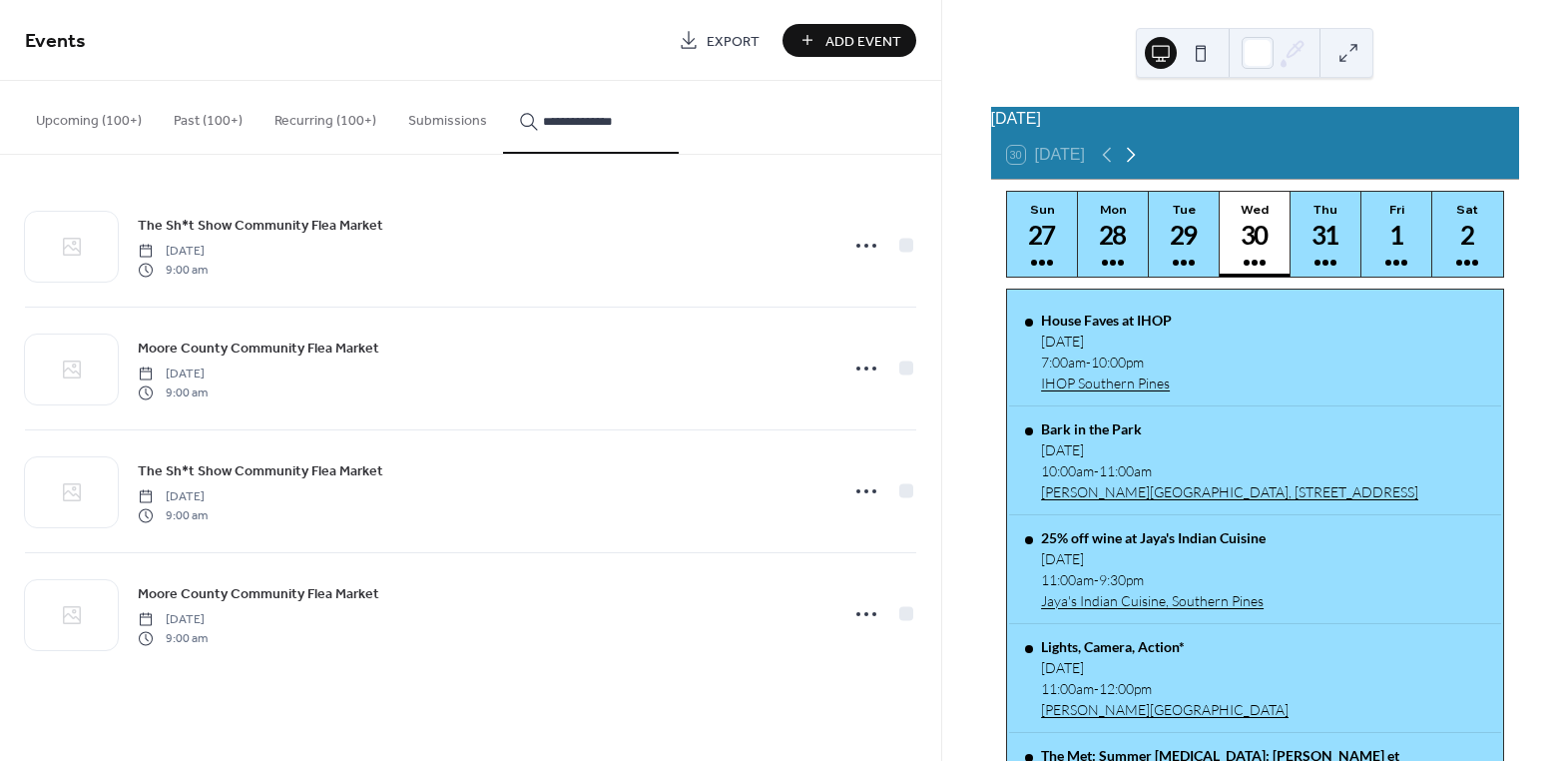 click 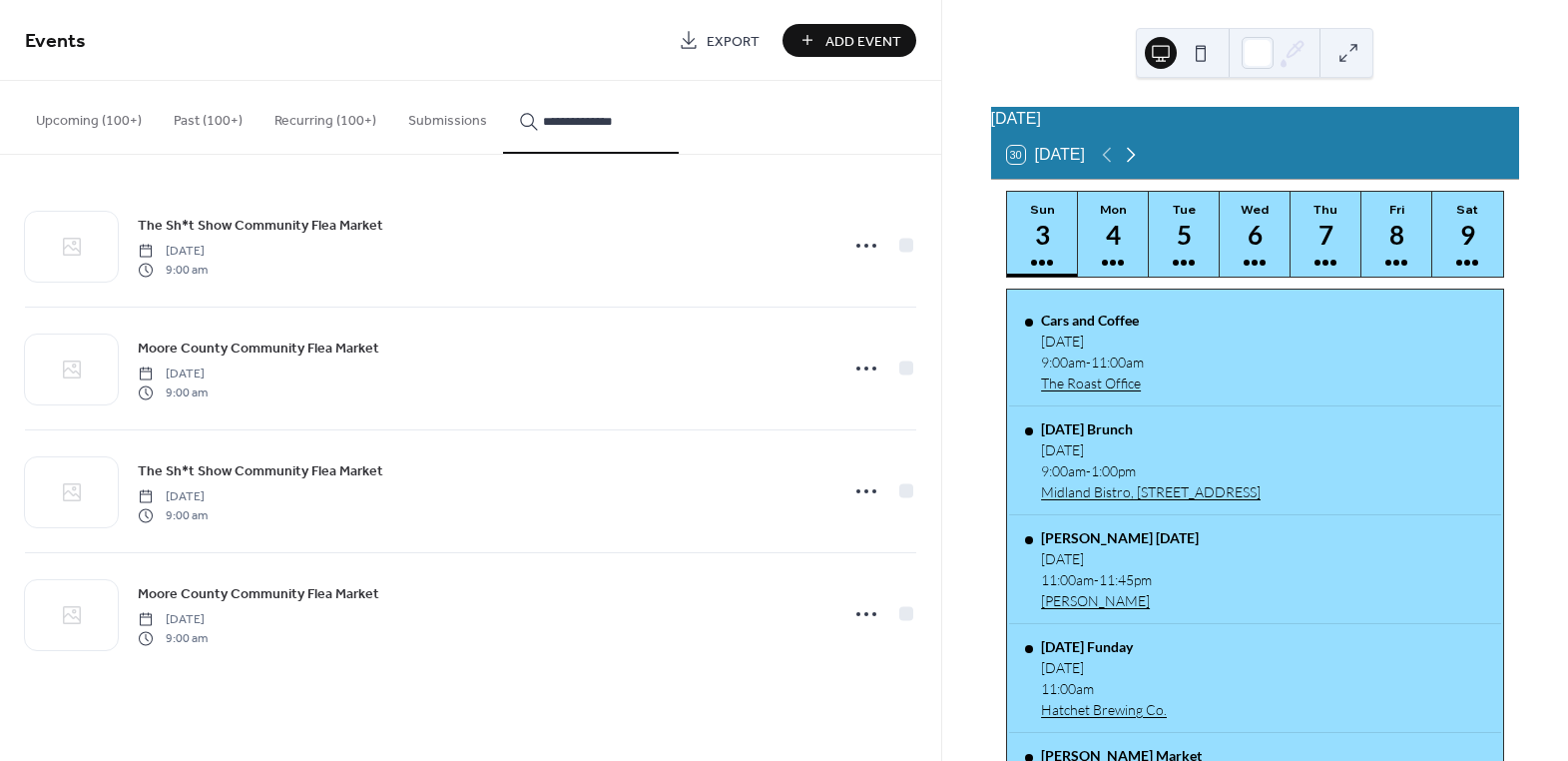 click 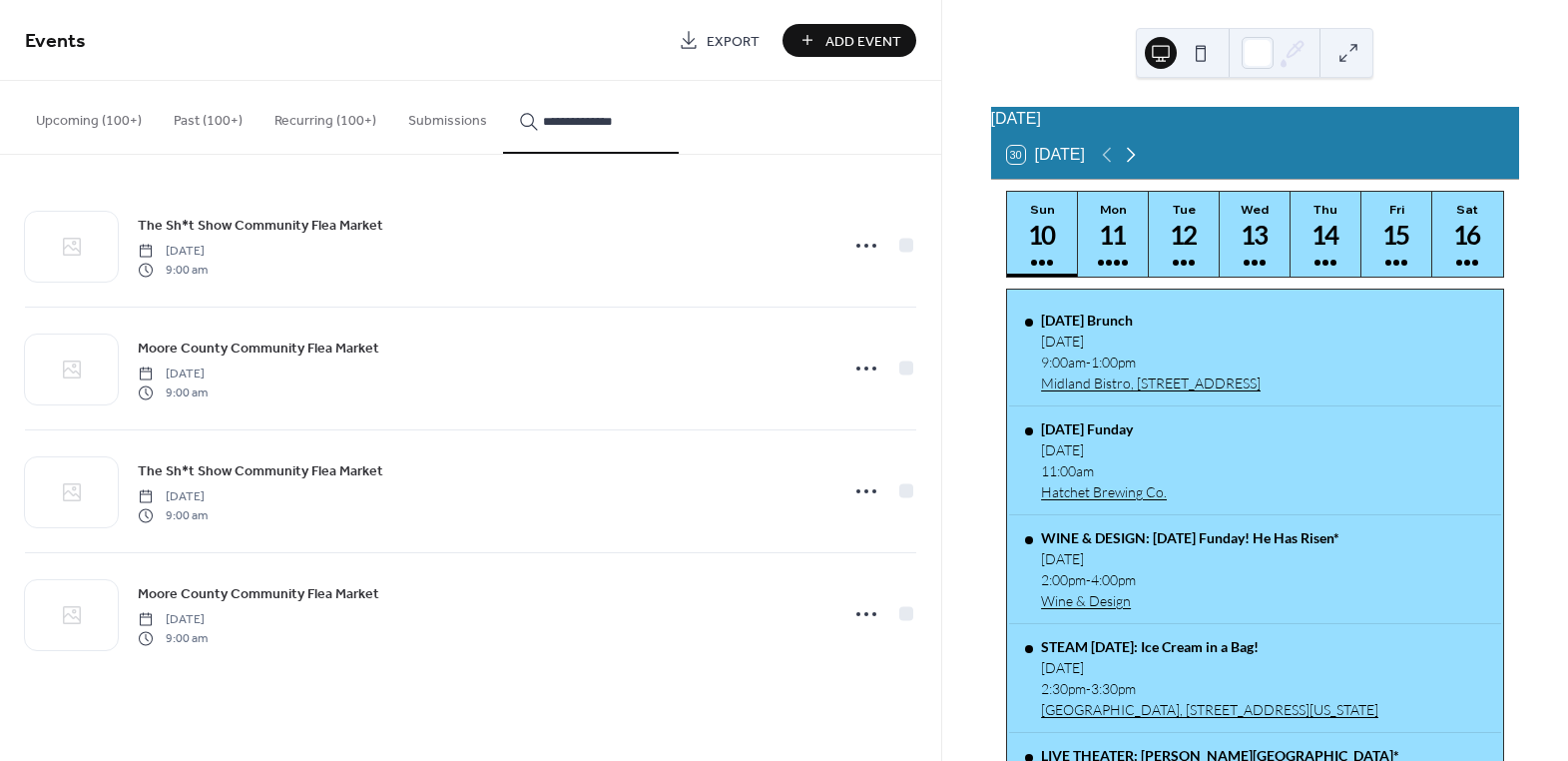 click 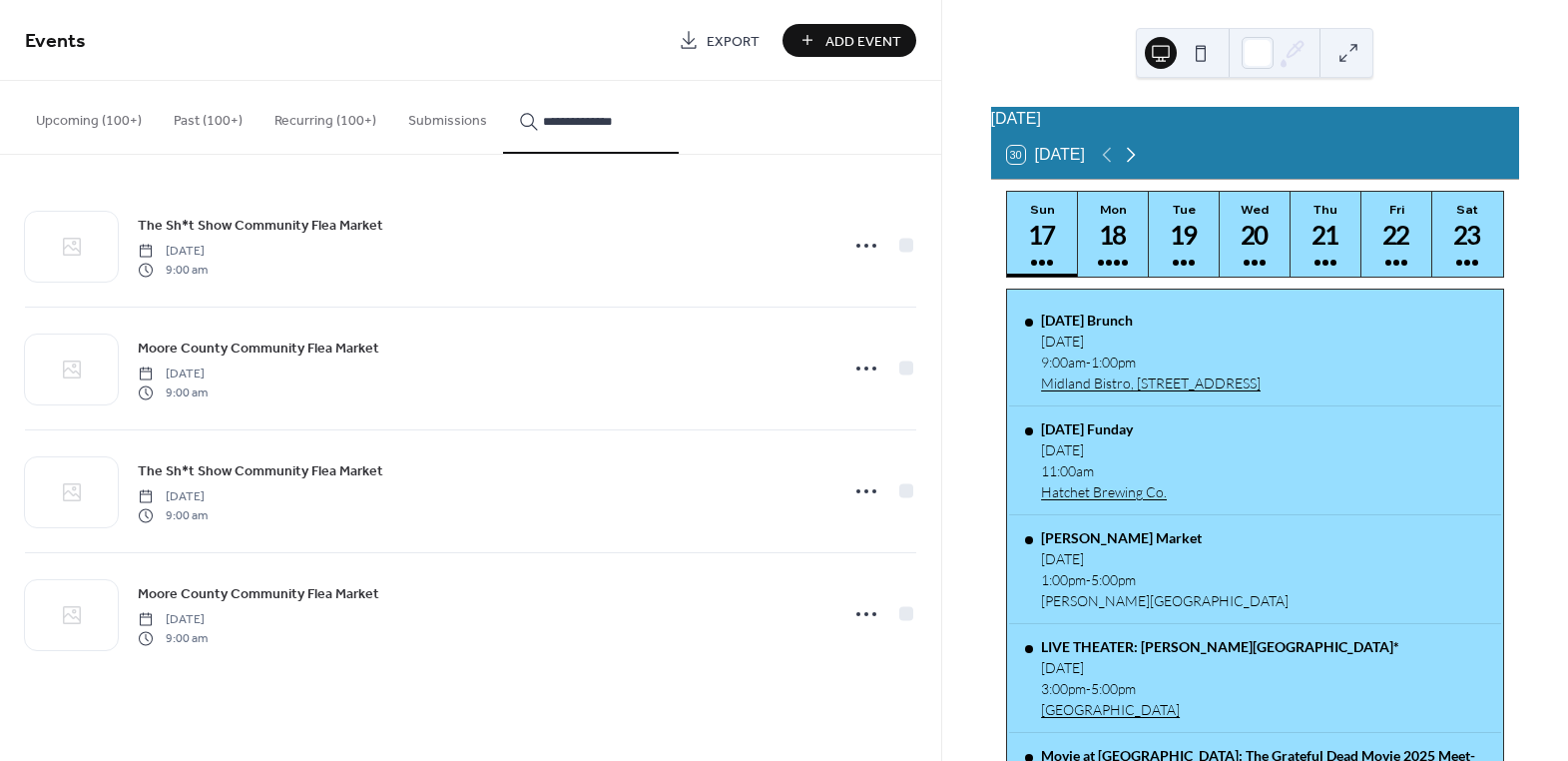 click 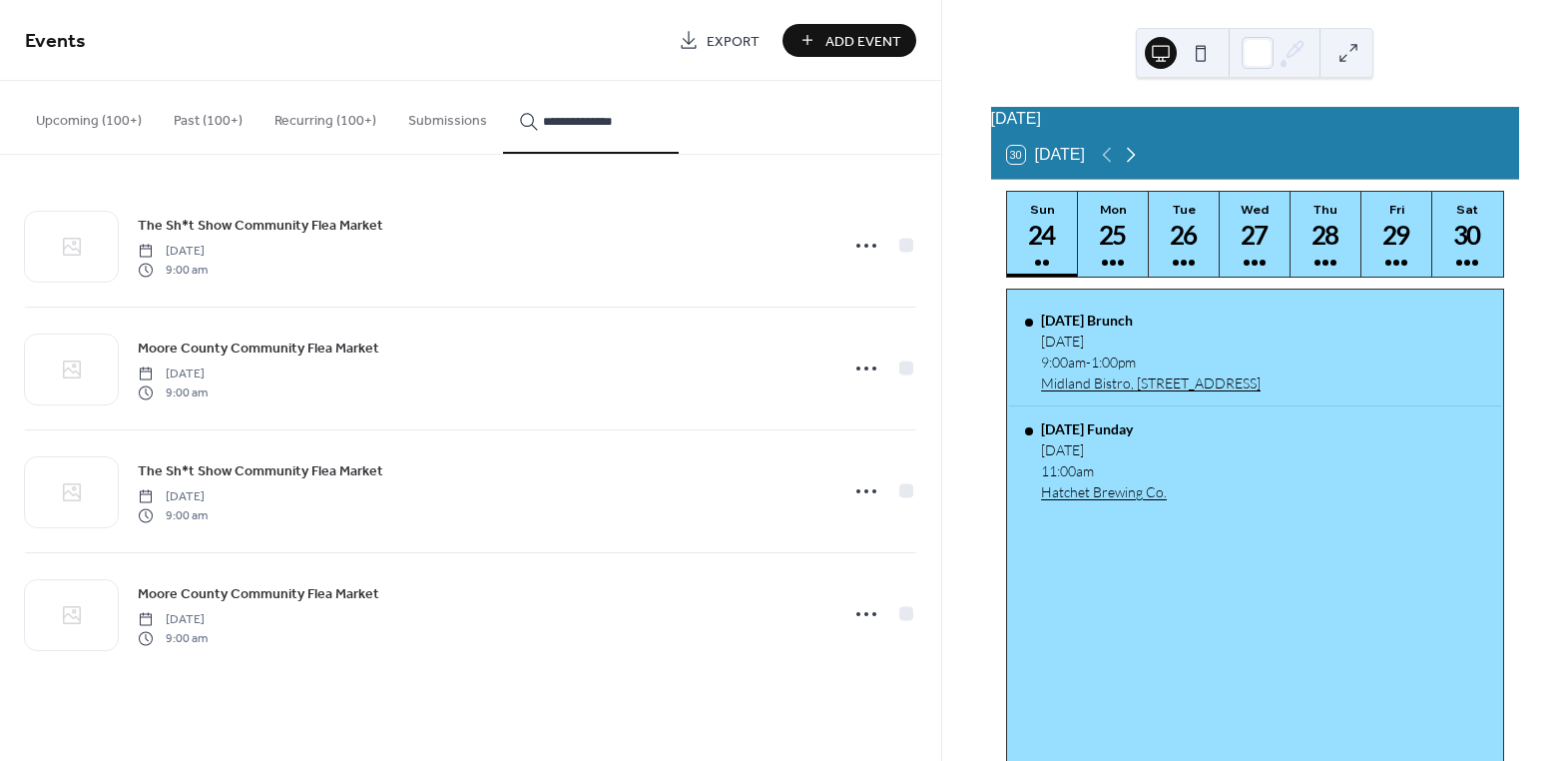 click 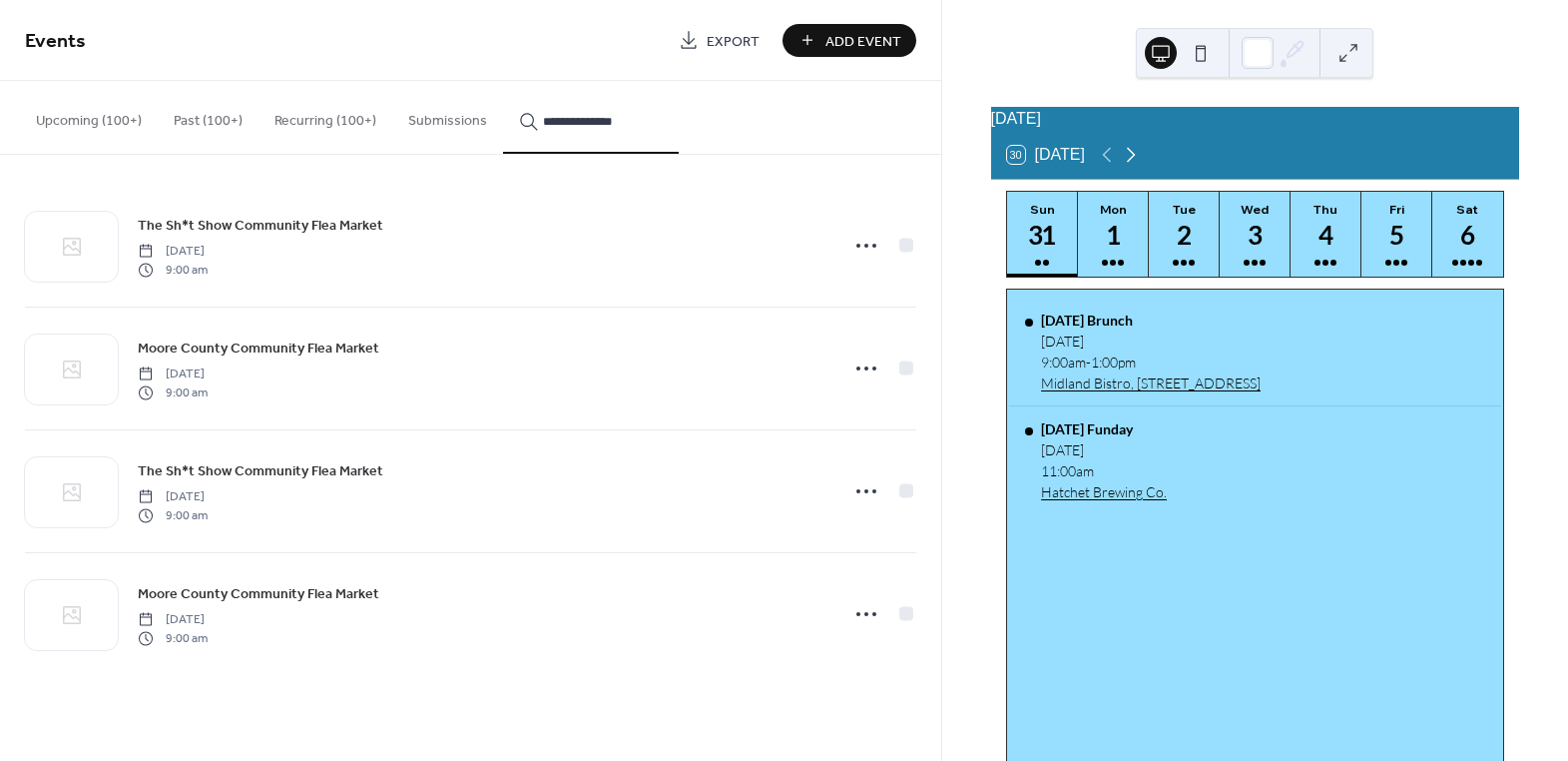 click 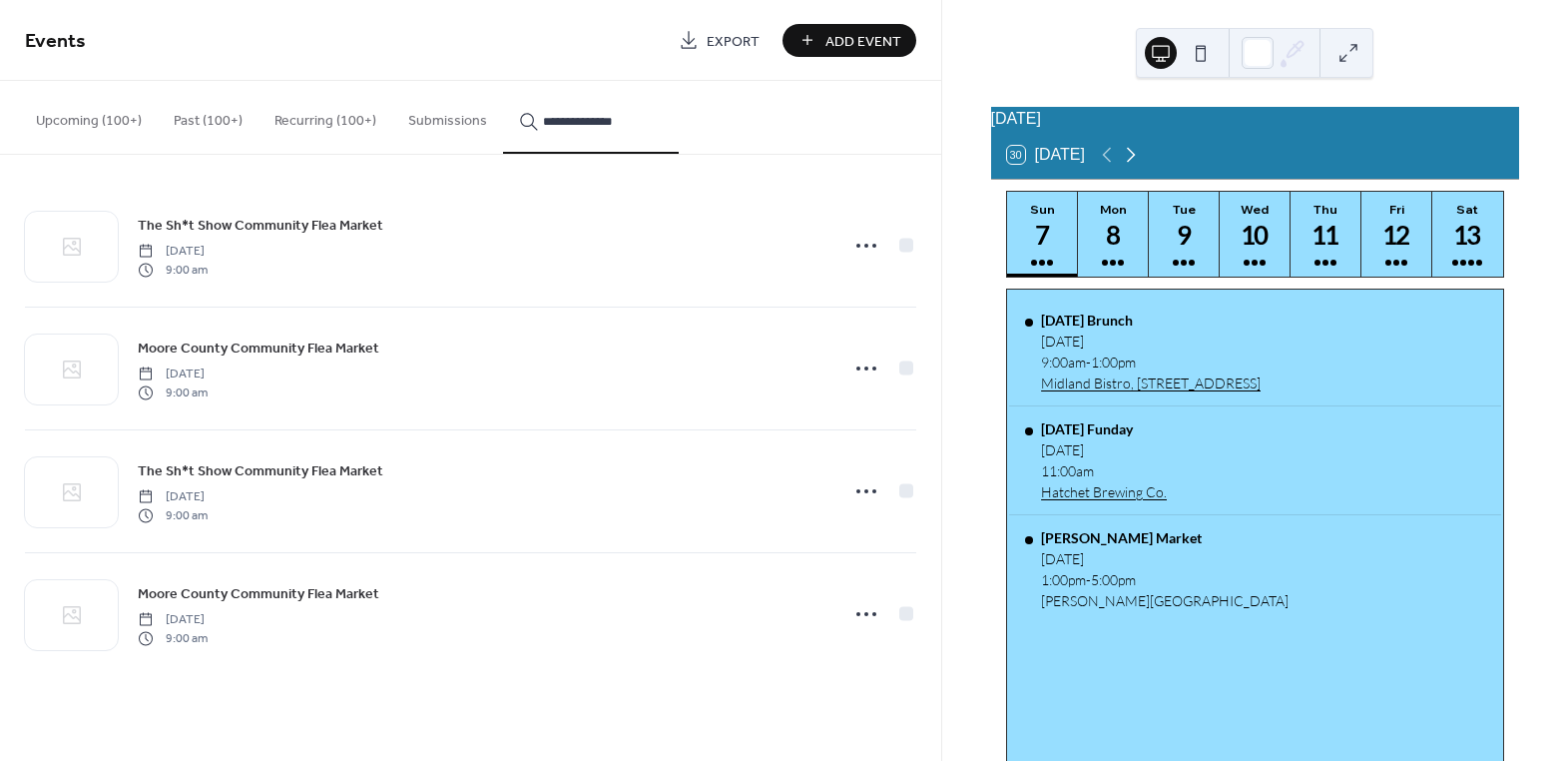 click 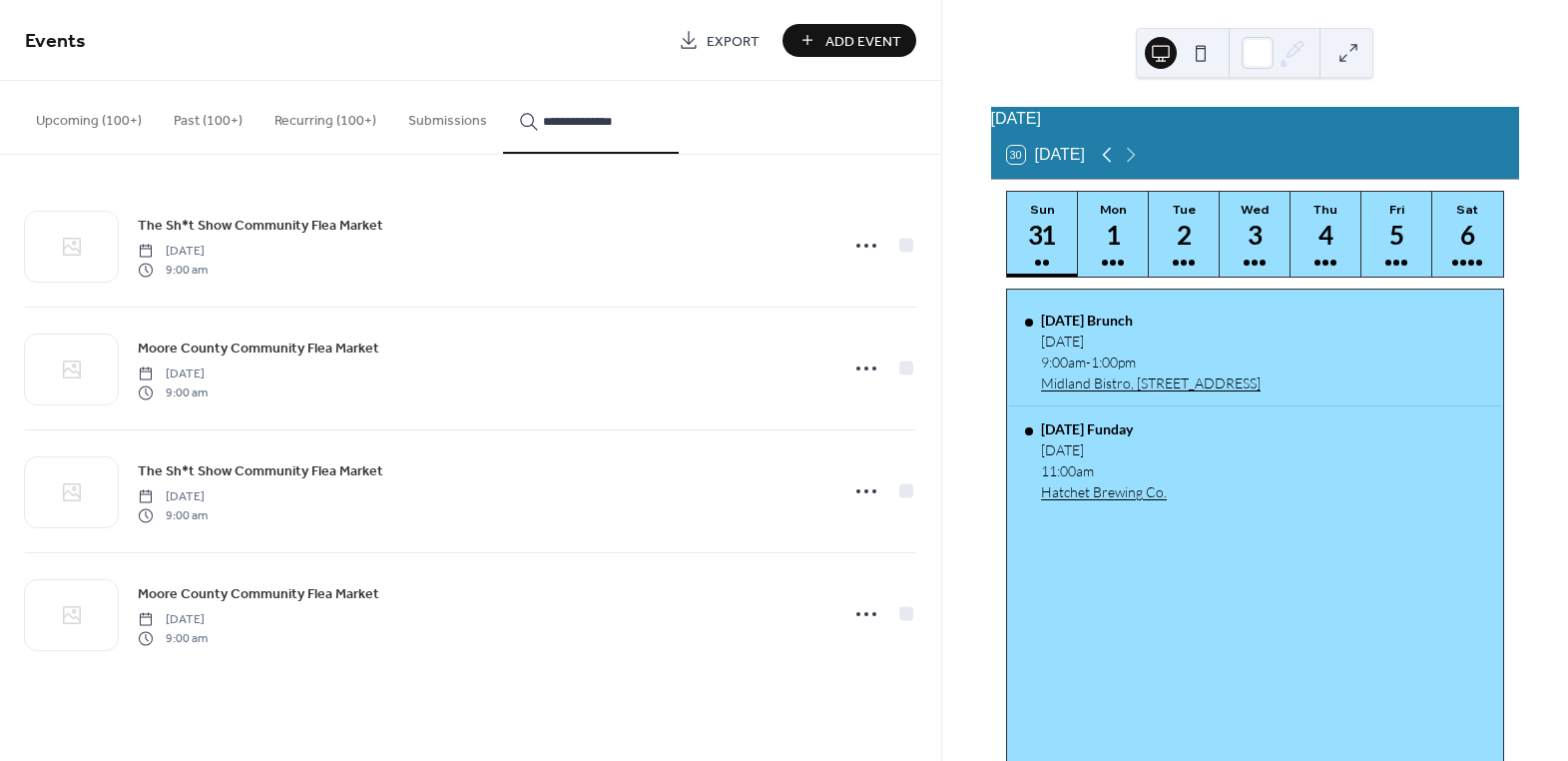 click 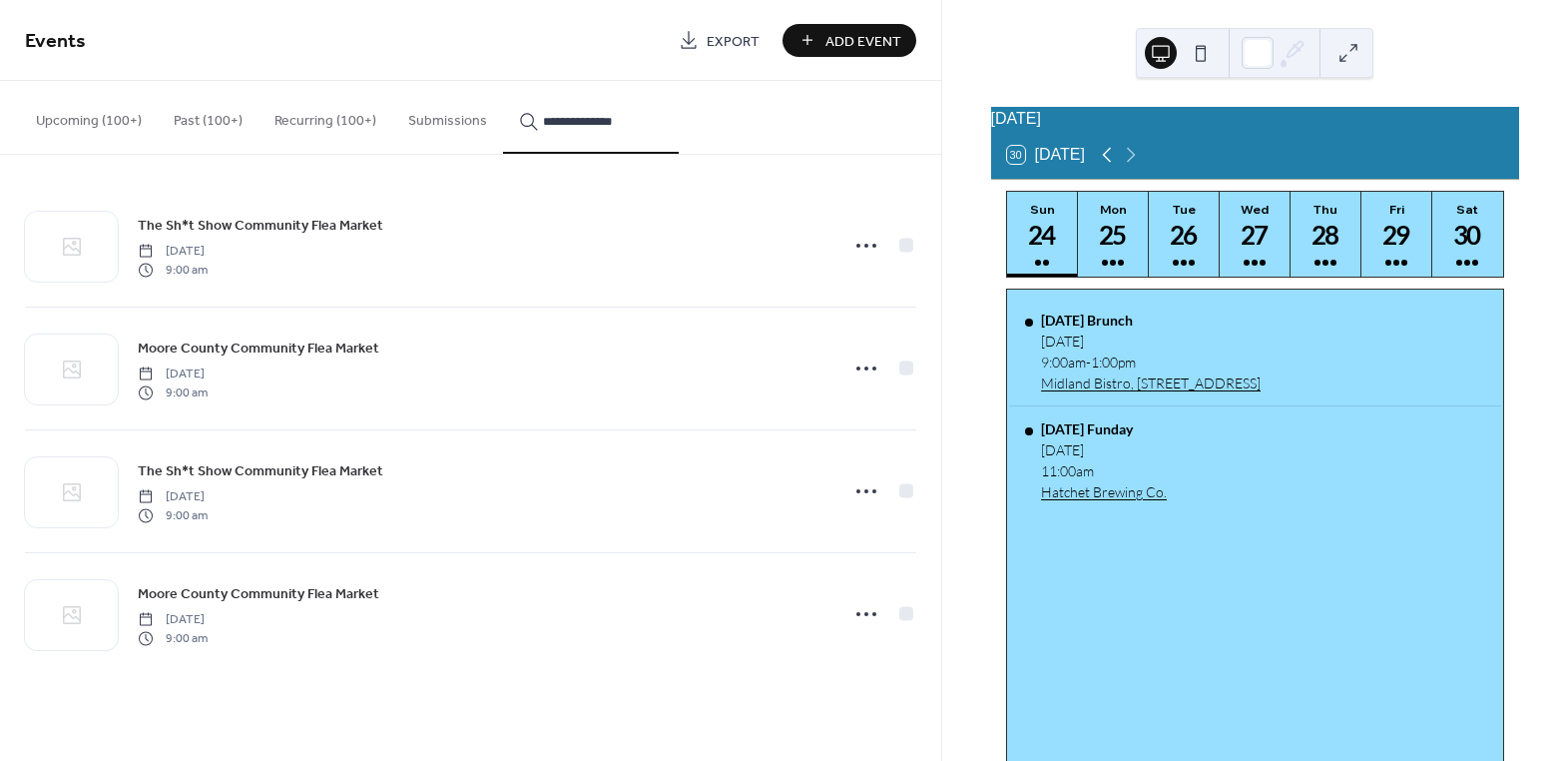 click 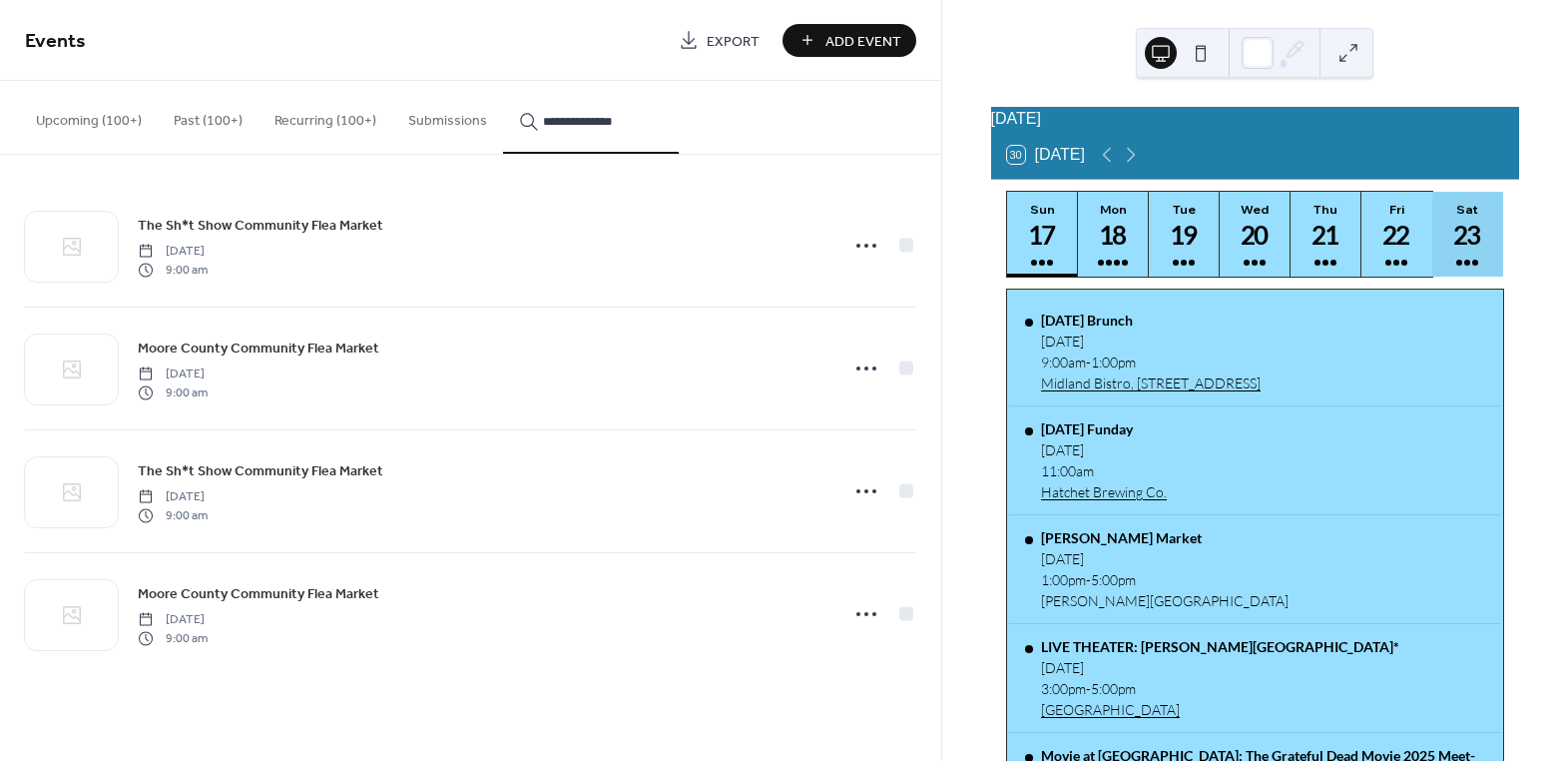 click on "23" at bounding box center (1466, 235) 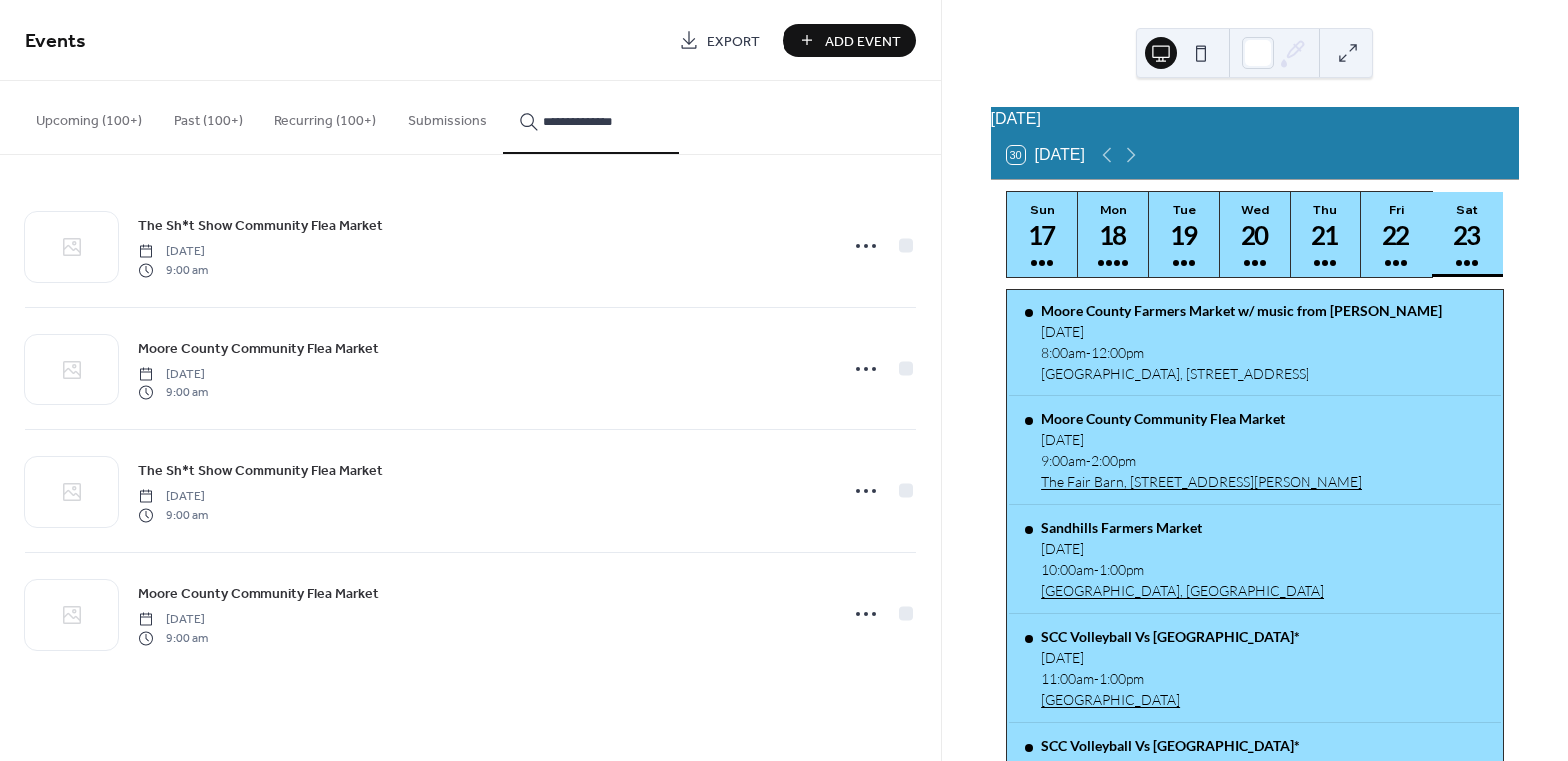 scroll, scrollTop: 0, scrollLeft: 0, axis: both 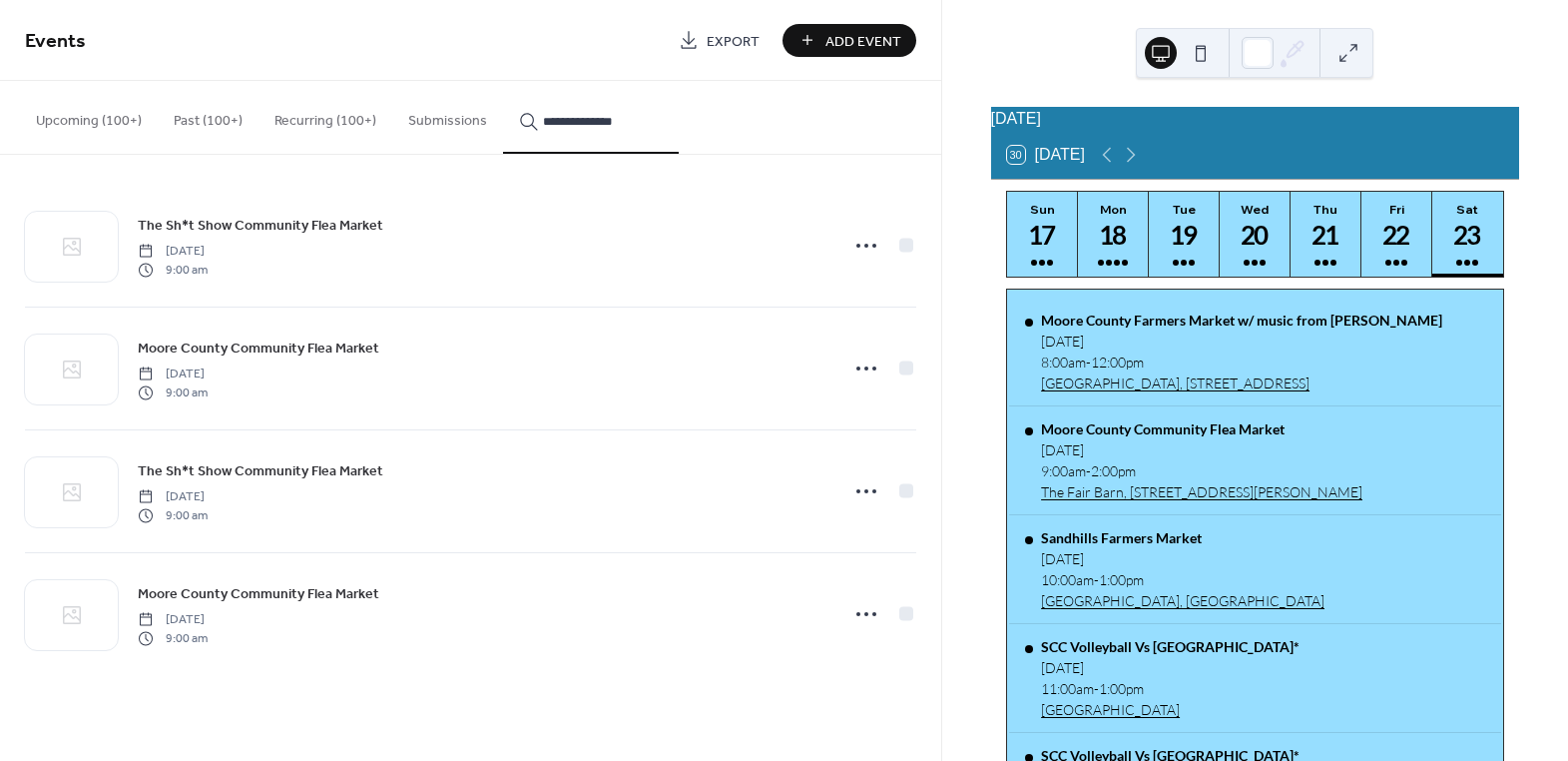 drag, startPoint x: 622, startPoint y: 117, endPoint x: 537, endPoint y: 121, distance: 85.09407 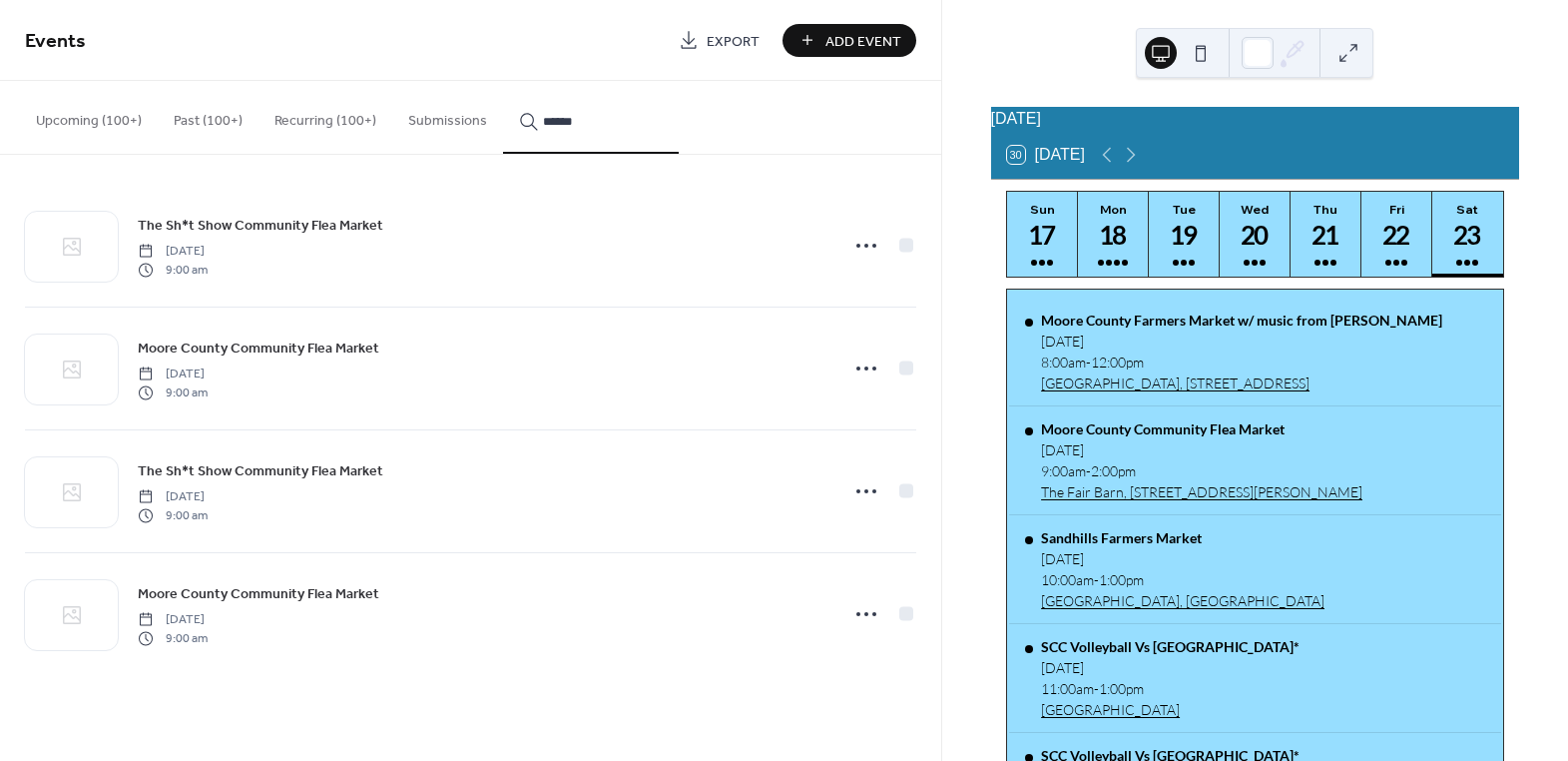 click on "*******" at bounding box center [591, 117] 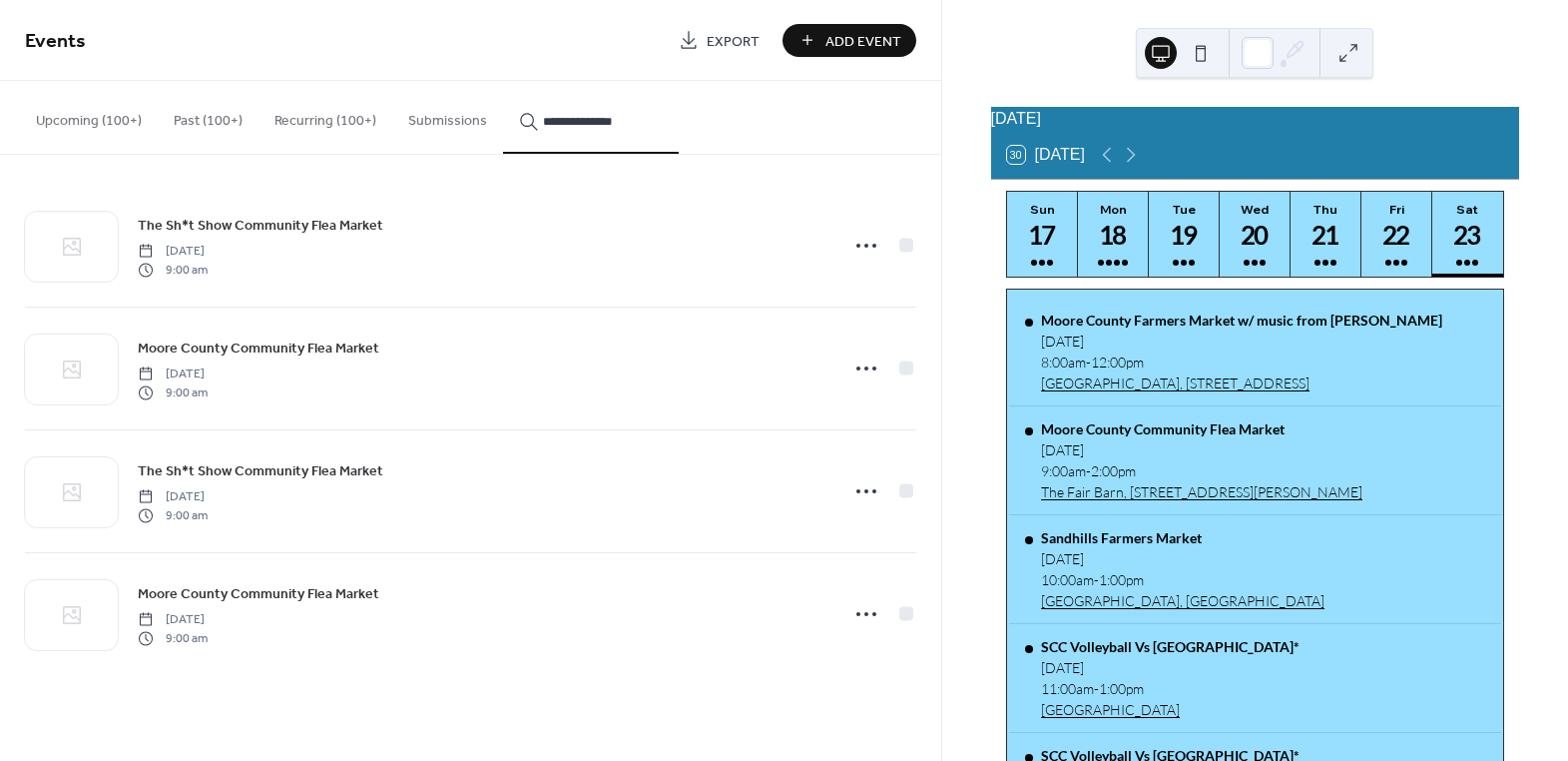 click on "**********" at bounding box center (603, 121) 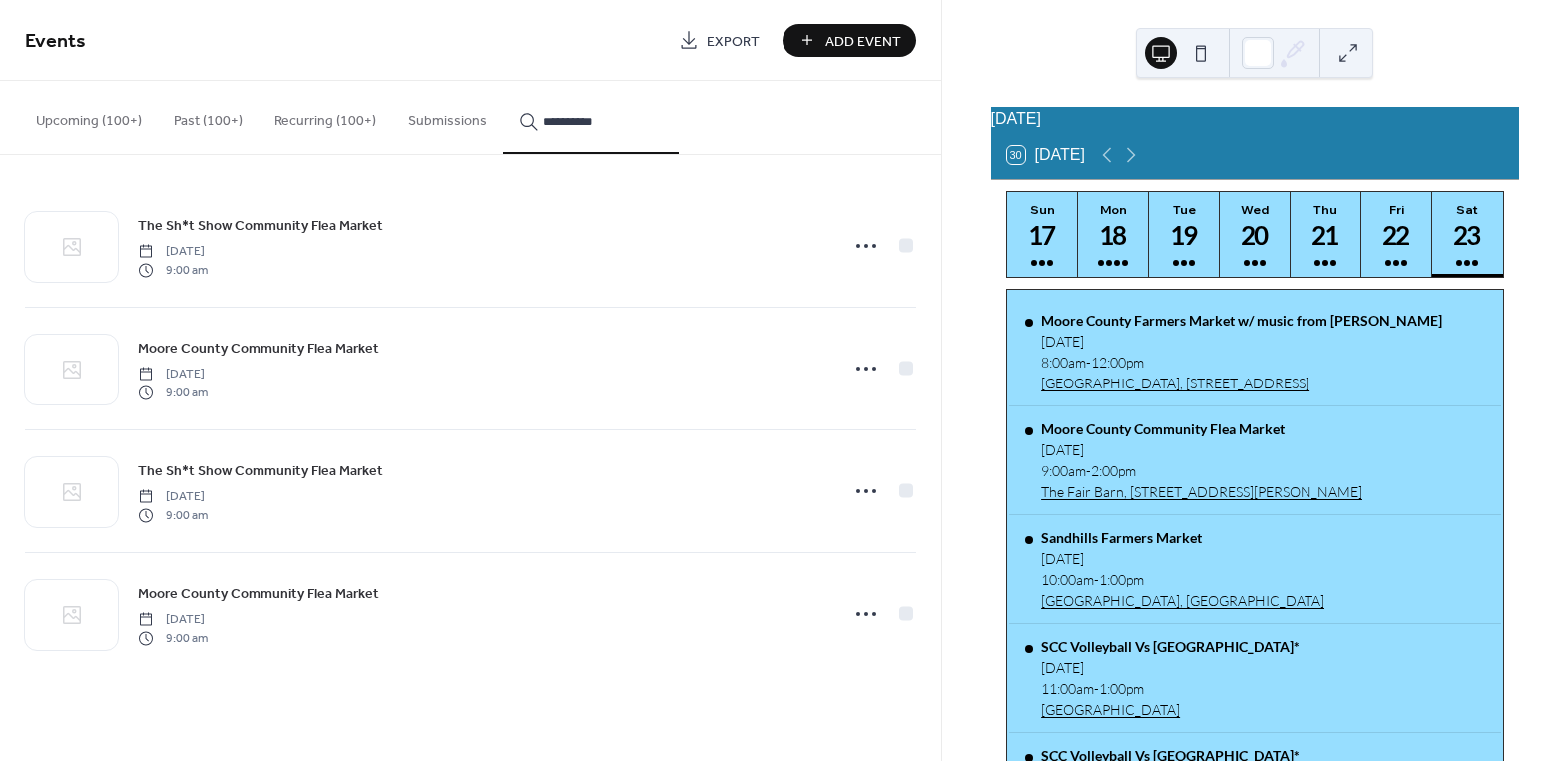 type on "**********" 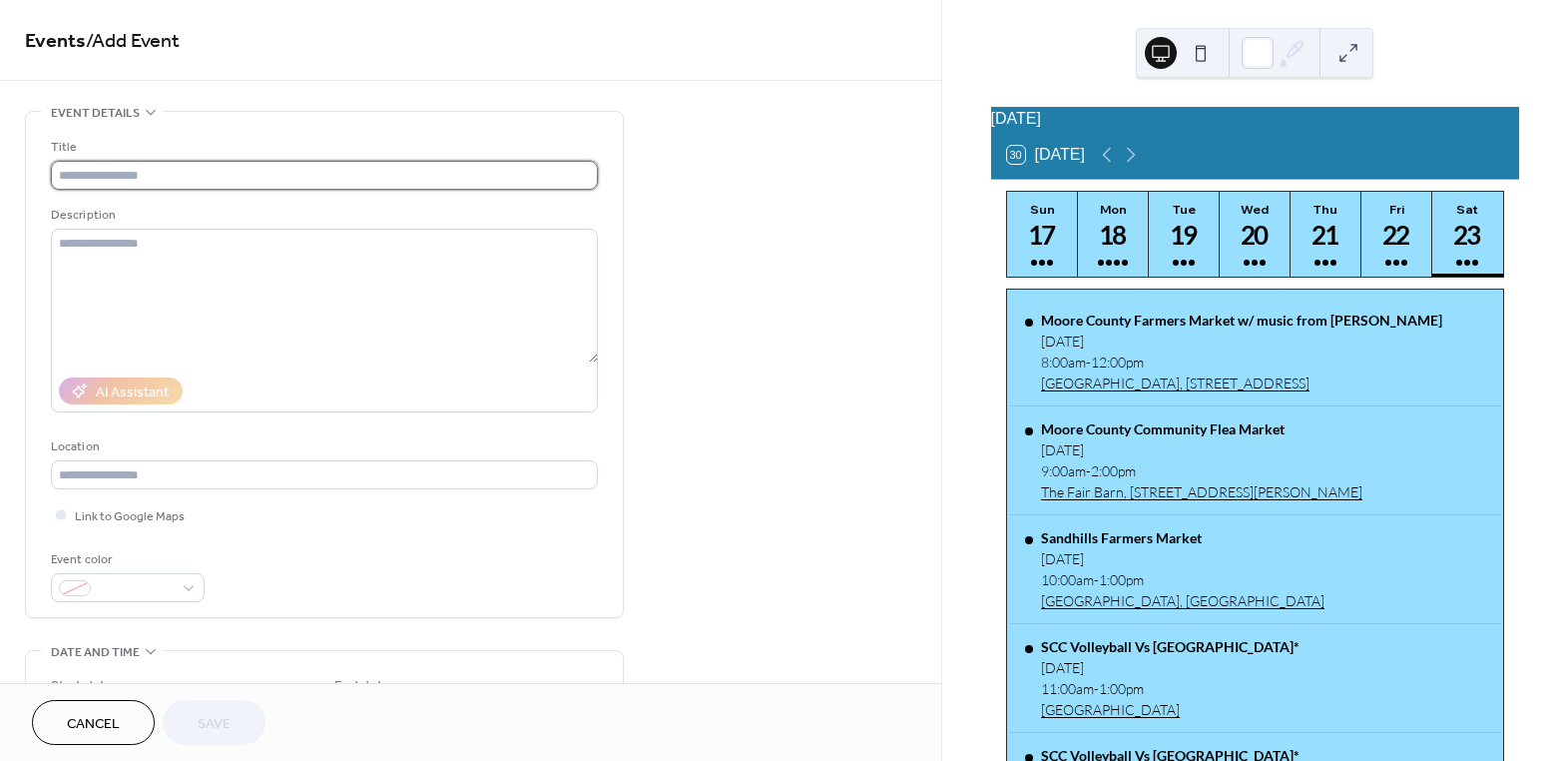 click at bounding box center [324, 175] 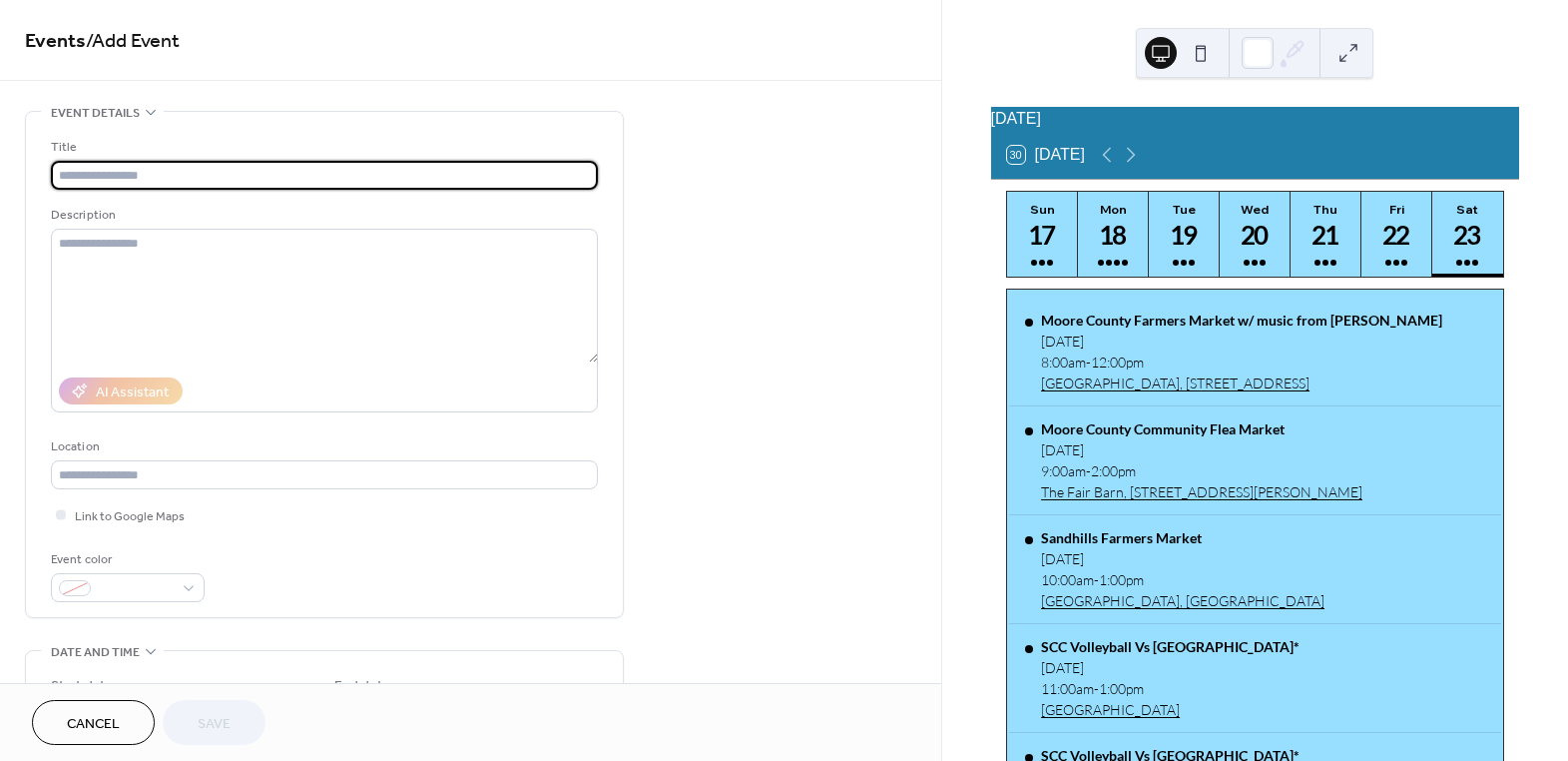 paste on "**********" 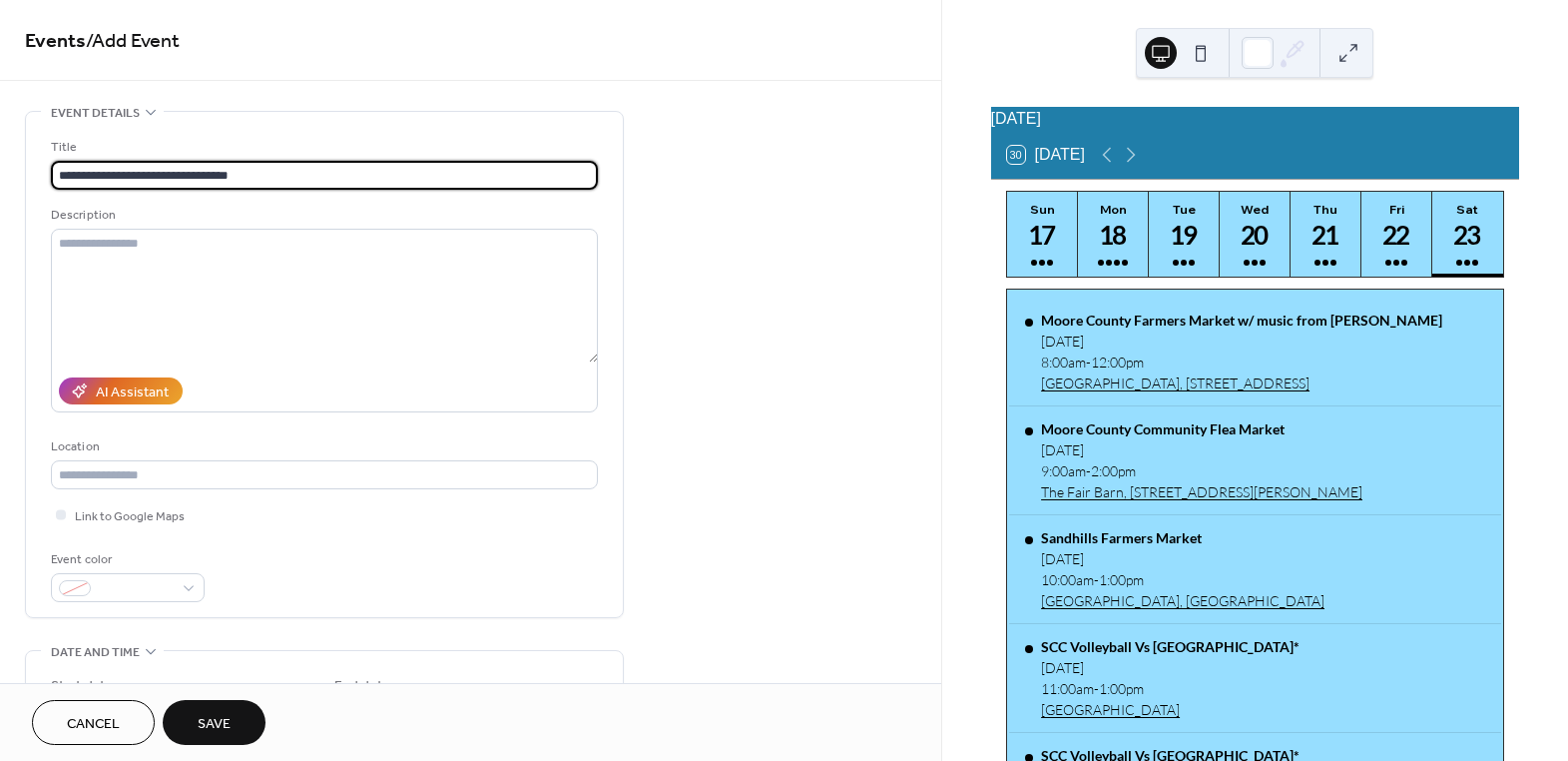 type on "**********" 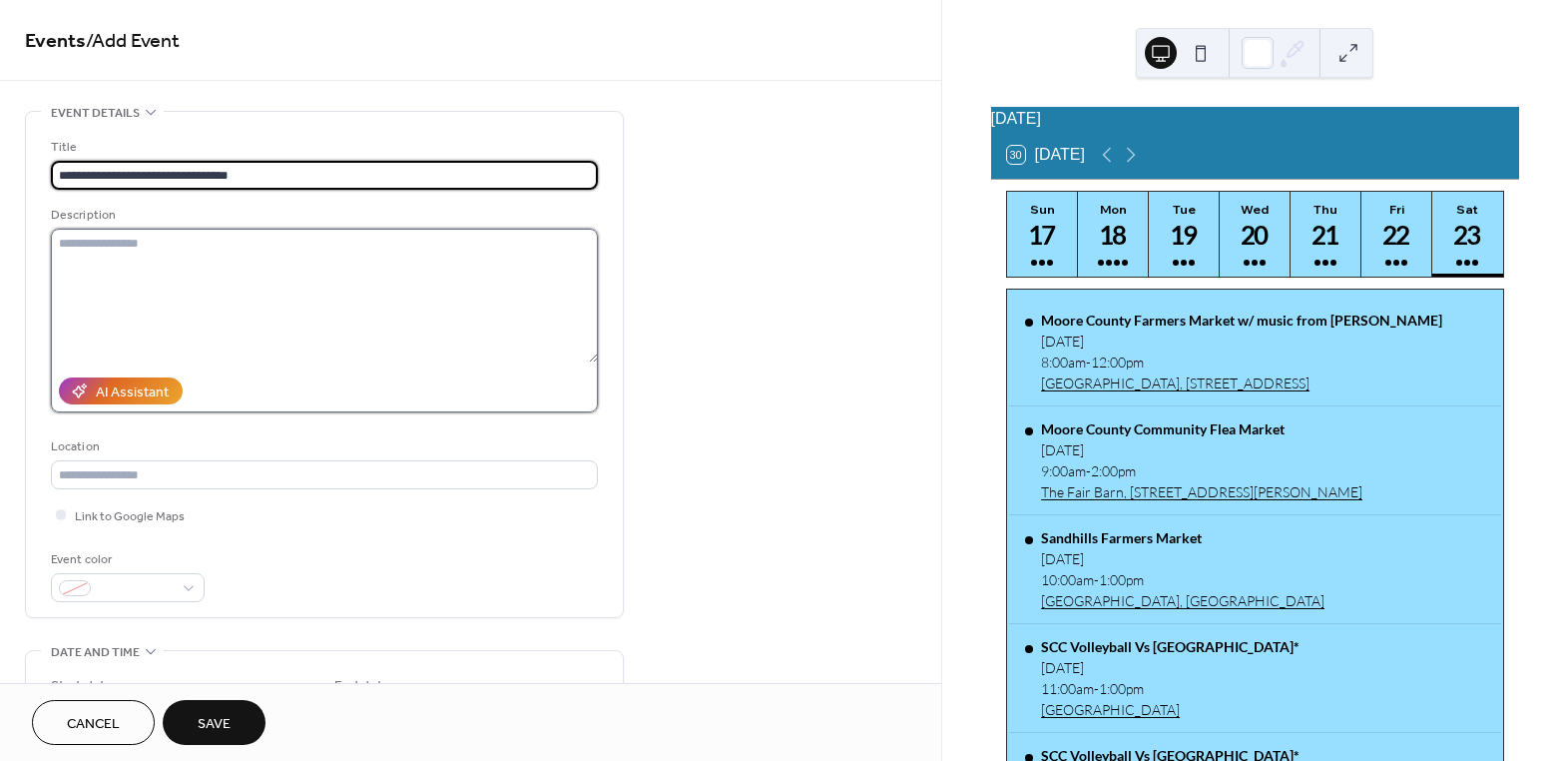 click at bounding box center (324, 296) 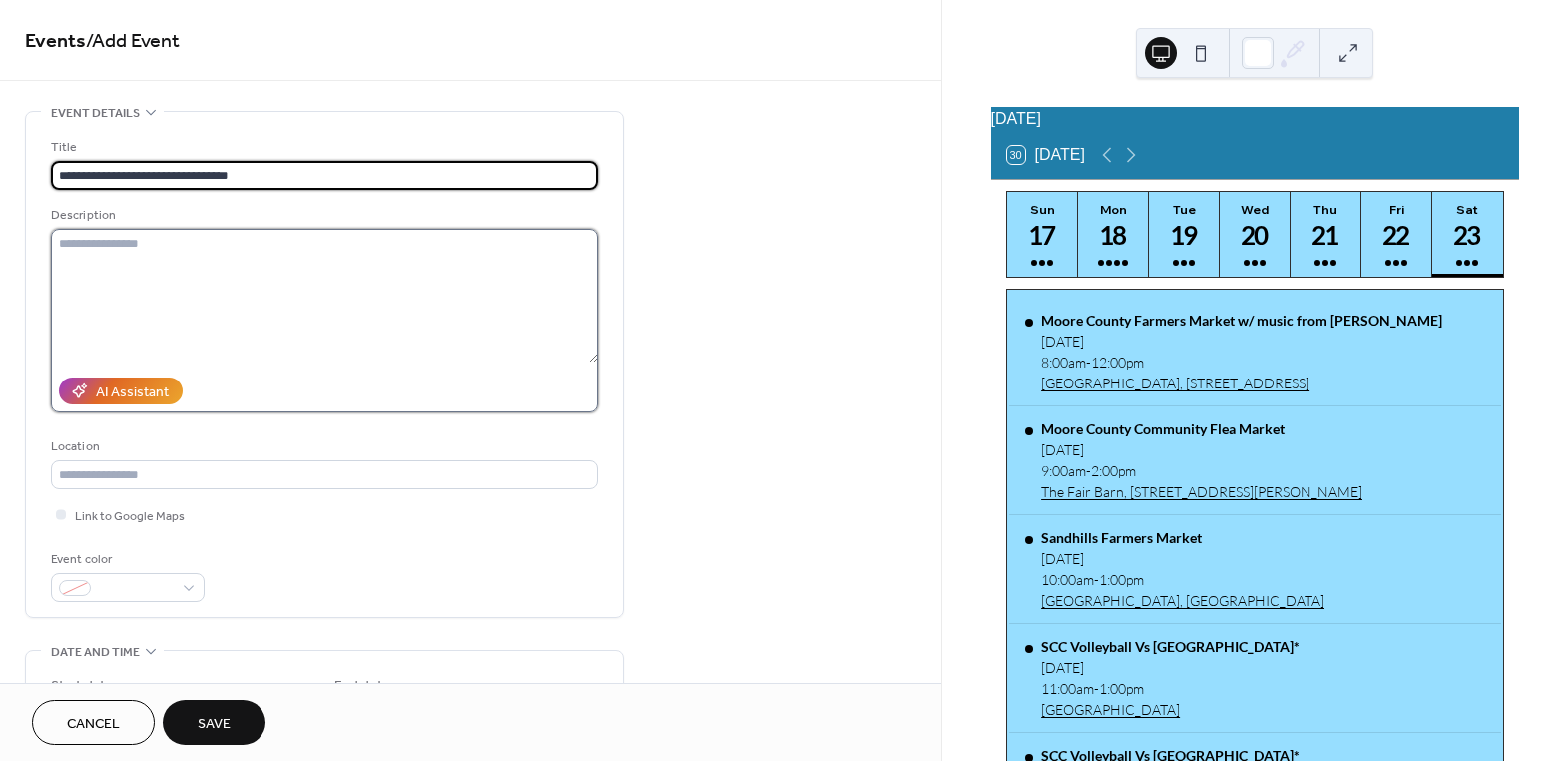 paste on "**********" 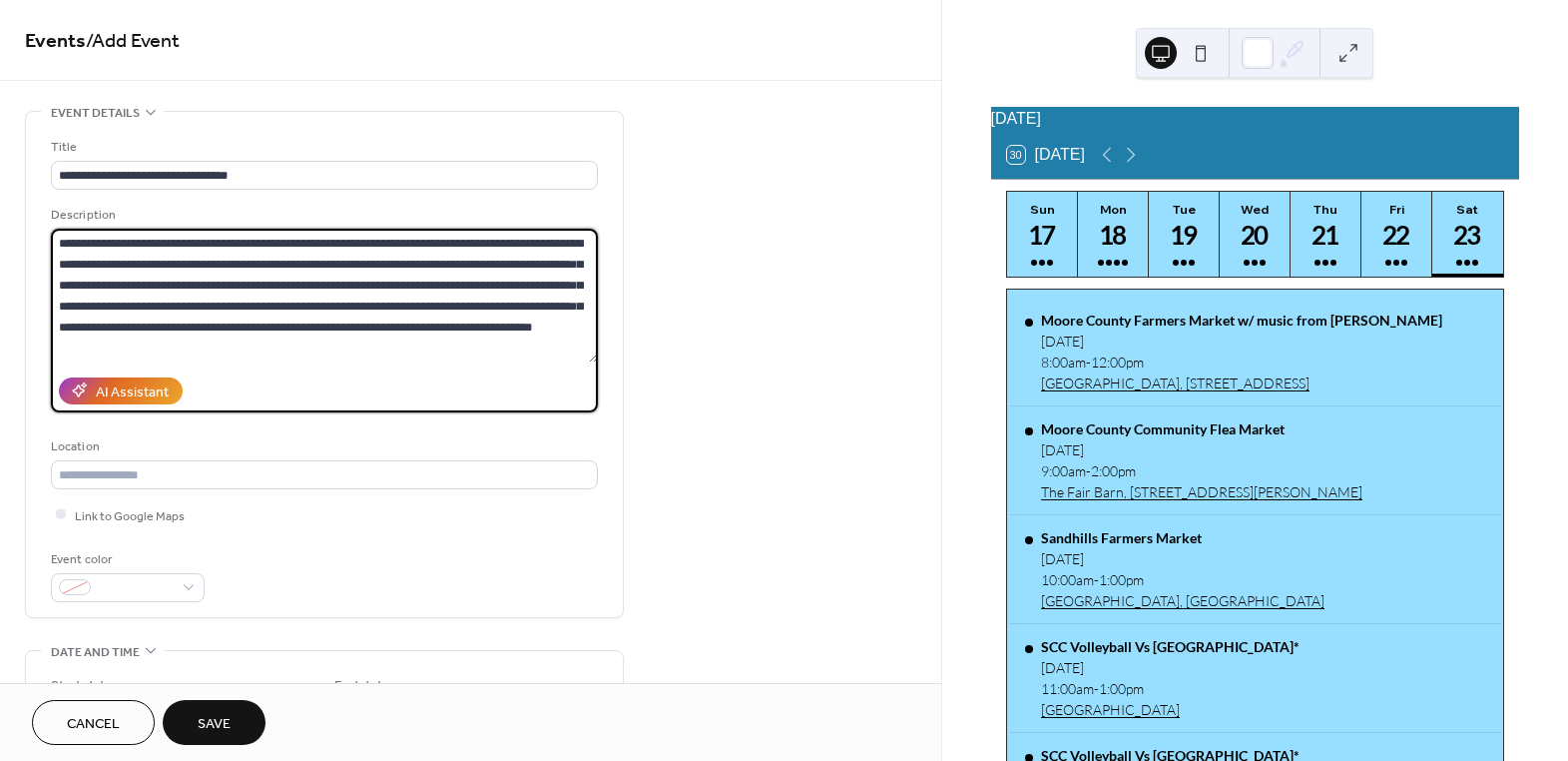 scroll, scrollTop: 18, scrollLeft: 0, axis: vertical 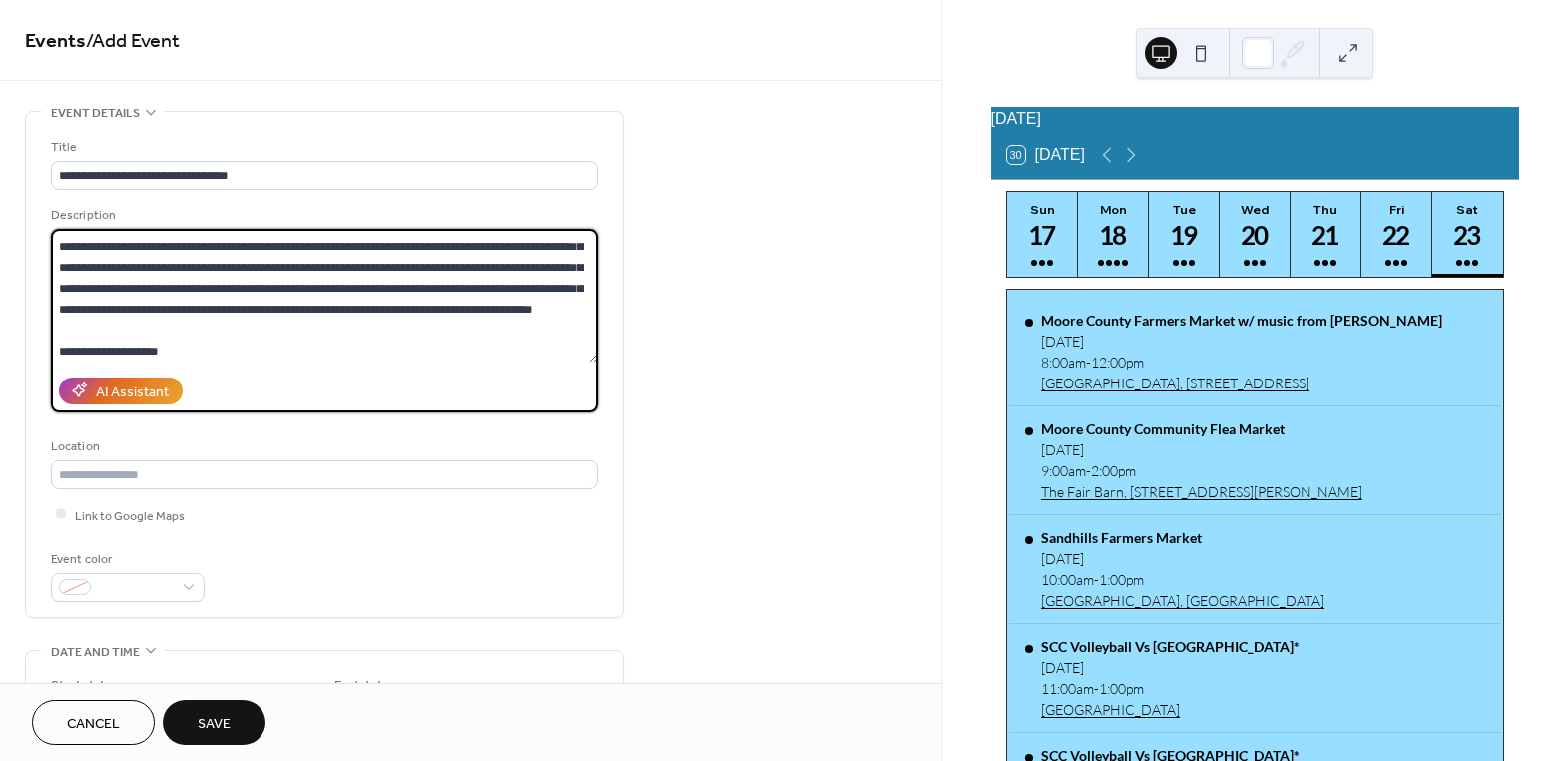 drag, startPoint x: 255, startPoint y: 246, endPoint x: 227, endPoint y: 246, distance: 28 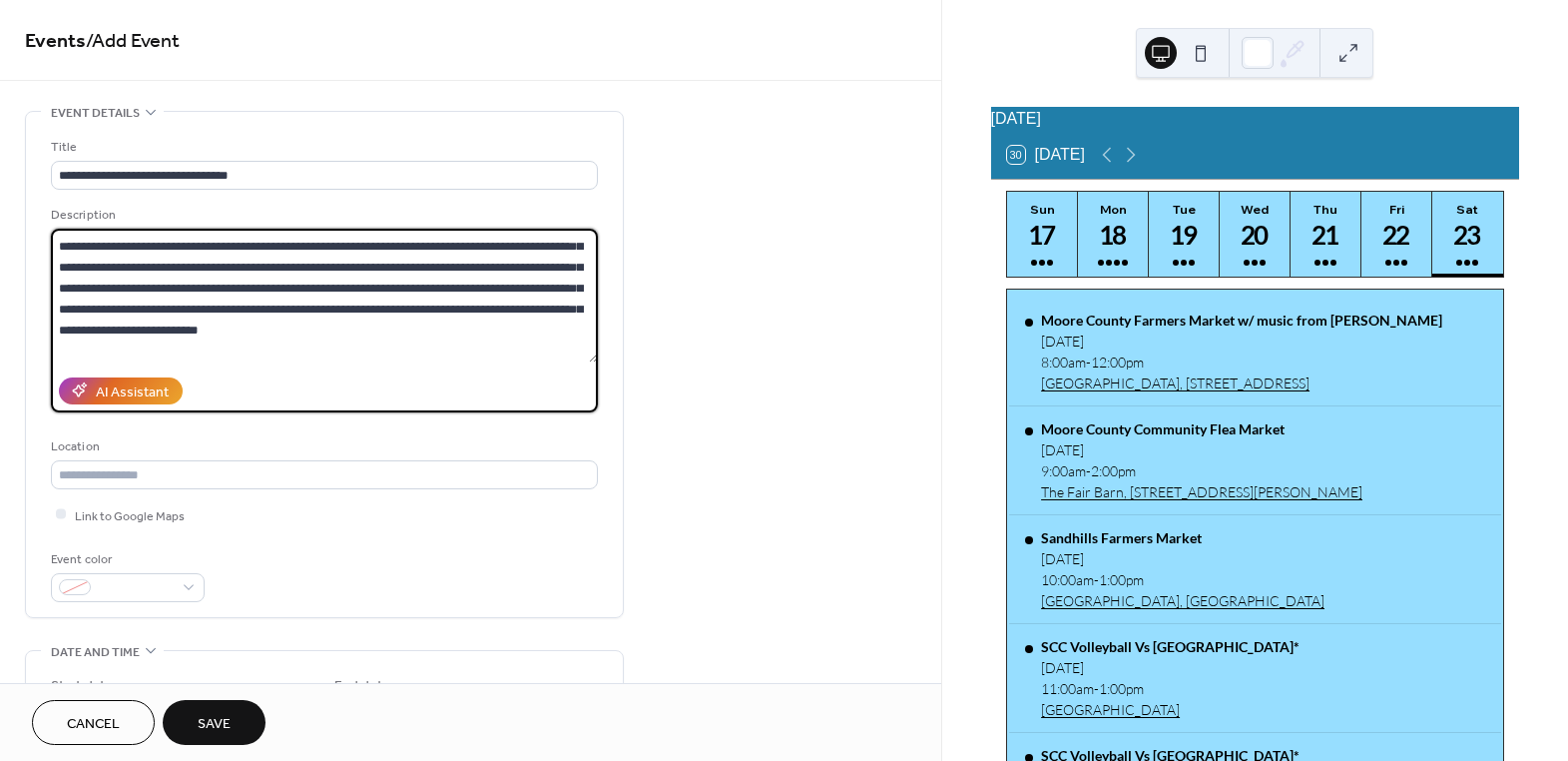 scroll, scrollTop: 0, scrollLeft: 0, axis: both 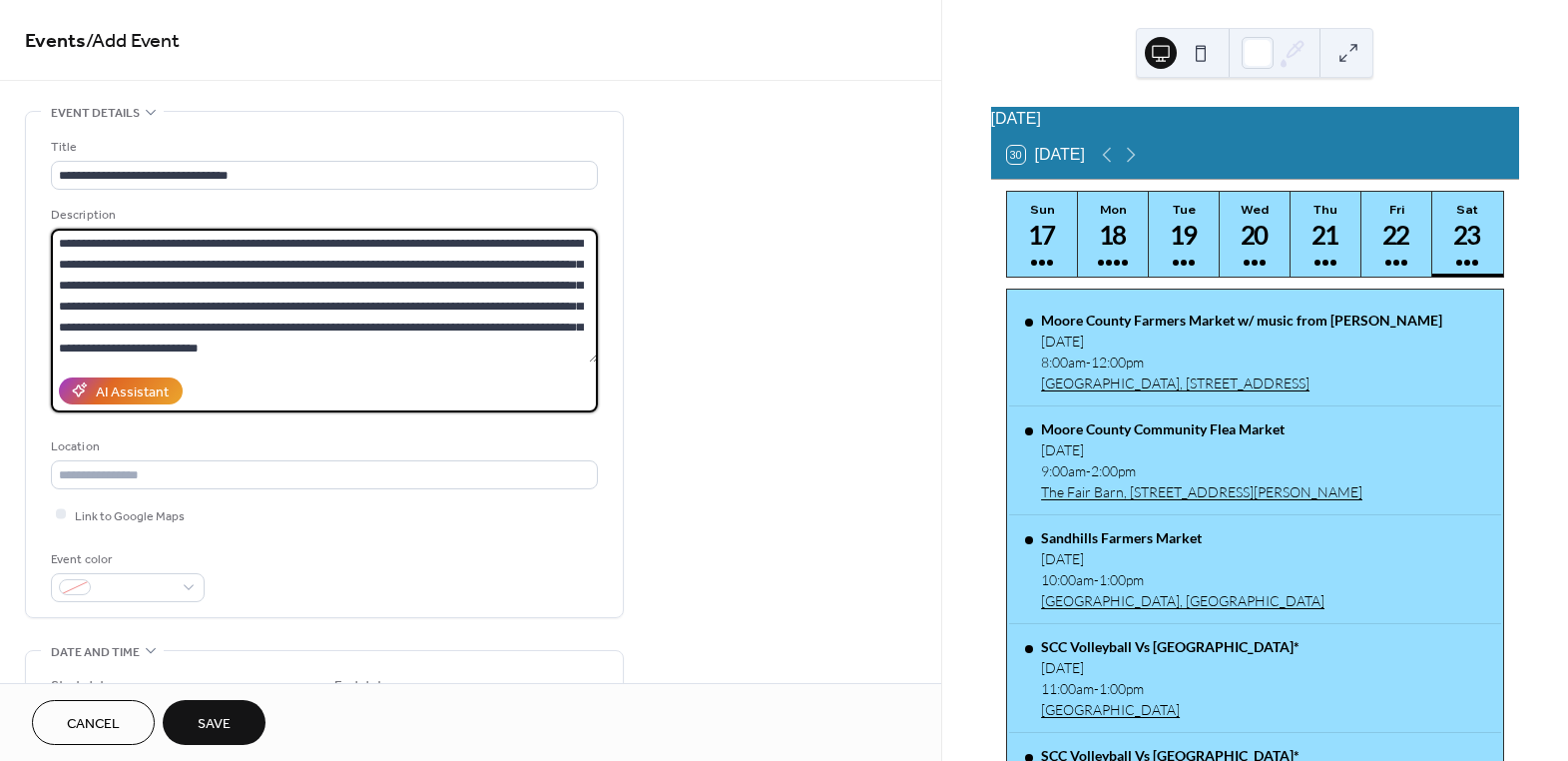 drag, startPoint x: 501, startPoint y: 245, endPoint x: 440, endPoint y: 267, distance: 64.84597 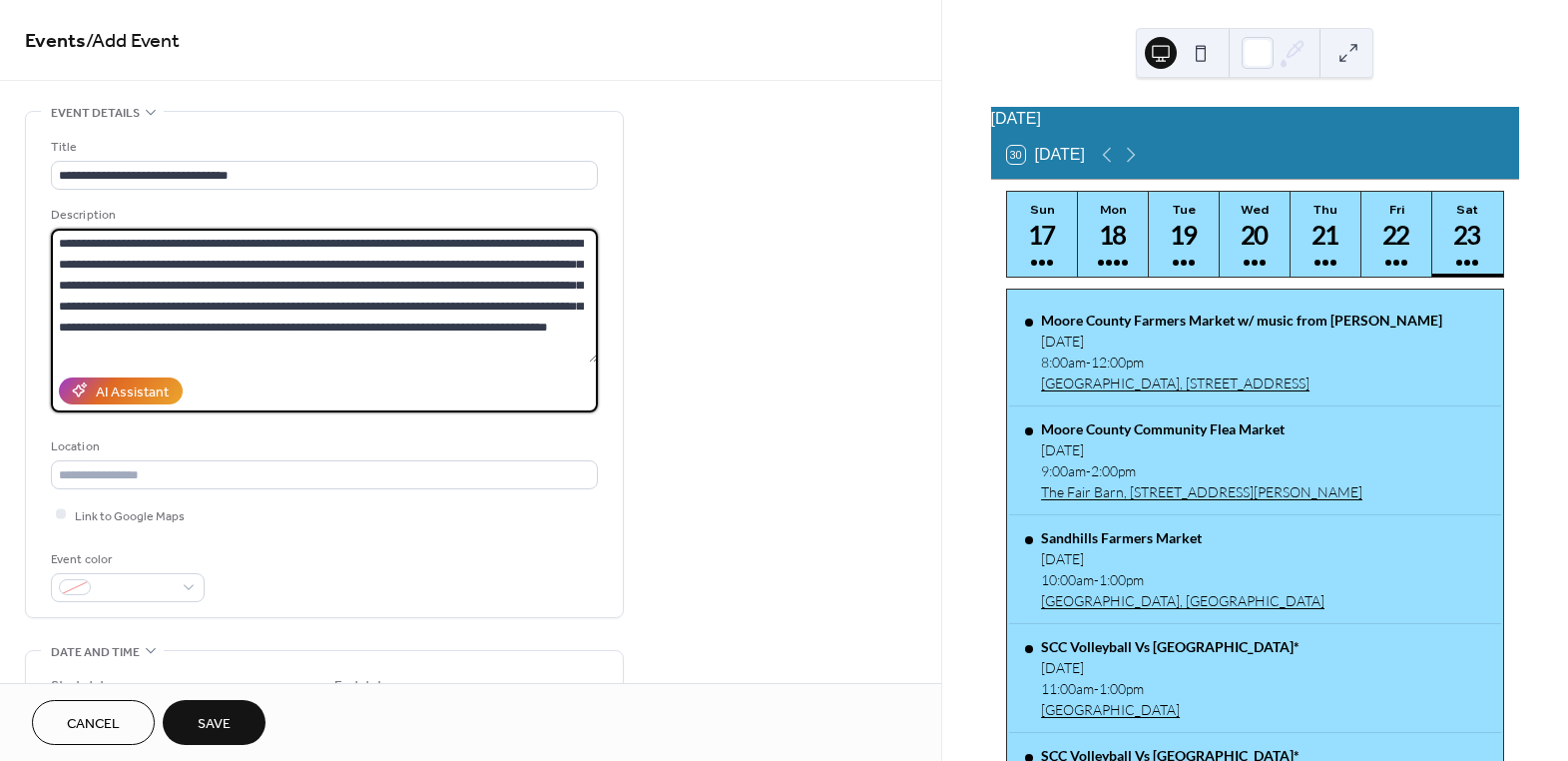drag, startPoint x: 209, startPoint y: 244, endPoint x: 196, endPoint y: 244, distance: 13 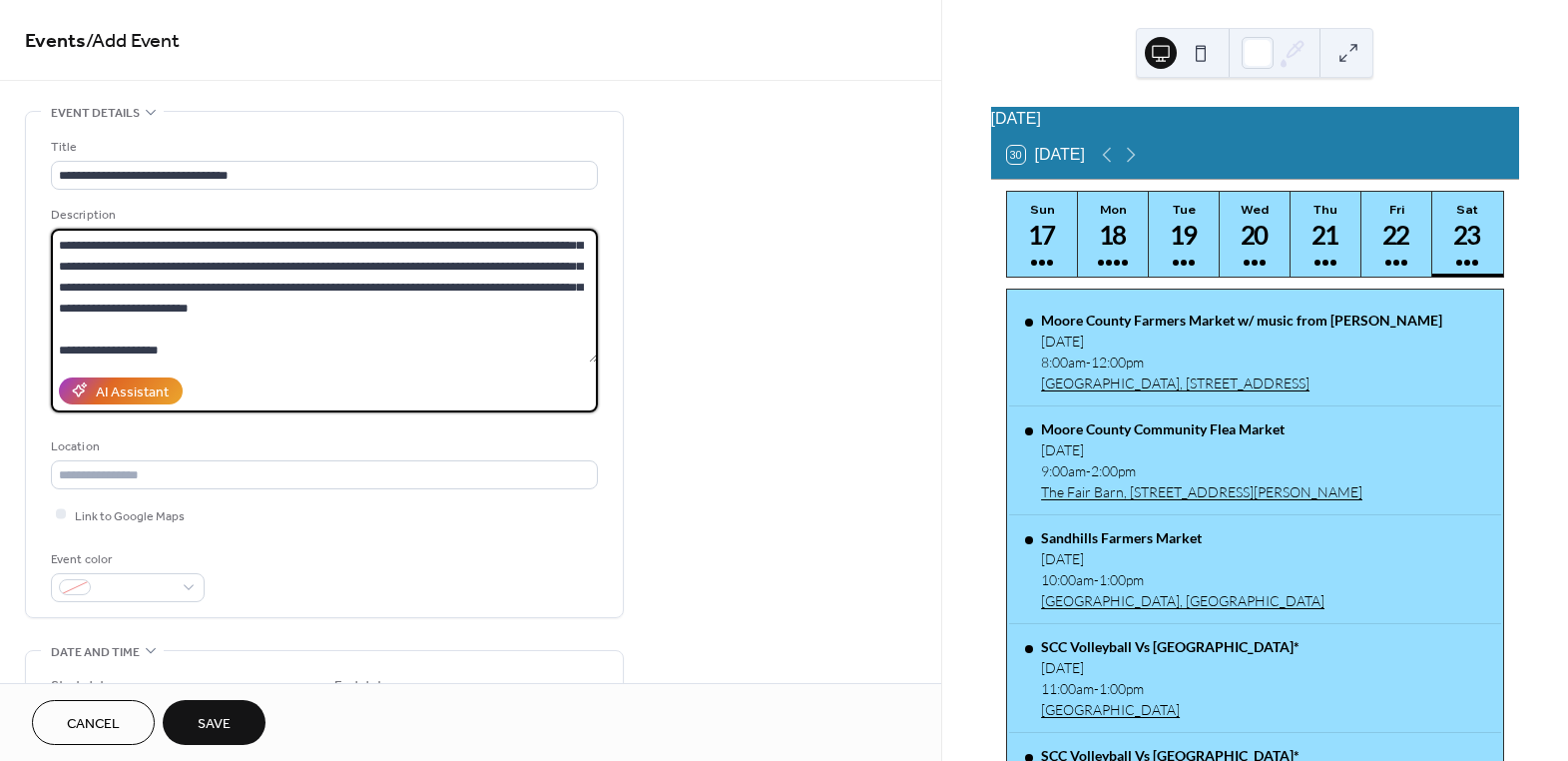 scroll, scrollTop: 41, scrollLeft: 0, axis: vertical 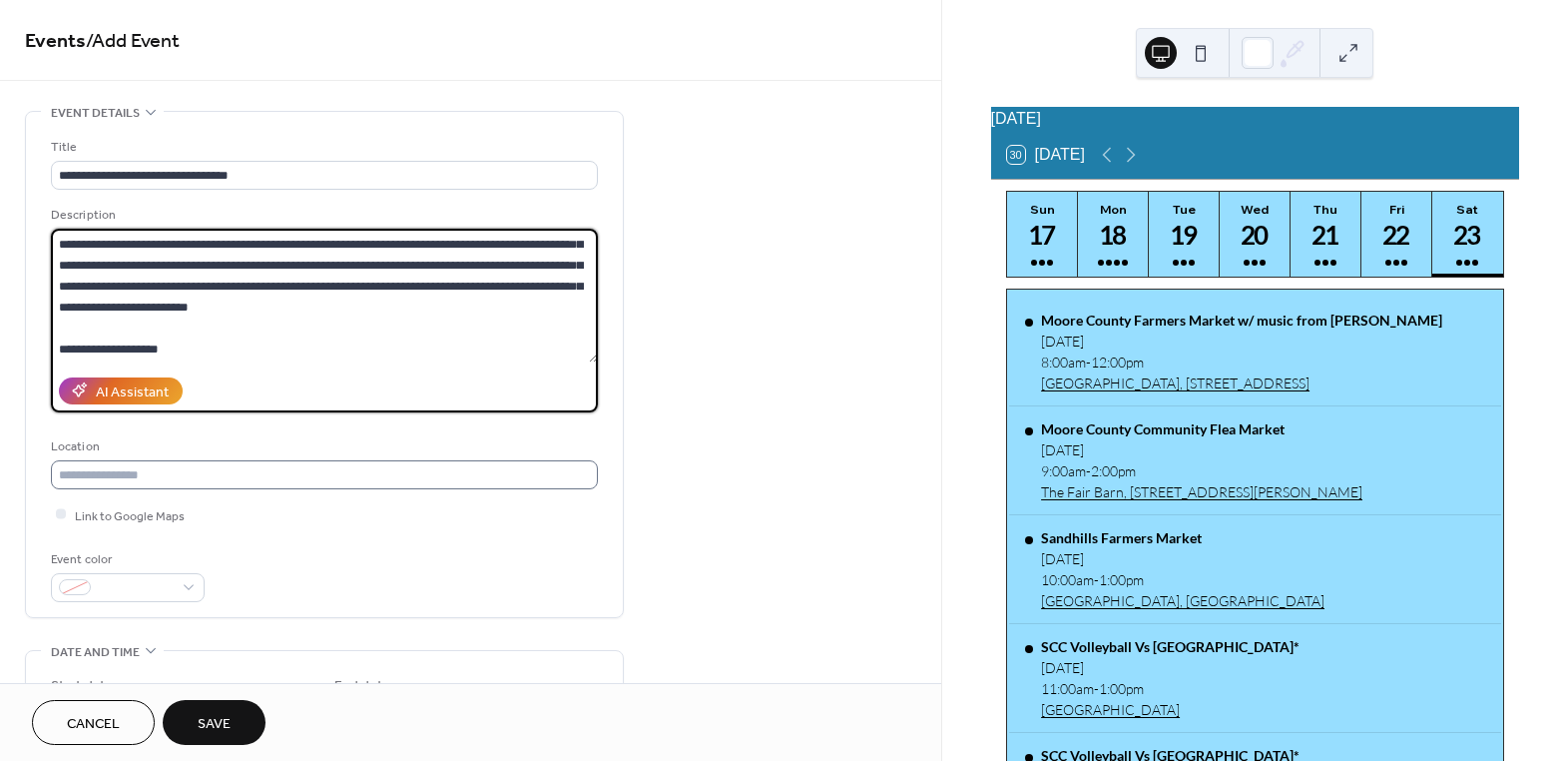 type on "**********" 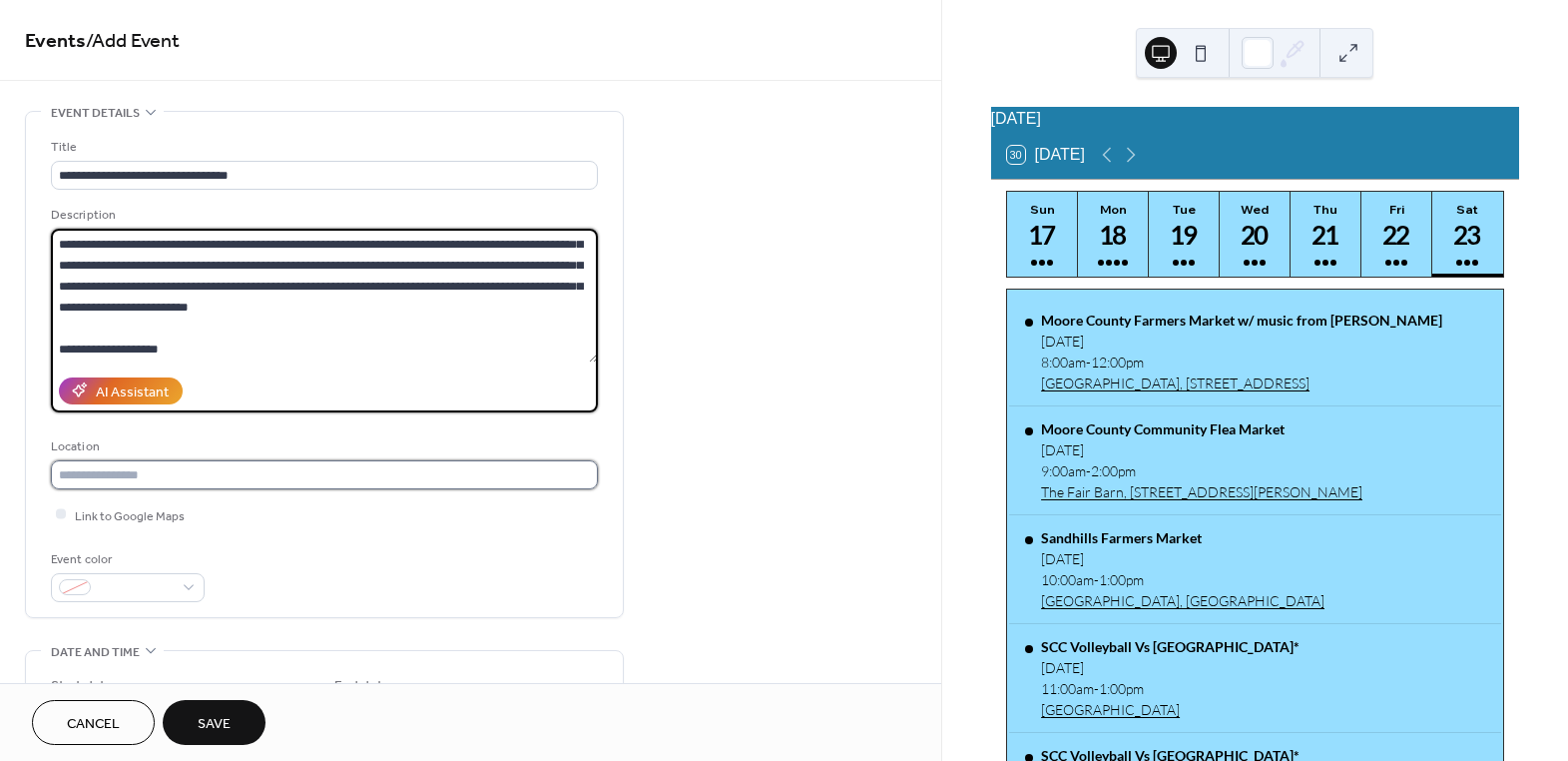 click at bounding box center [324, 474] 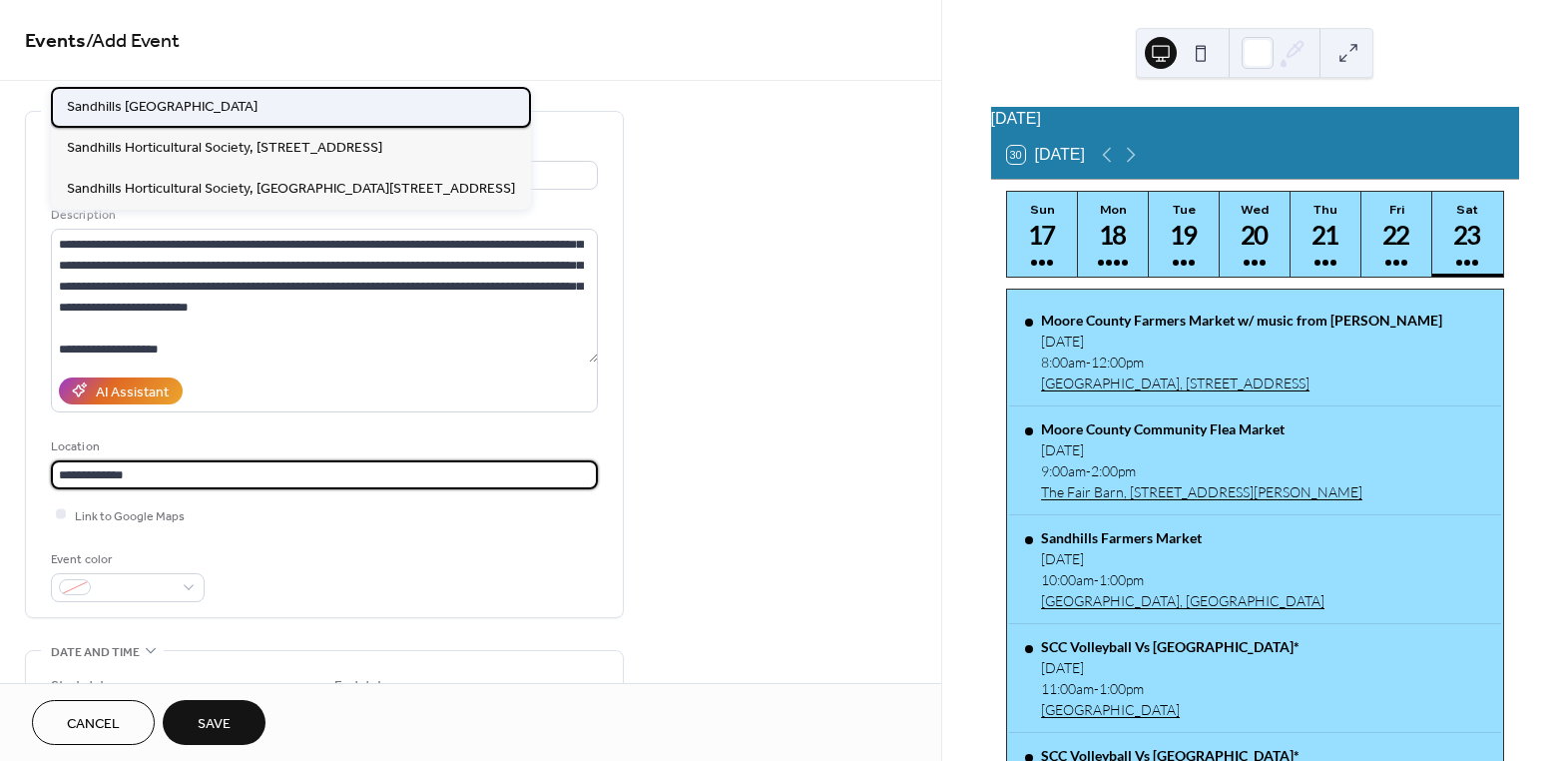 click on "Sandhills [GEOGRAPHIC_DATA]" at bounding box center (162, 106) 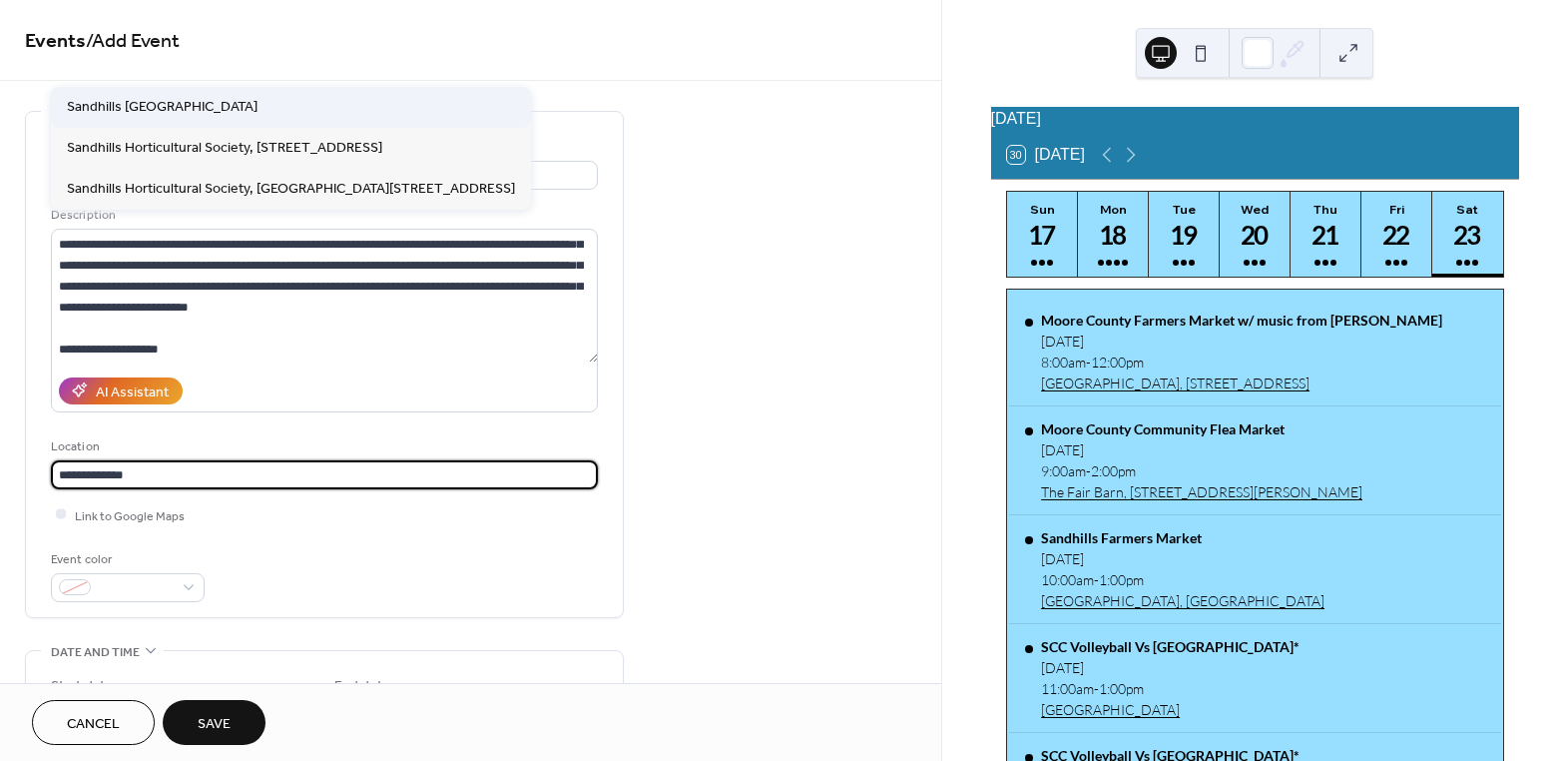 type on "**********" 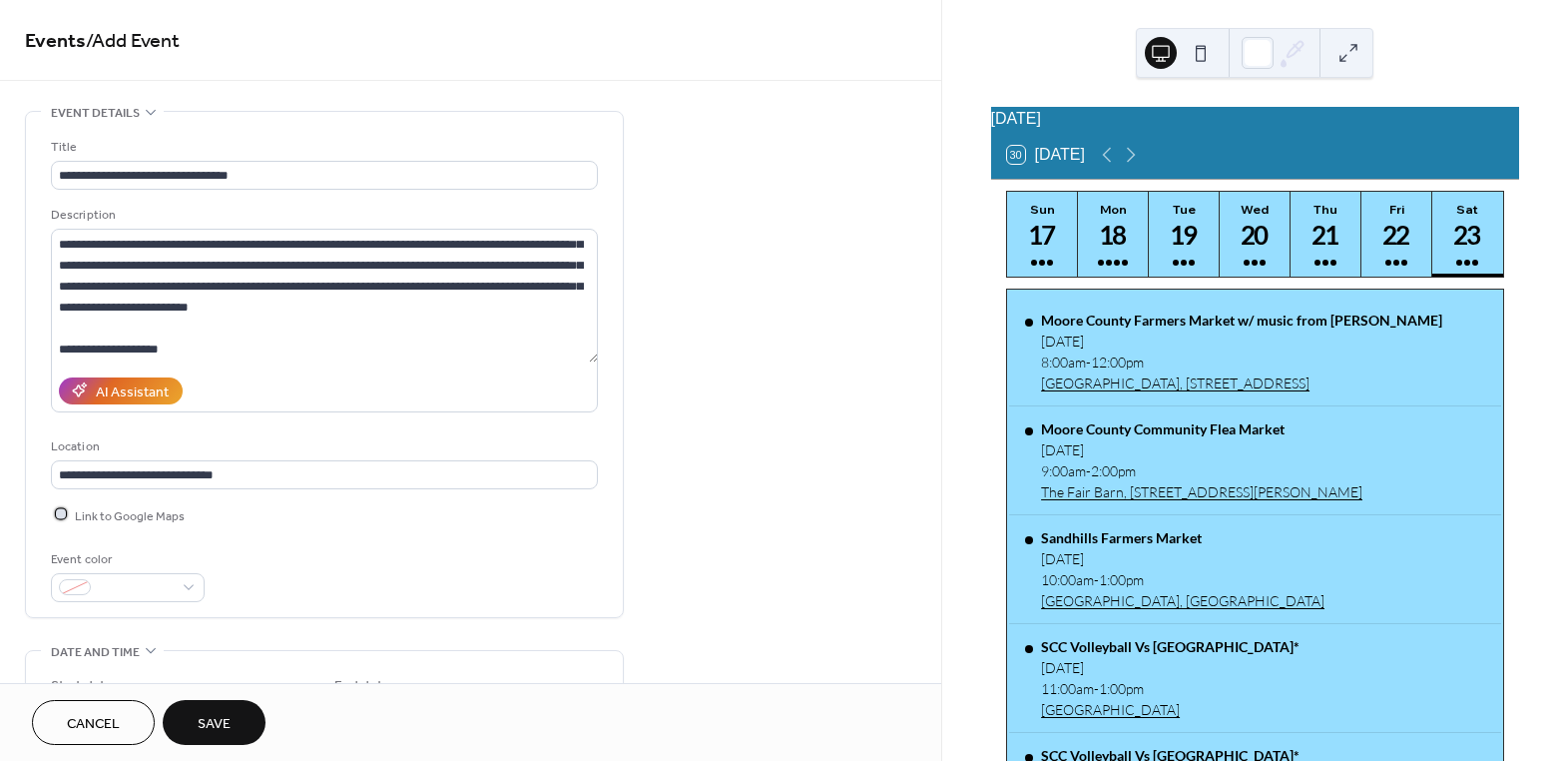 click at bounding box center (61, 514) 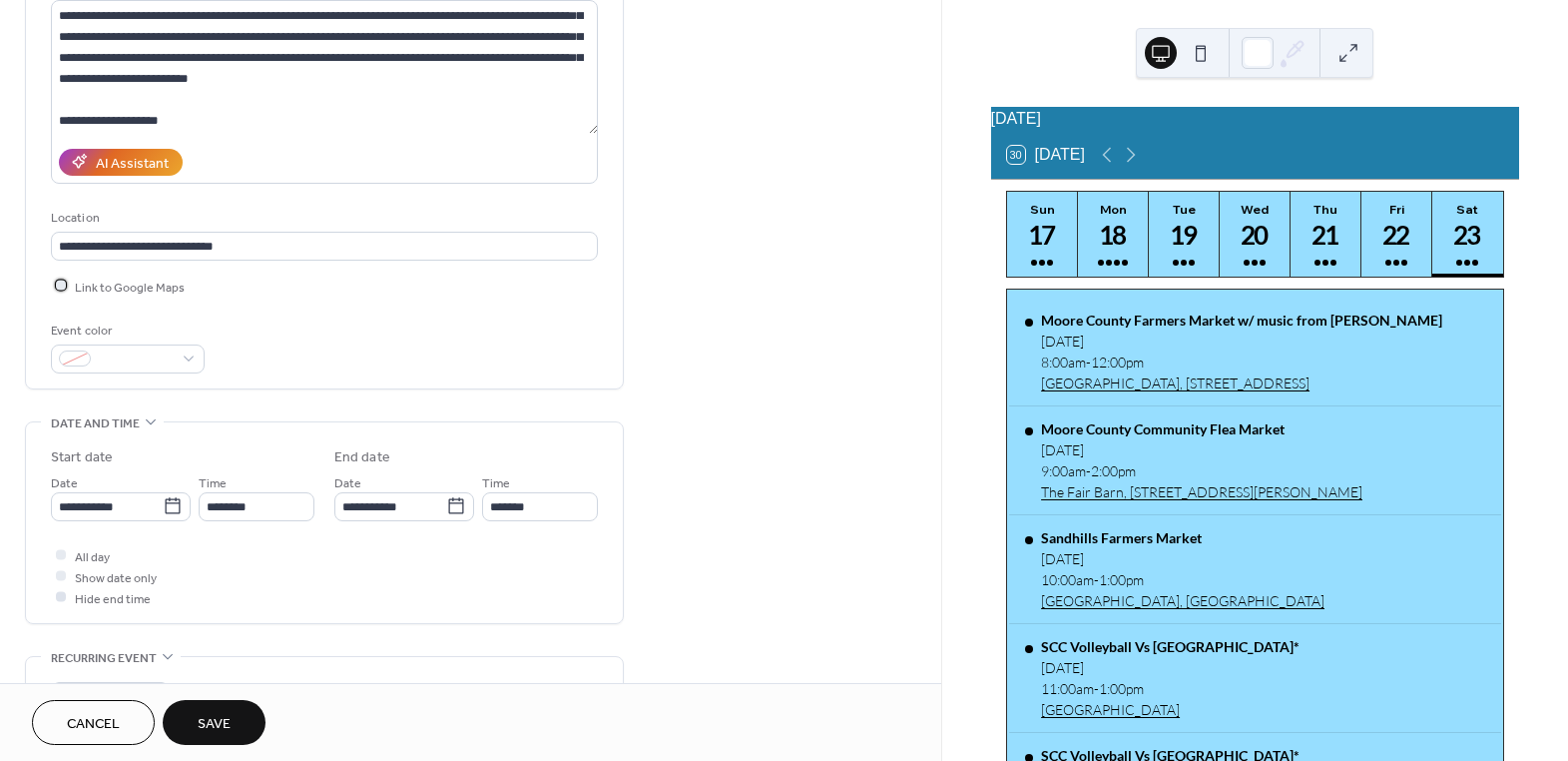 scroll, scrollTop: 363, scrollLeft: 0, axis: vertical 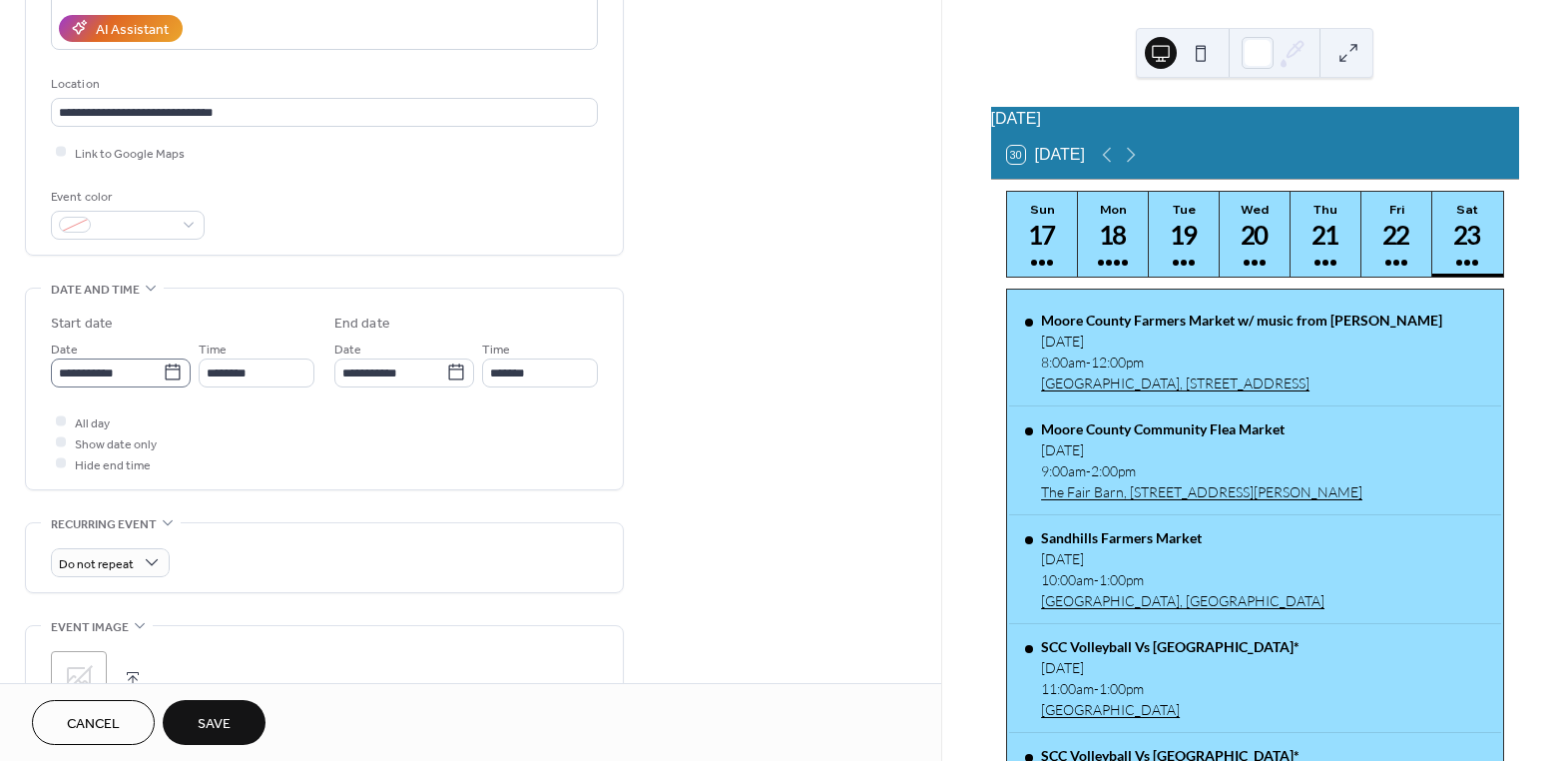 click 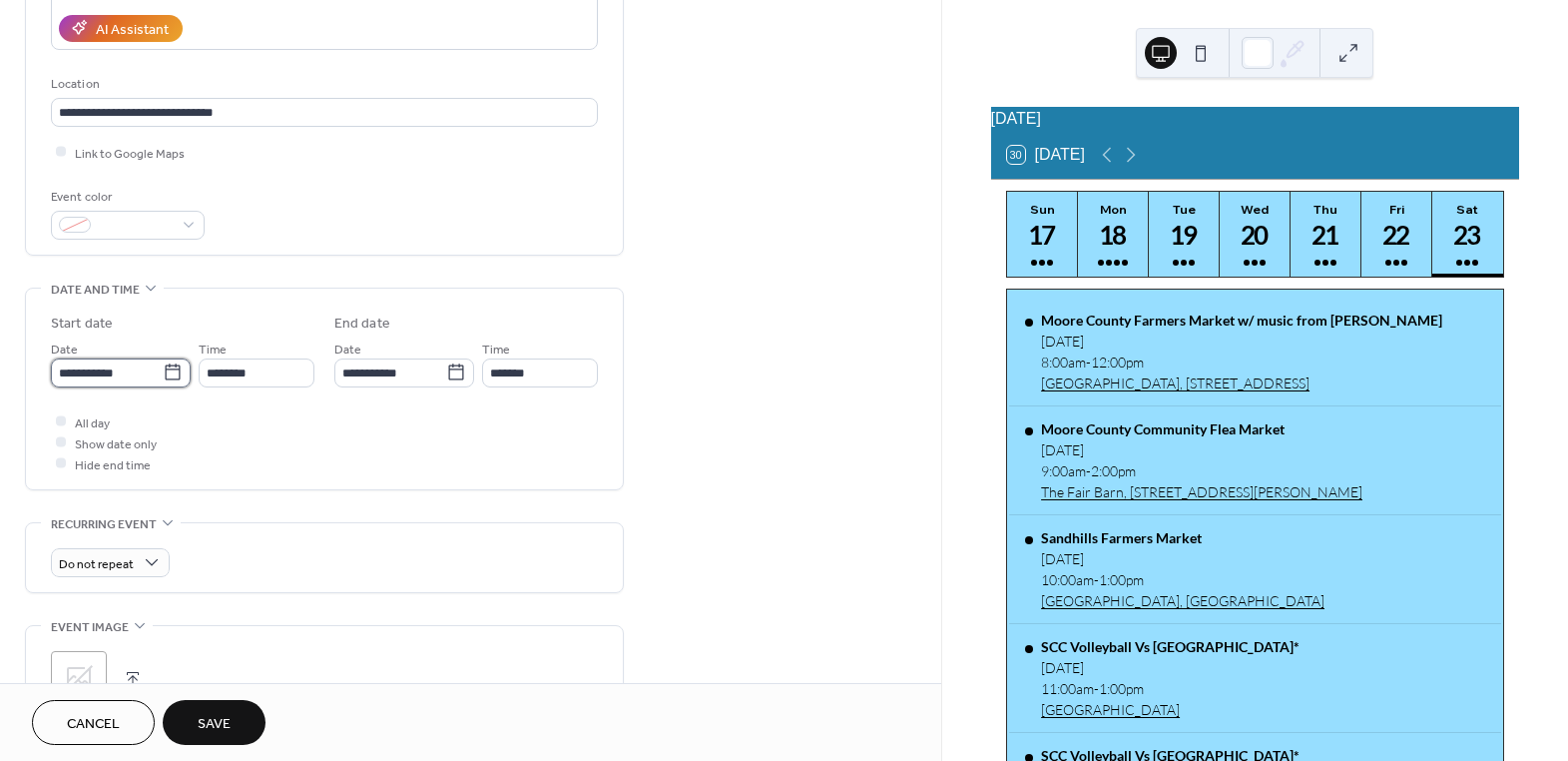 click on "**********" at bounding box center (107, 373) 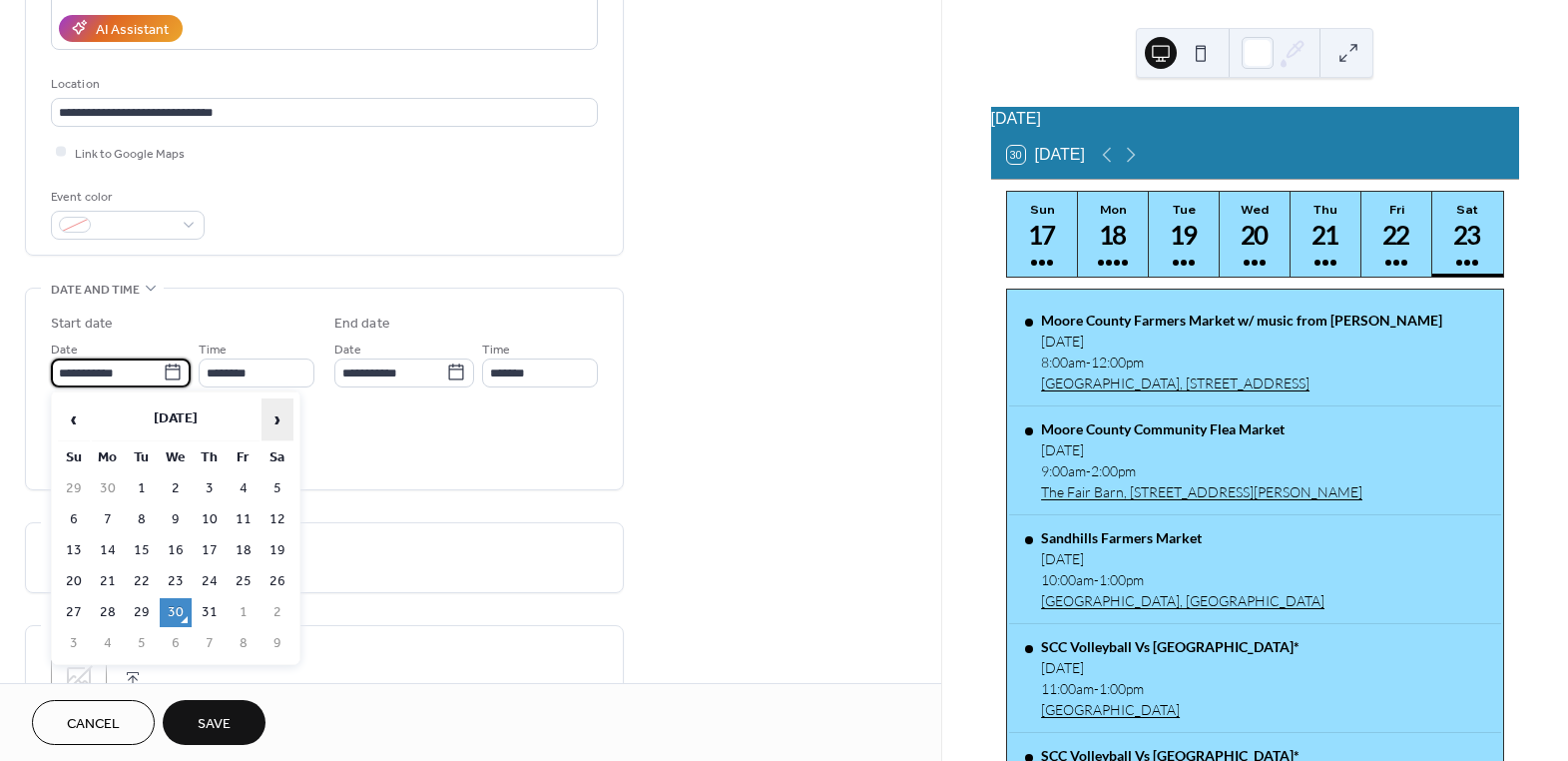 click on "›" at bounding box center [277, 419] 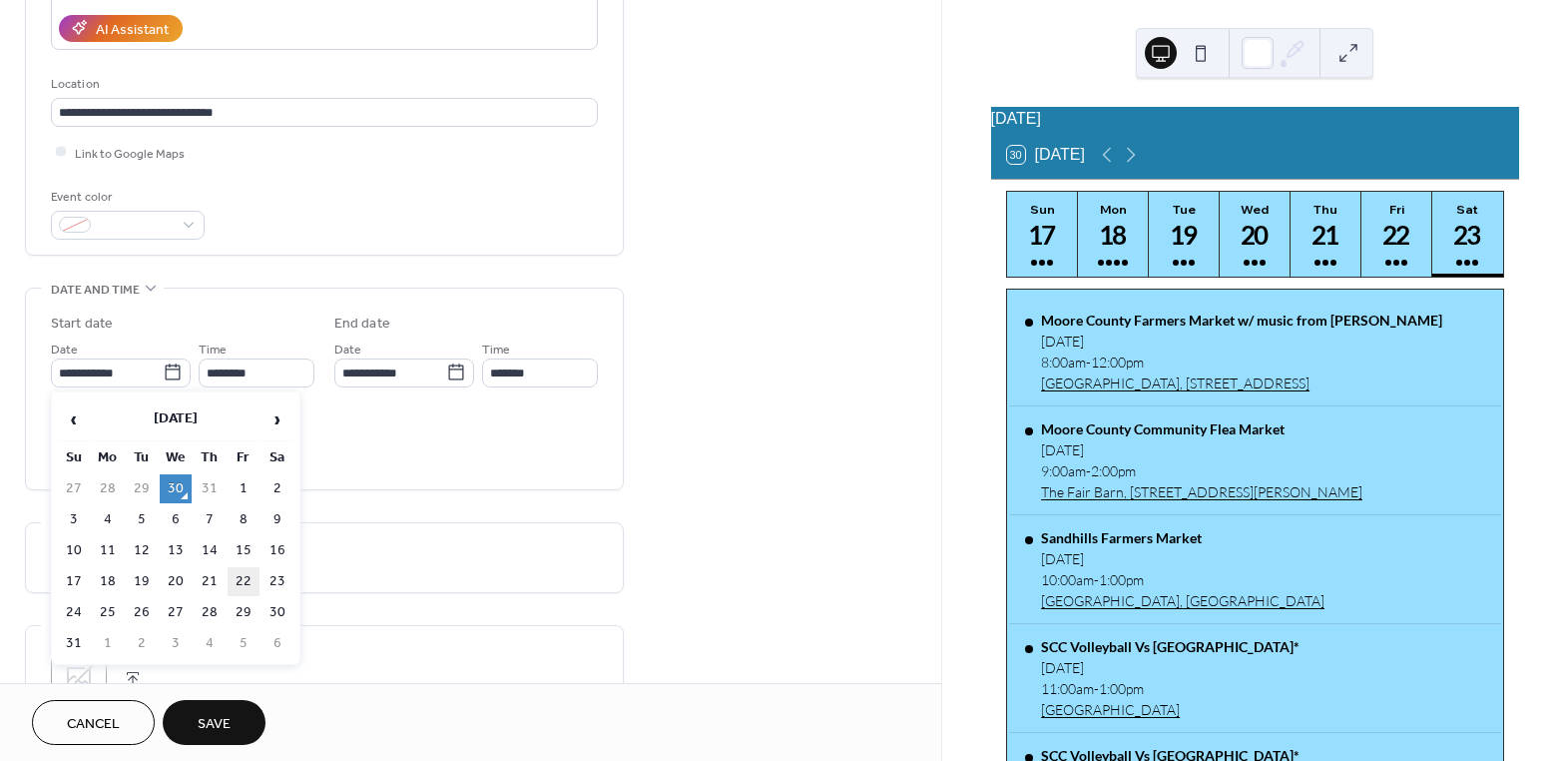 click on "22" at bounding box center [244, 581] 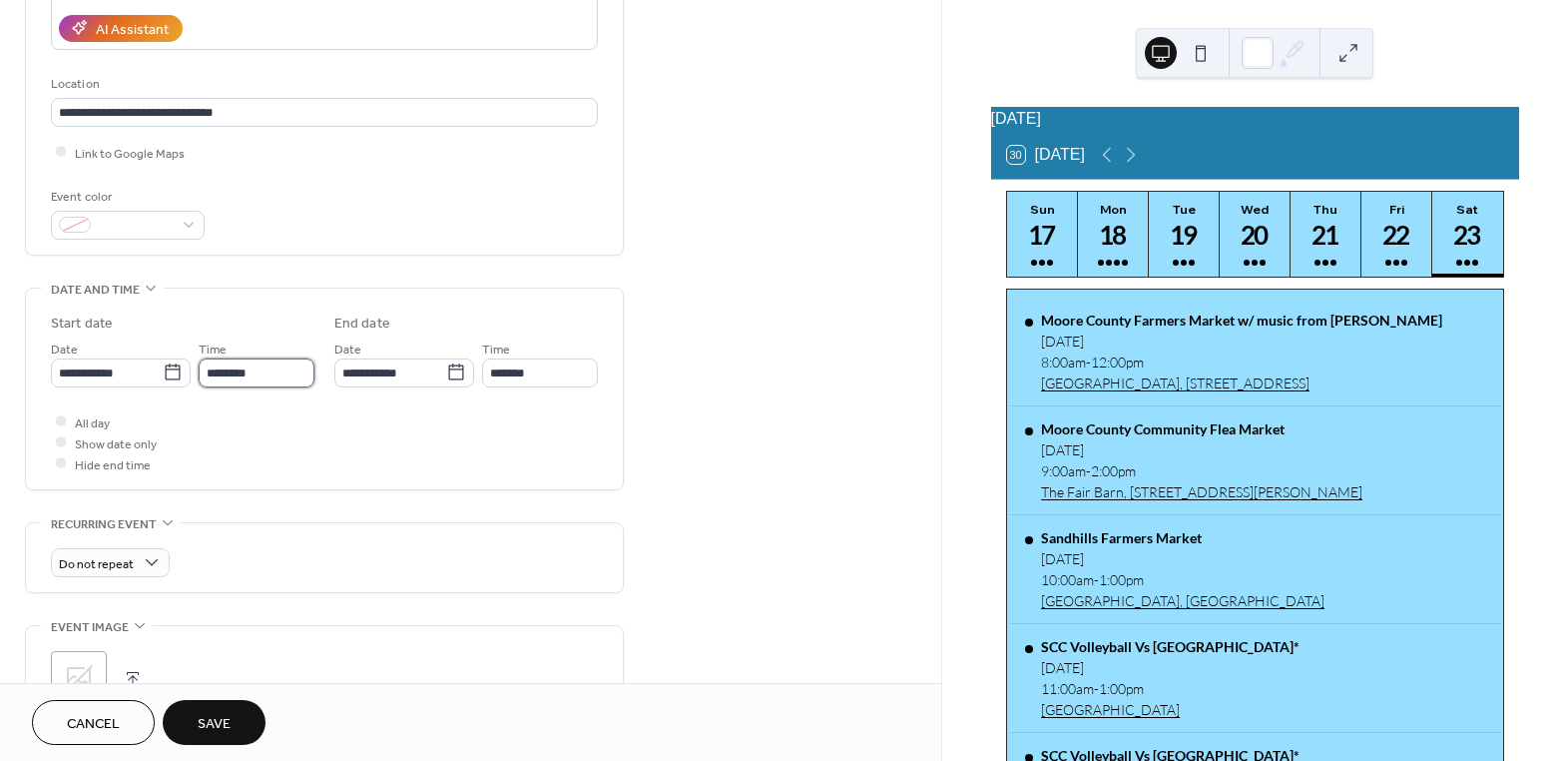 click on "********" at bounding box center (257, 373) 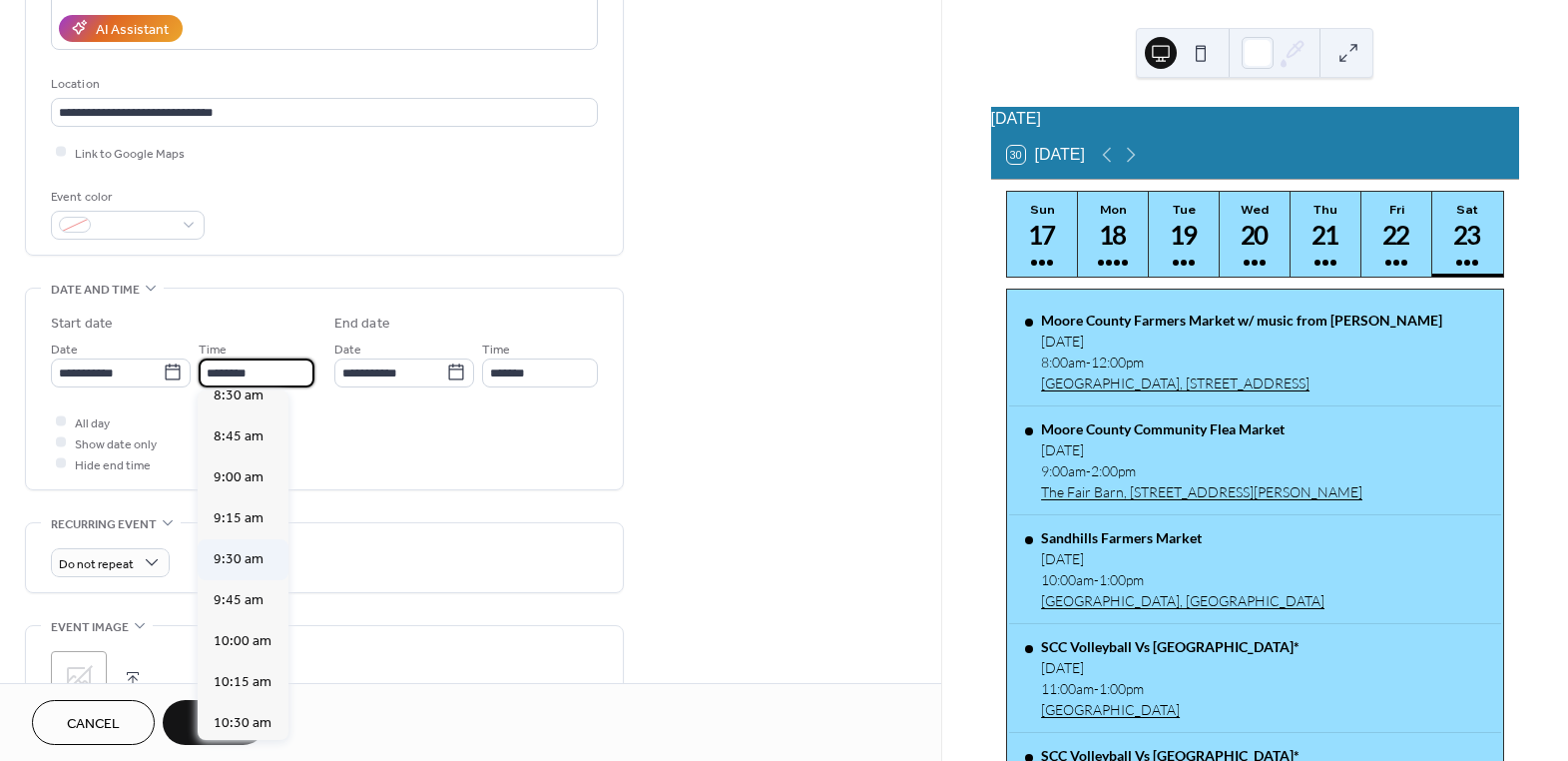 scroll, scrollTop: 1402, scrollLeft: 0, axis: vertical 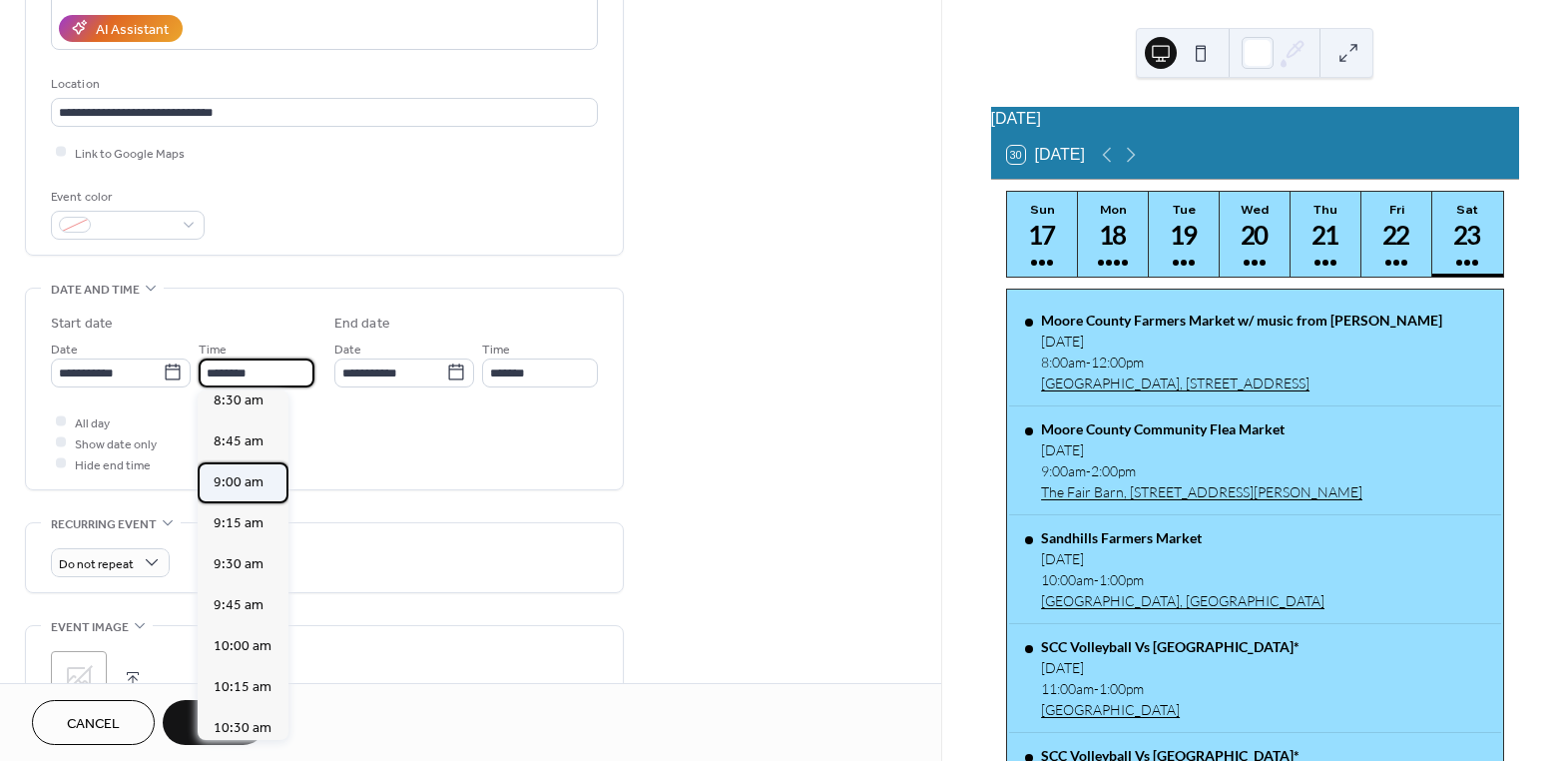 click on "9:00 am" at bounding box center (243, 482) 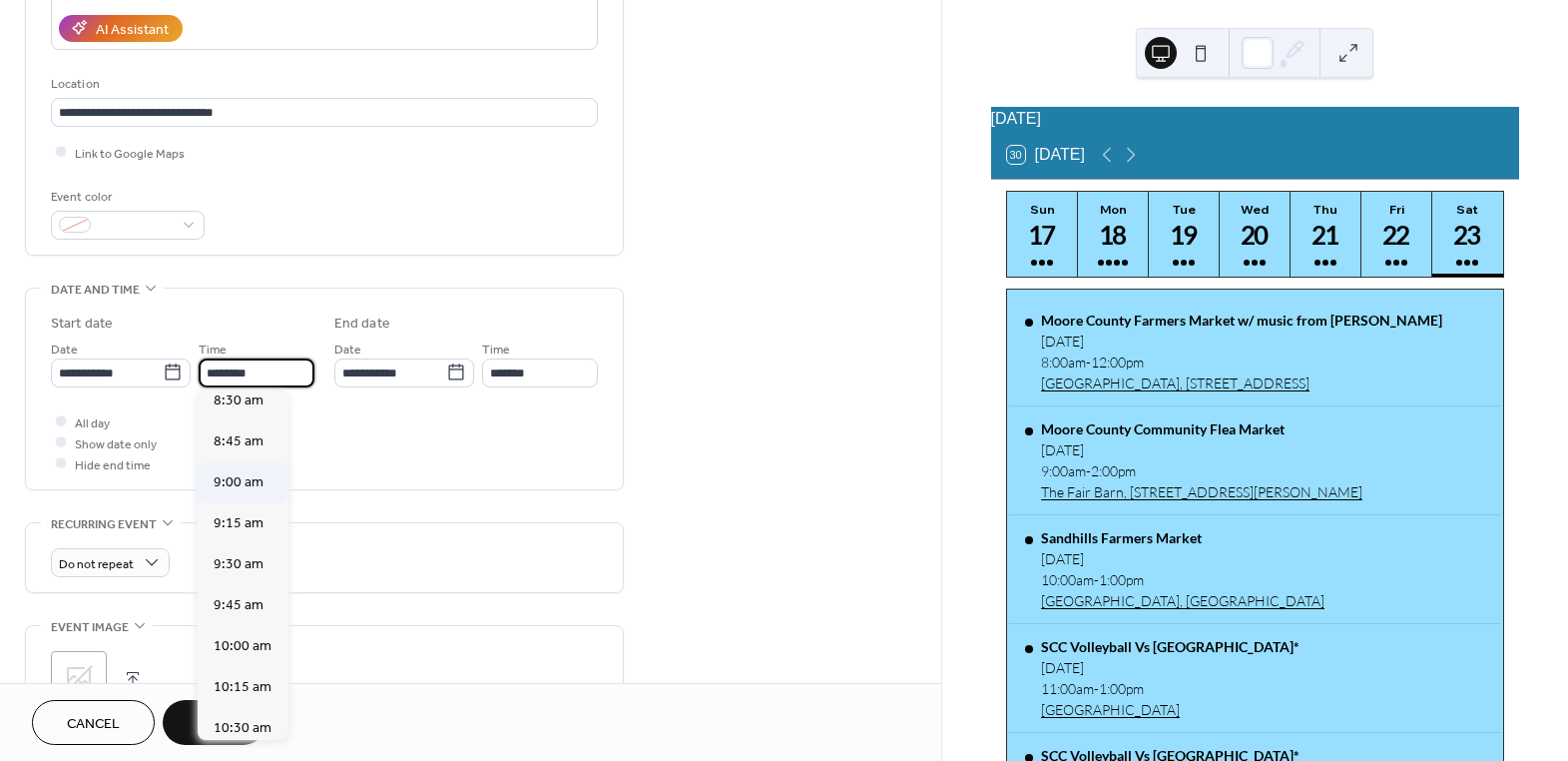 type on "*******" 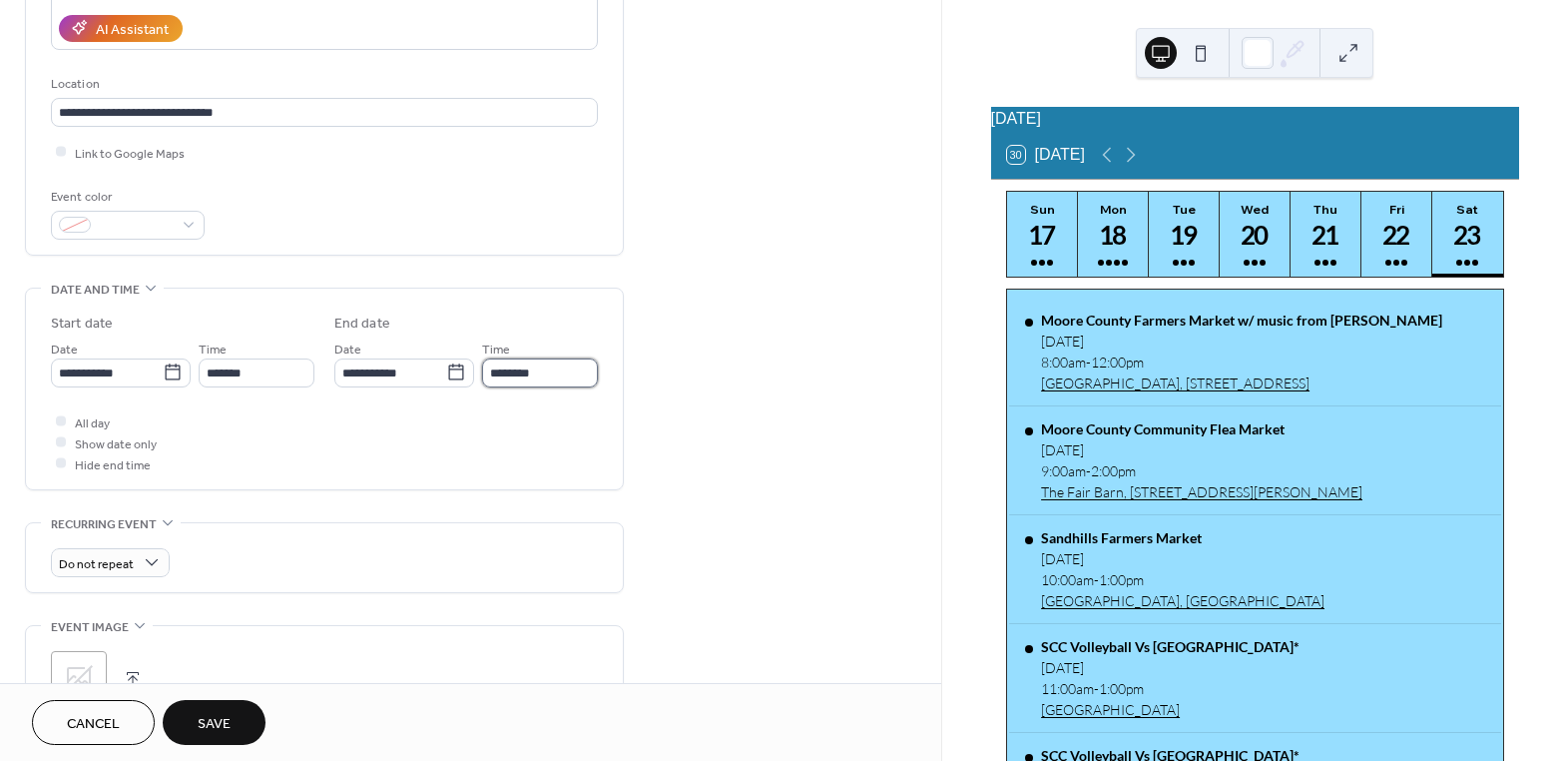 click on "********" at bounding box center (540, 373) 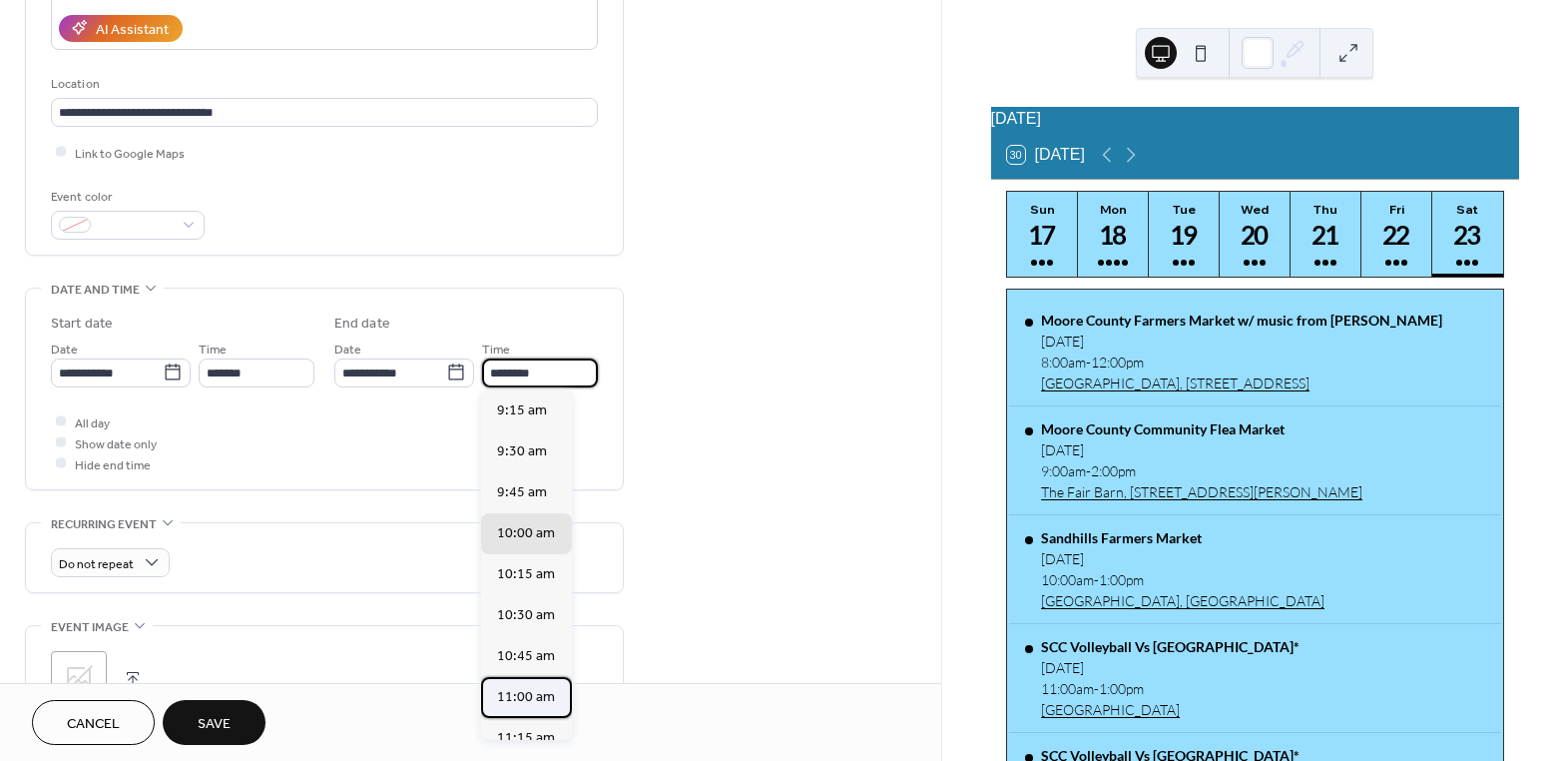 click on "11:00 am" at bounding box center (526, 697) 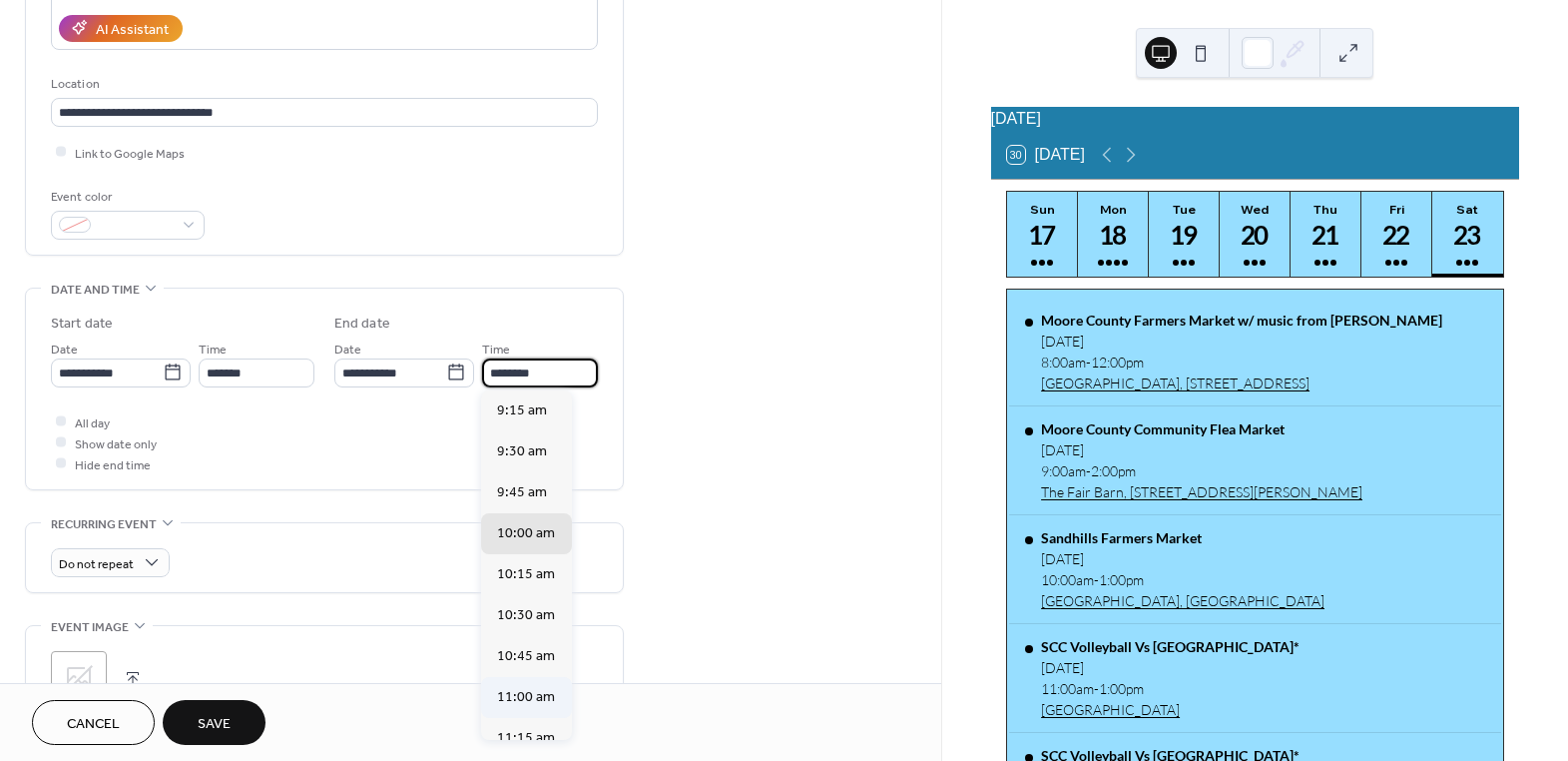 type on "********" 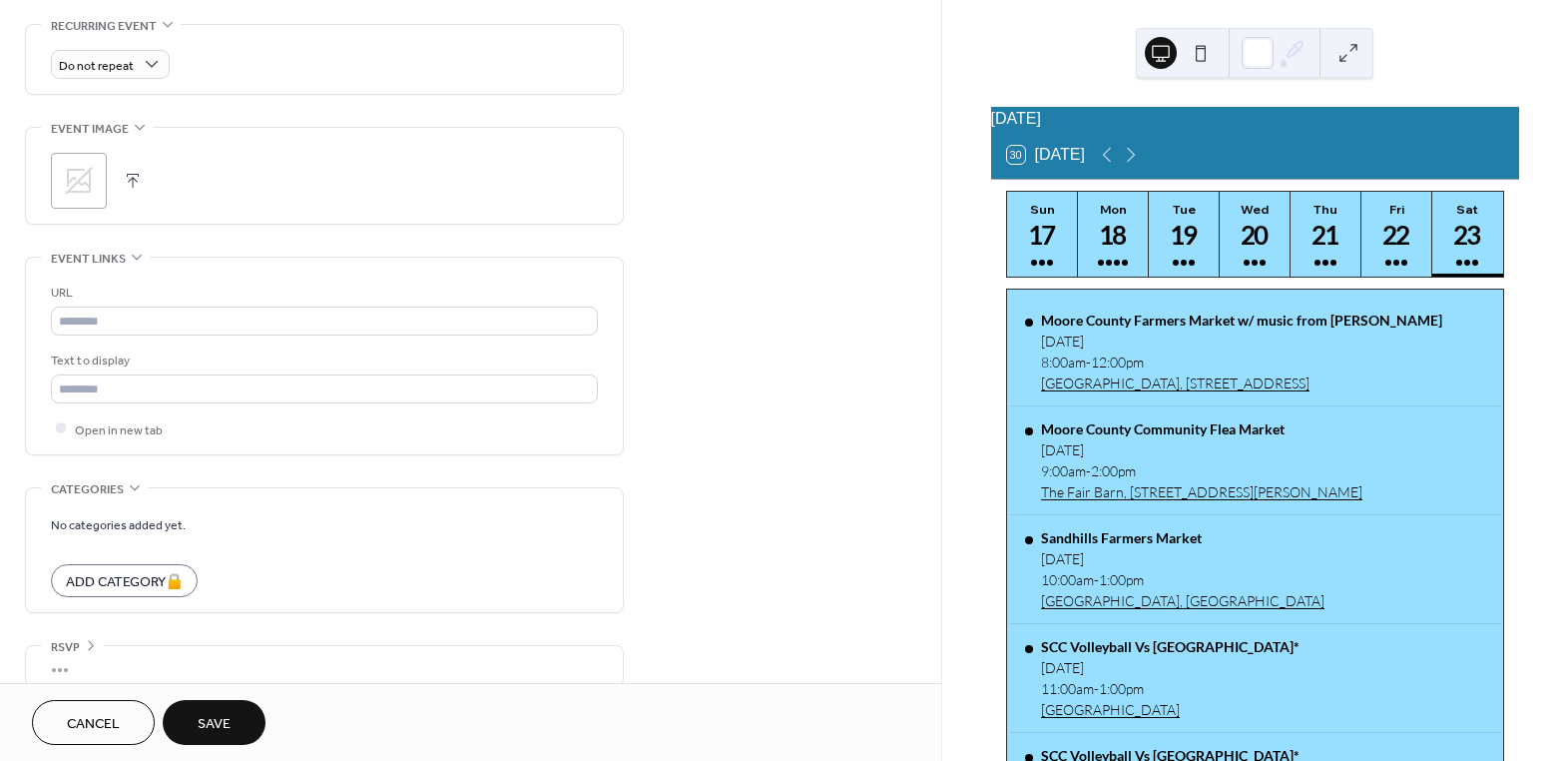 scroll, scrollTop: 883, scrollLeft: 0, axis: vertical 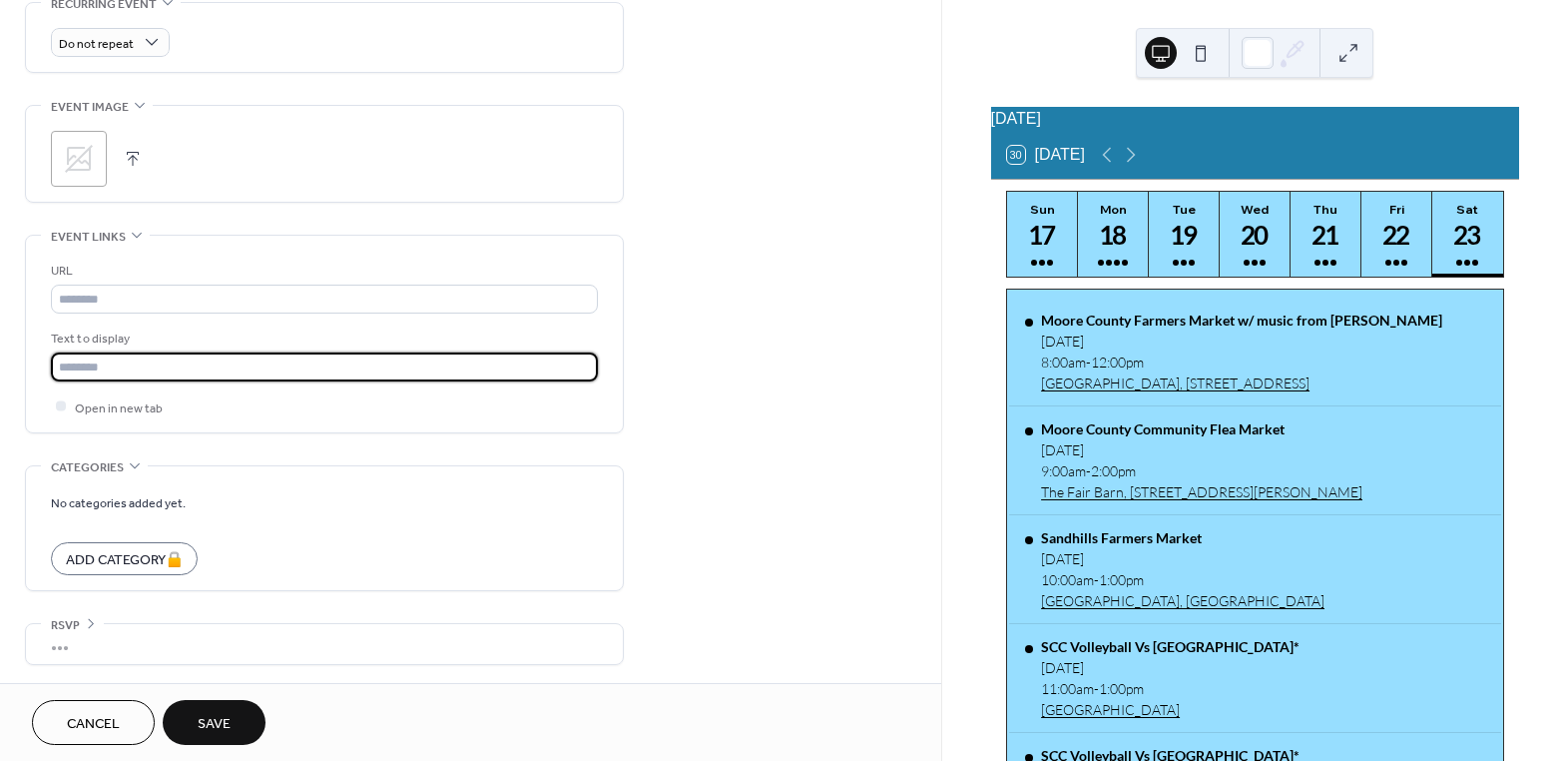 click at bounding box center (324, 367) 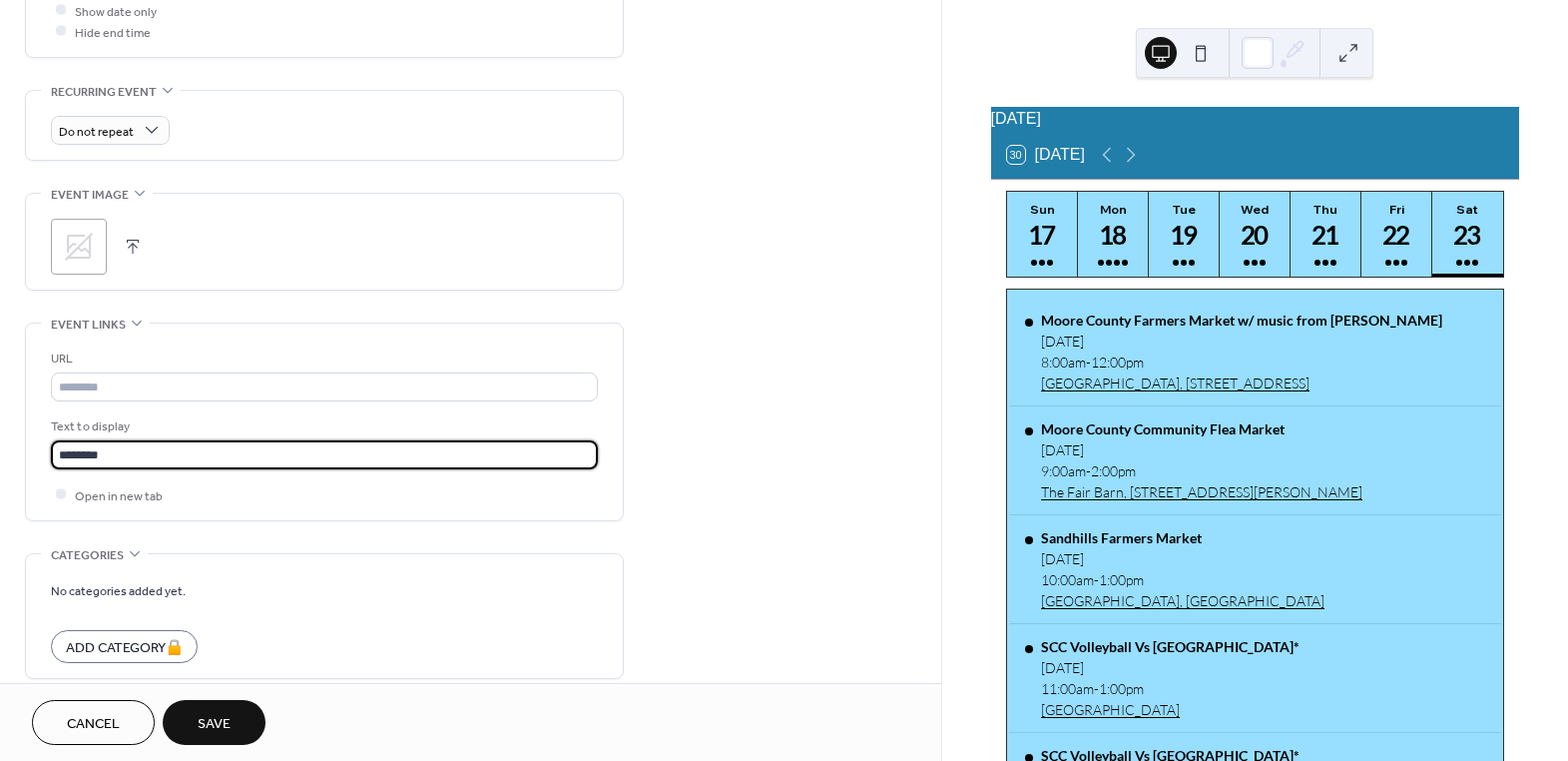 scroll, scrollTop: 792, scrollLeft: 0, axis: vertical 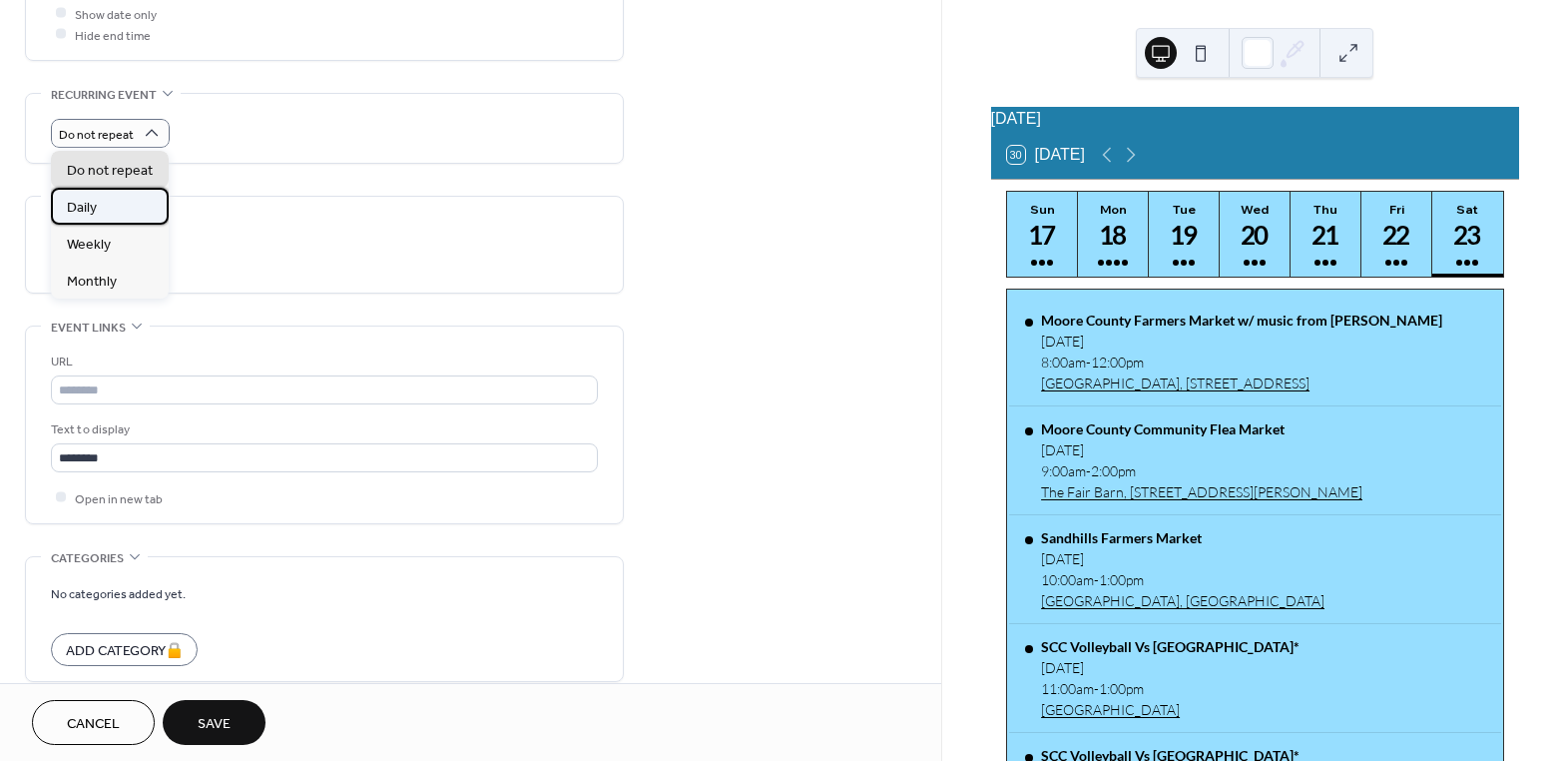 click on "Daily" at bounding box center (110, 206) 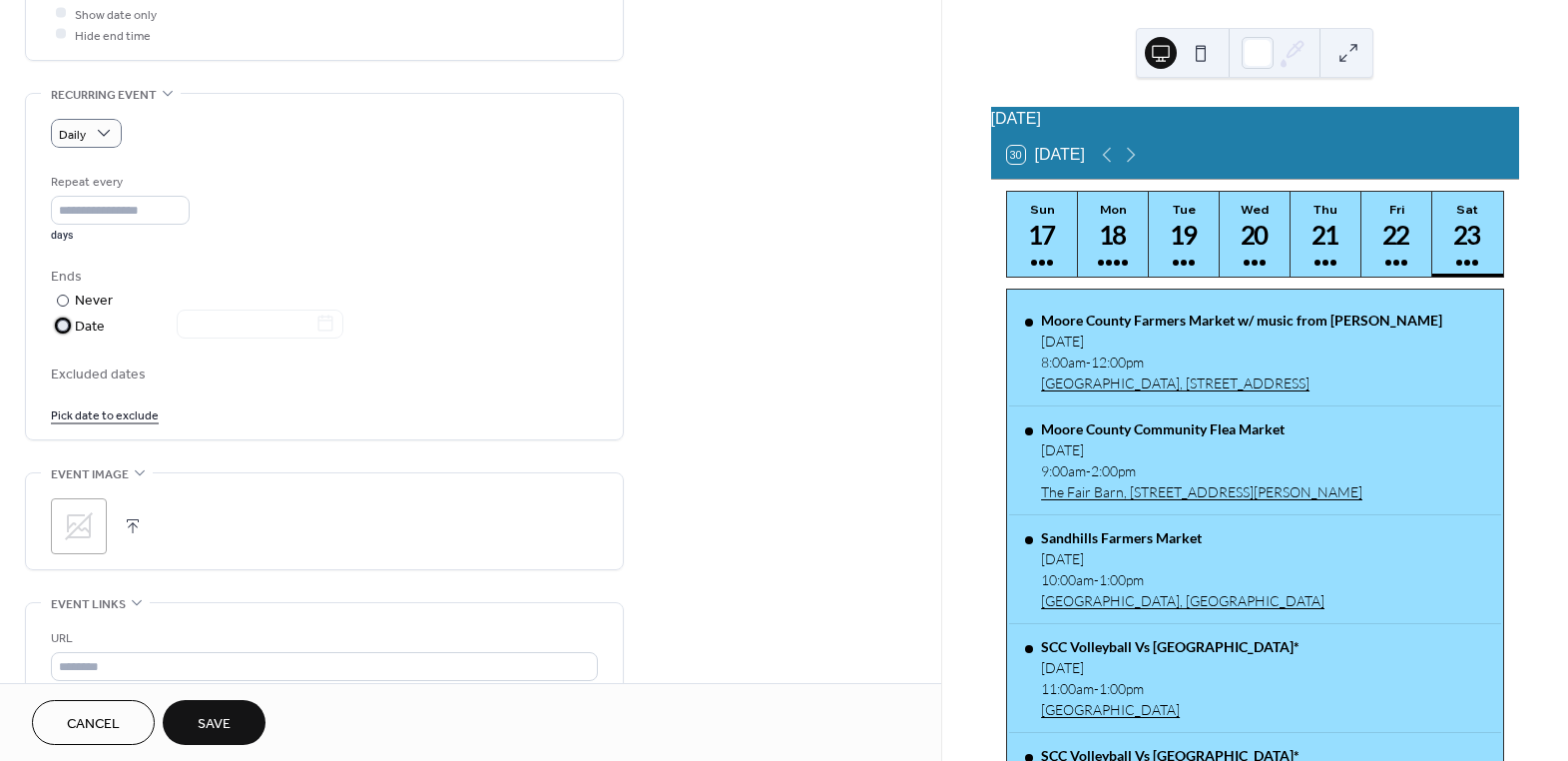 click at bounding box center [63, 326] 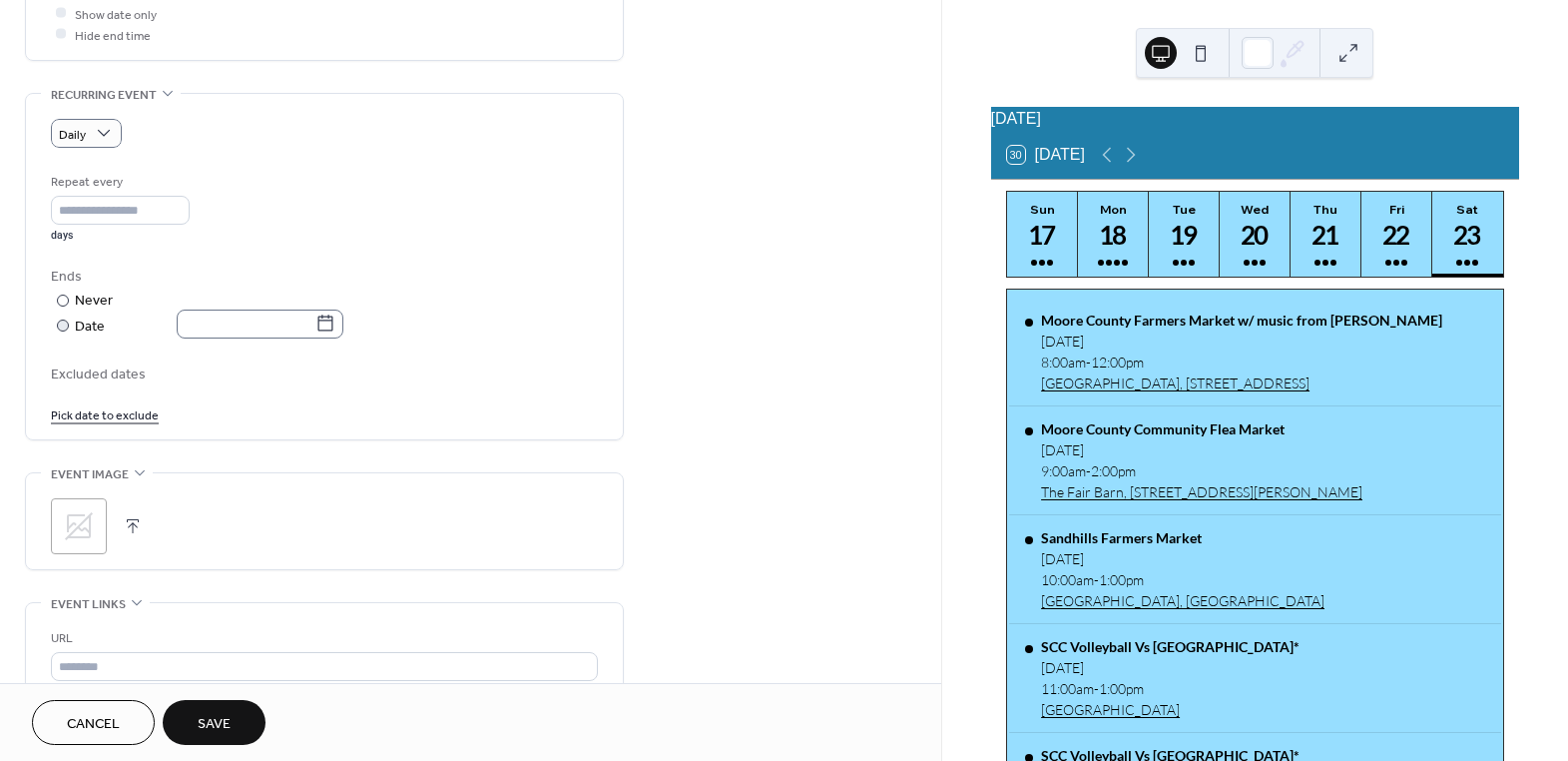 click 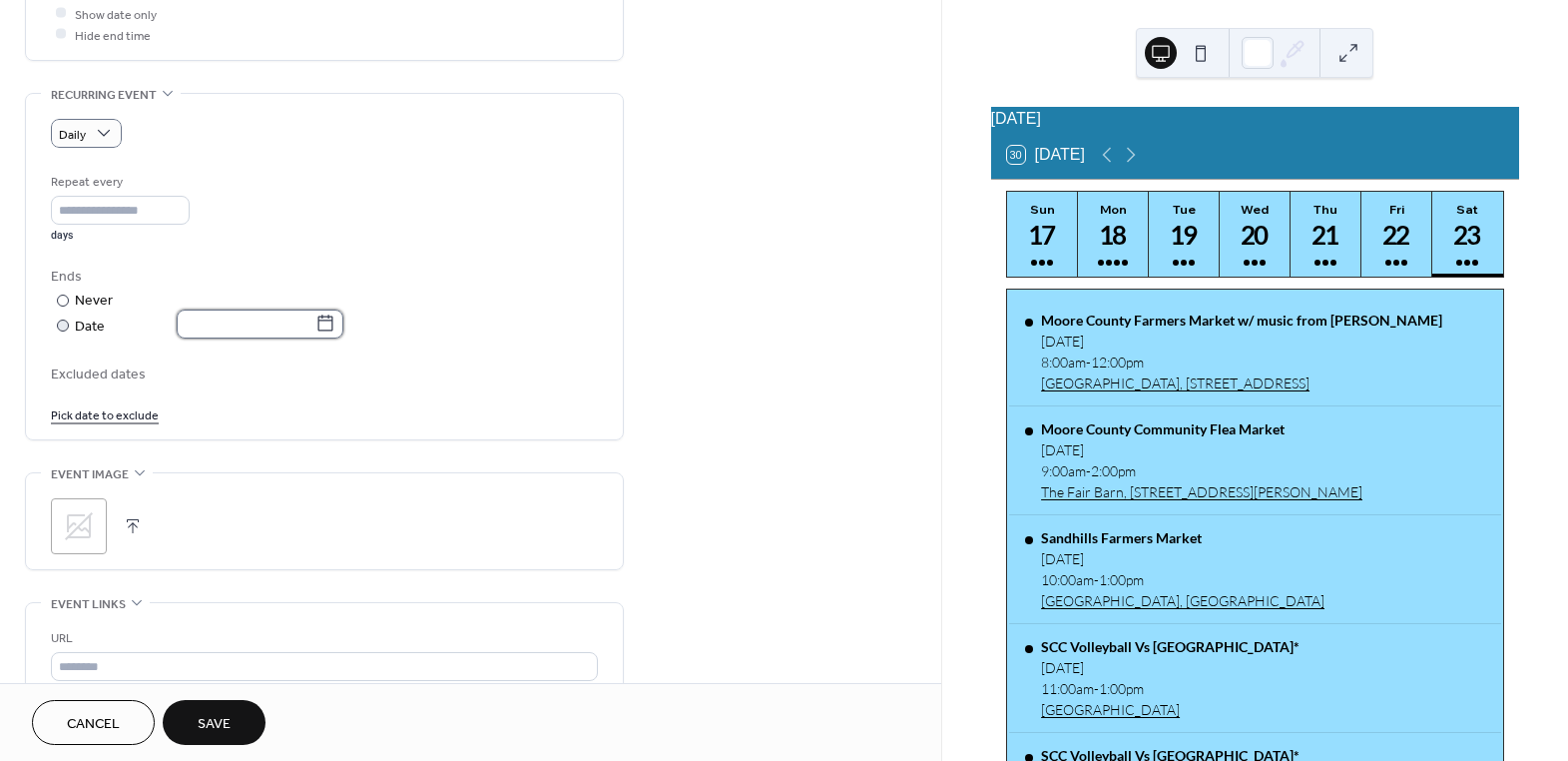click at bounding box center [246, 324] 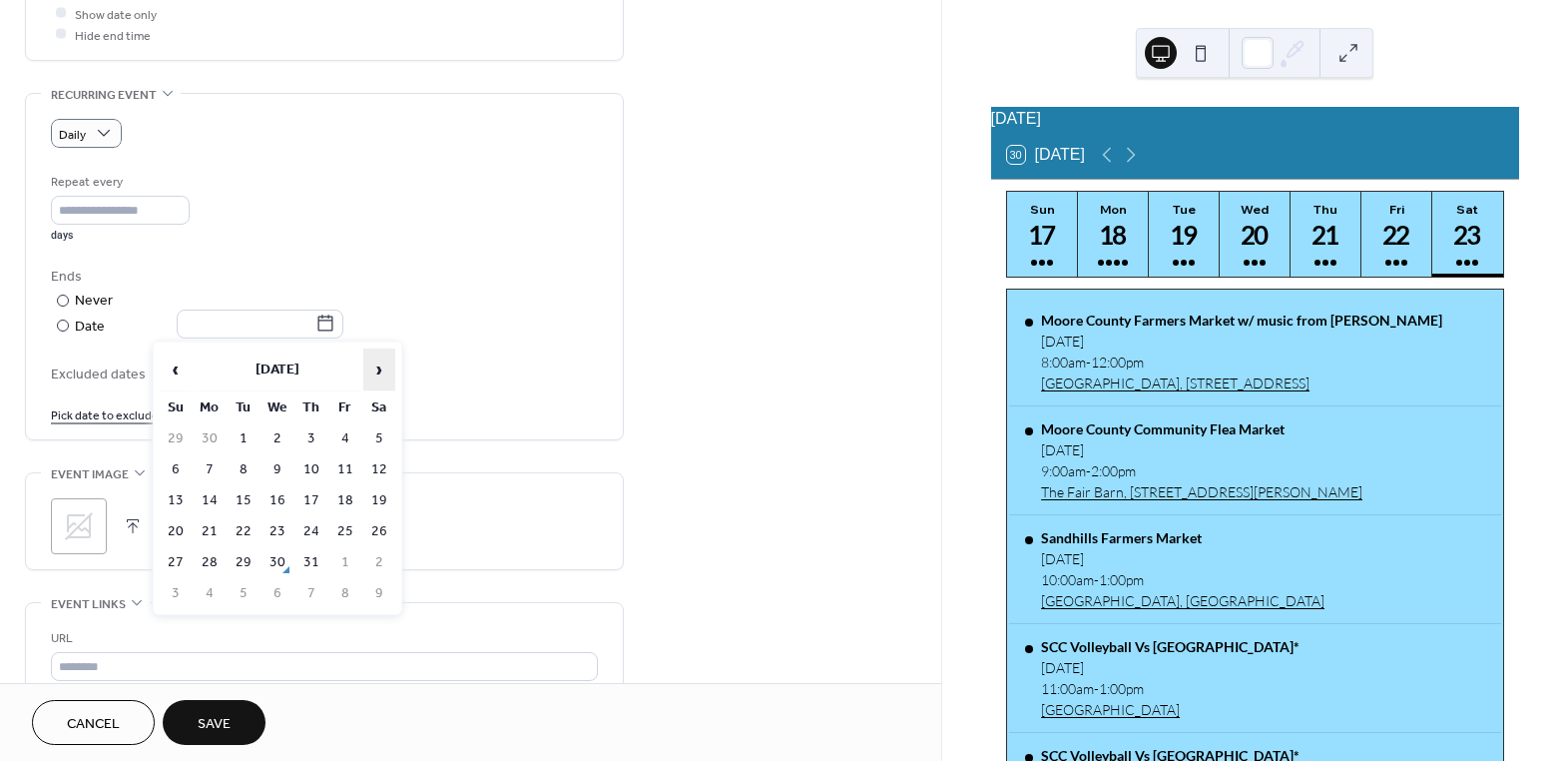 click on "›" at bounding box center [379, 370] 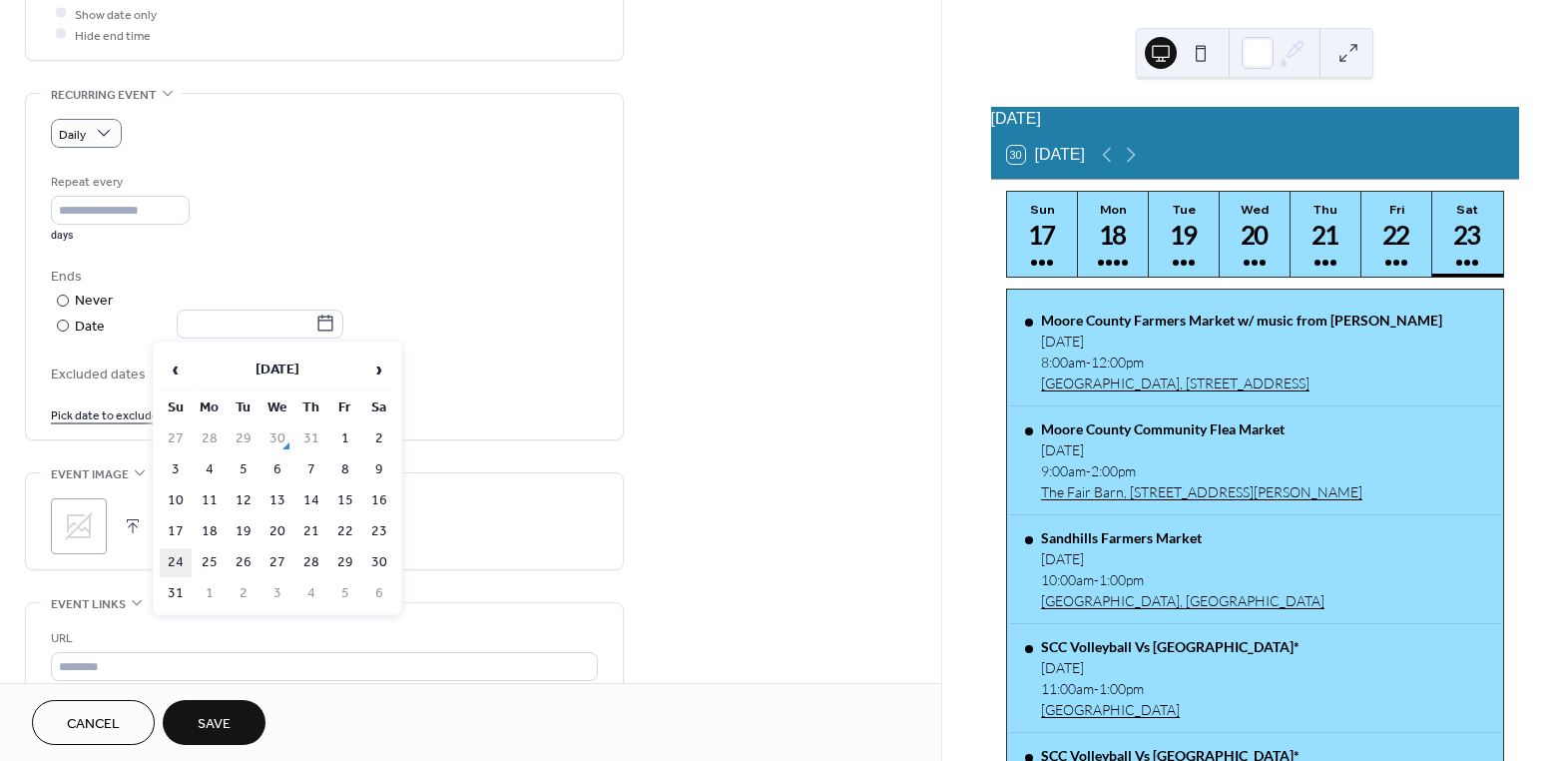 click on "24" at bounding box center [176, 562] 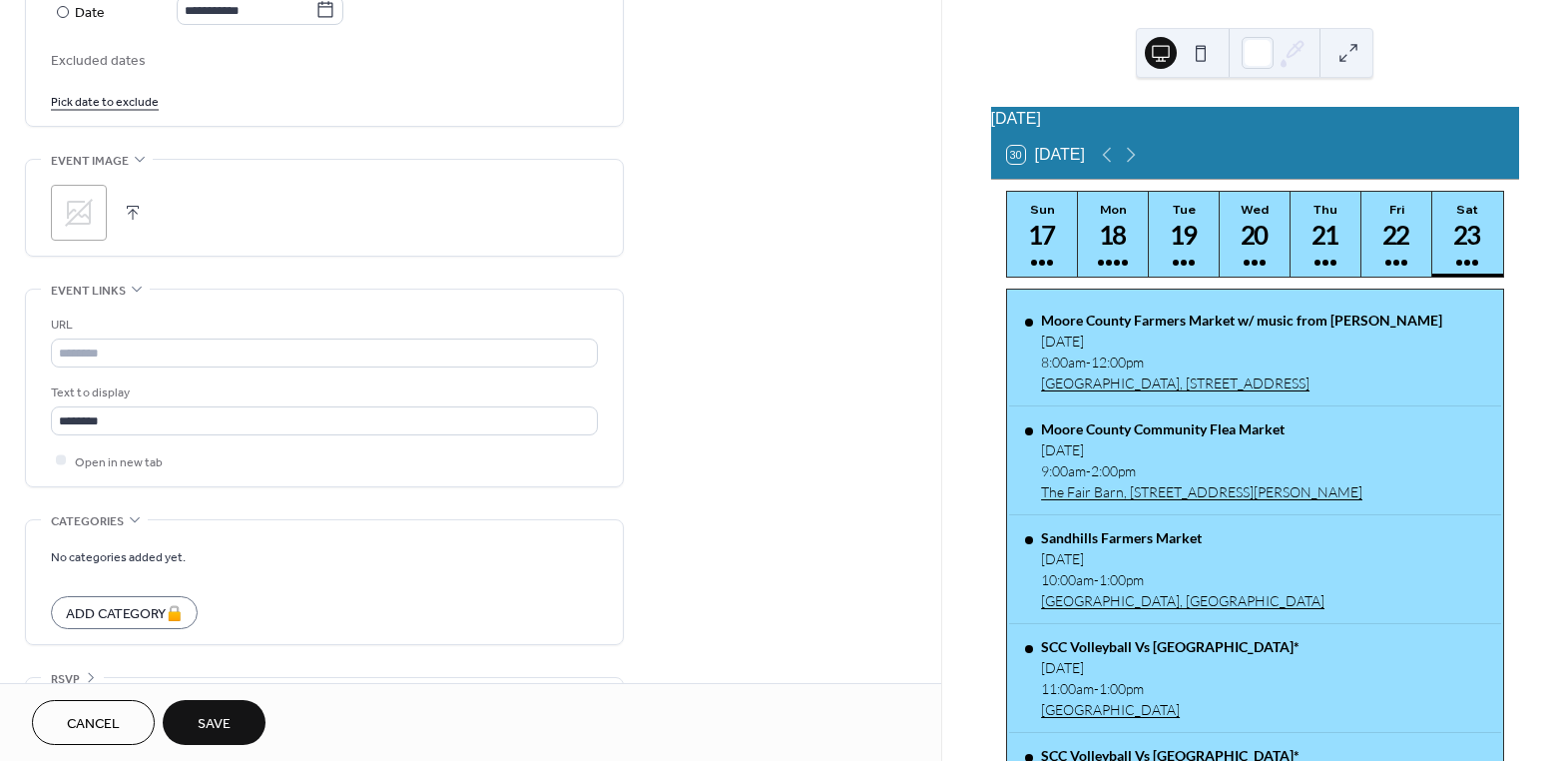 scroll, scrollTop: 1155, scrollLeft: 0, axis: vertical 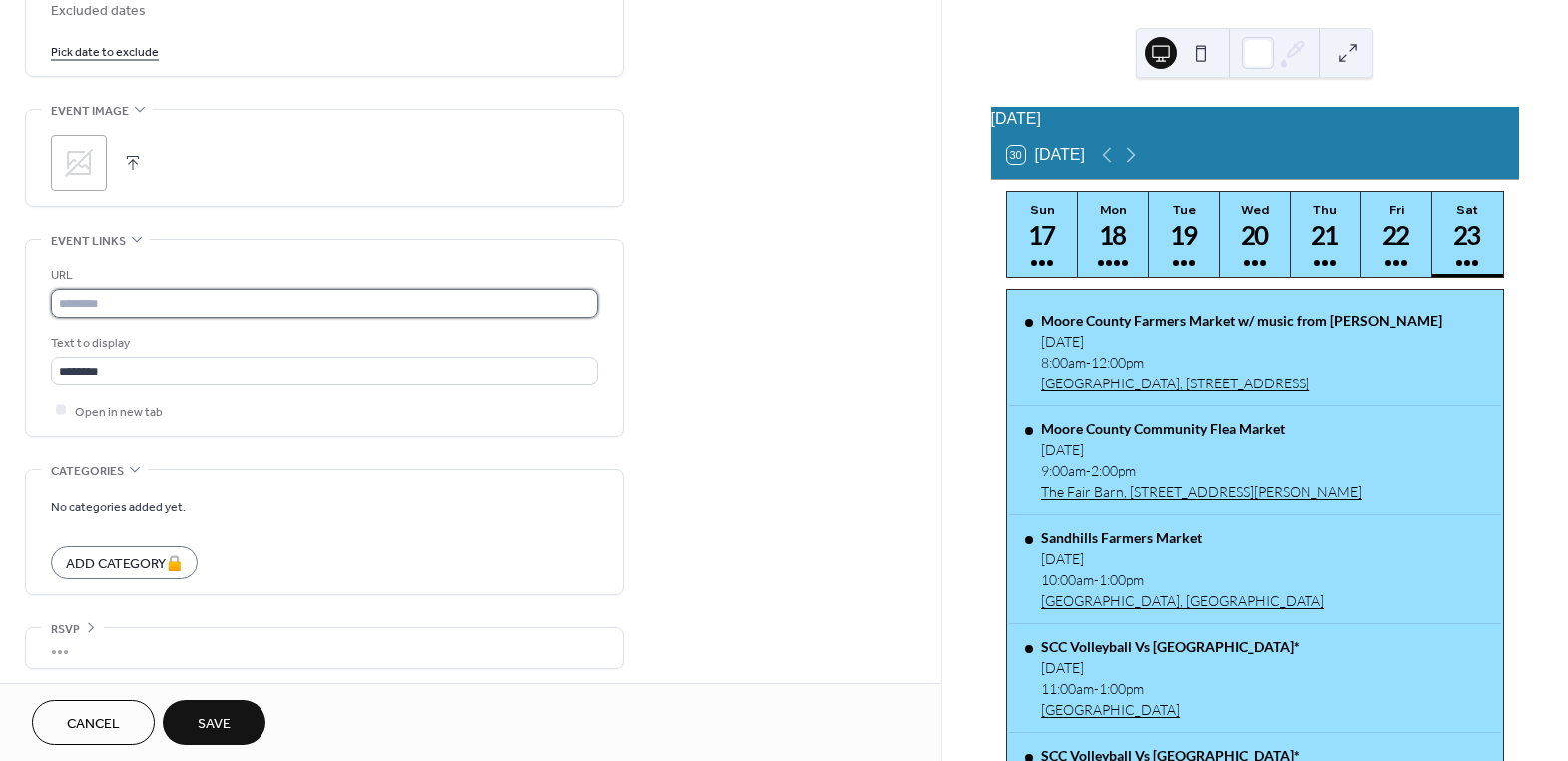 click at bounding box center [324, 303] 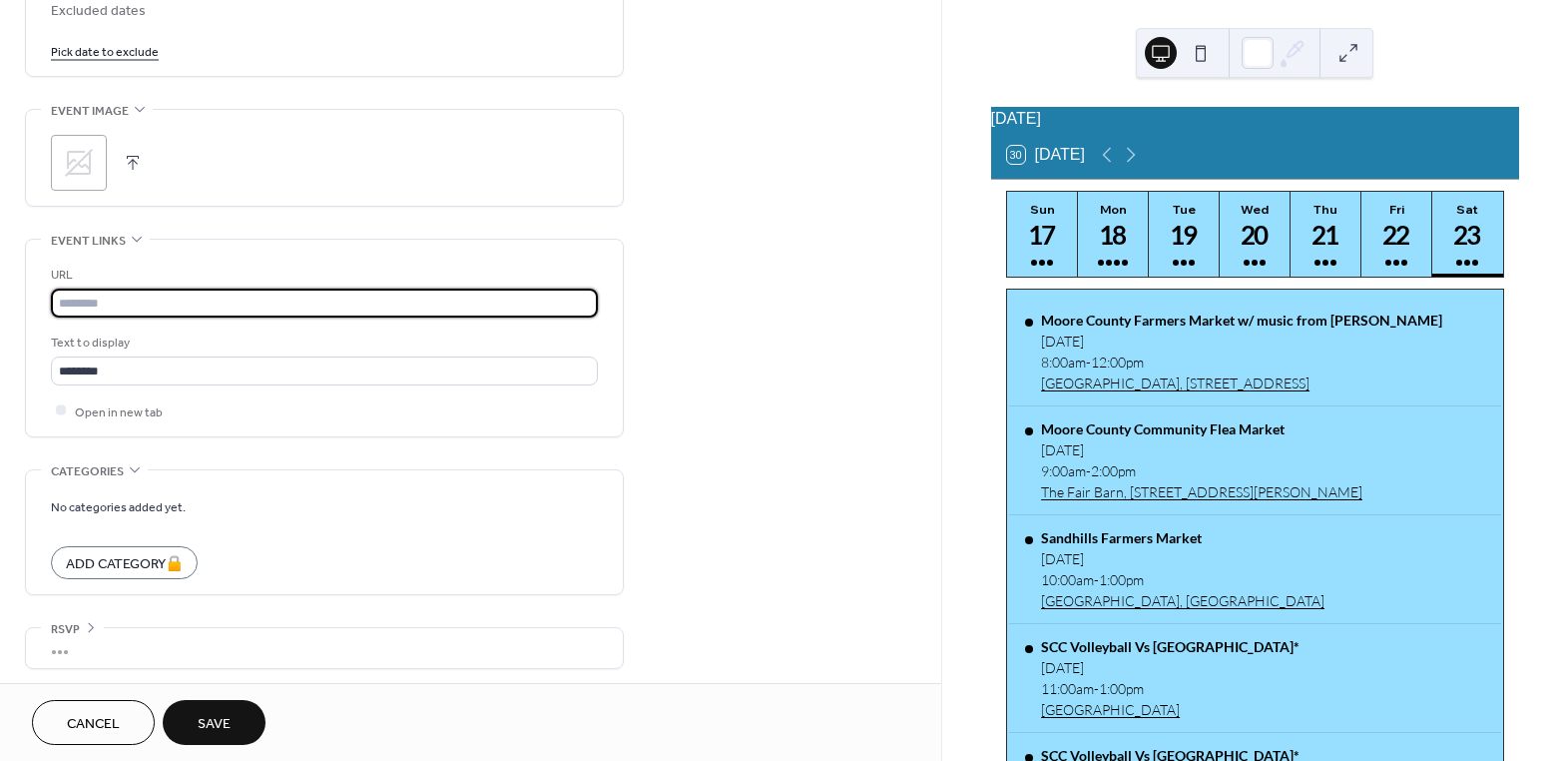paste on "**********" 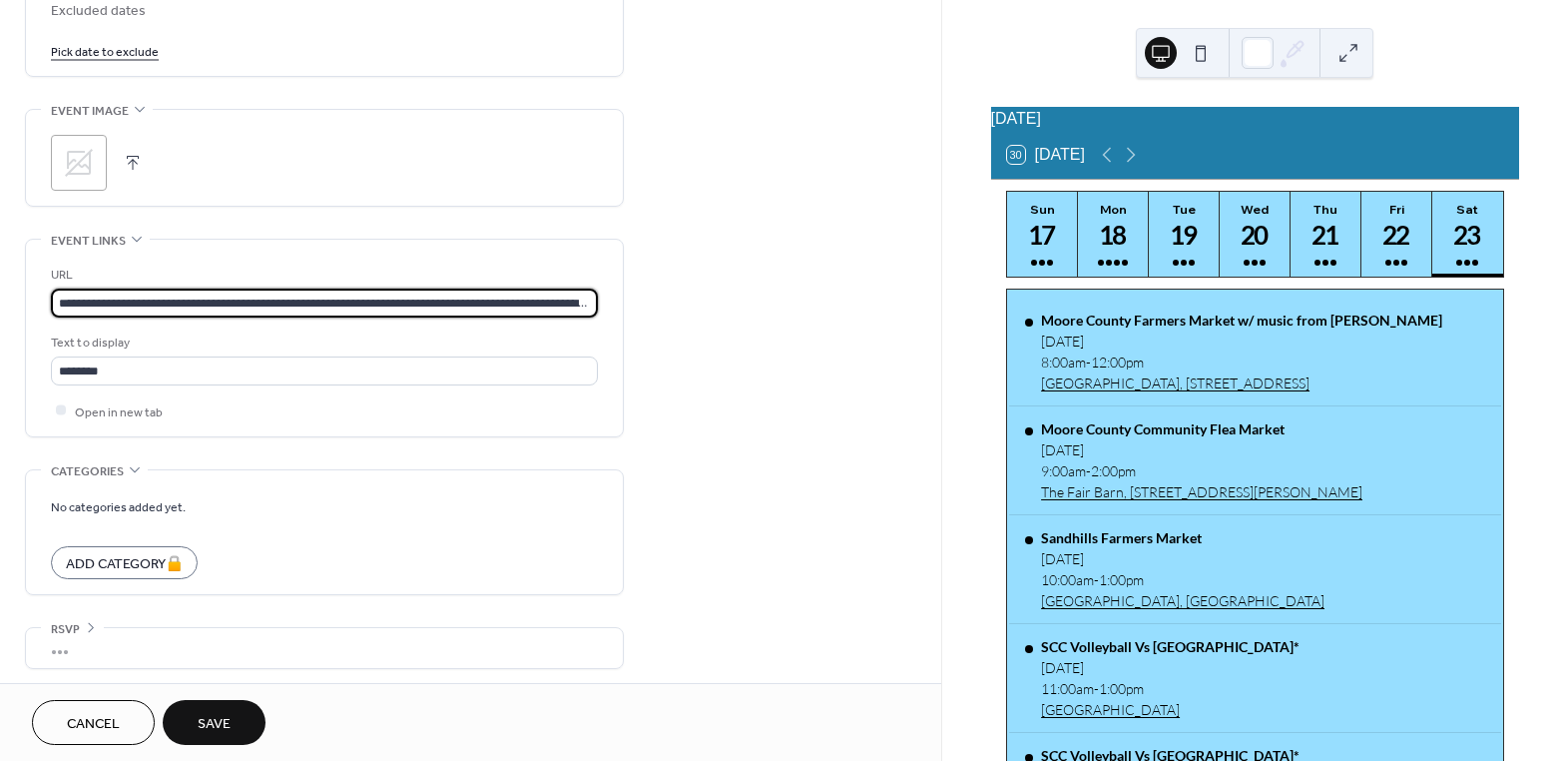 scroll, scrollTop: 0, scrollLeft: 410, axis: horizontal 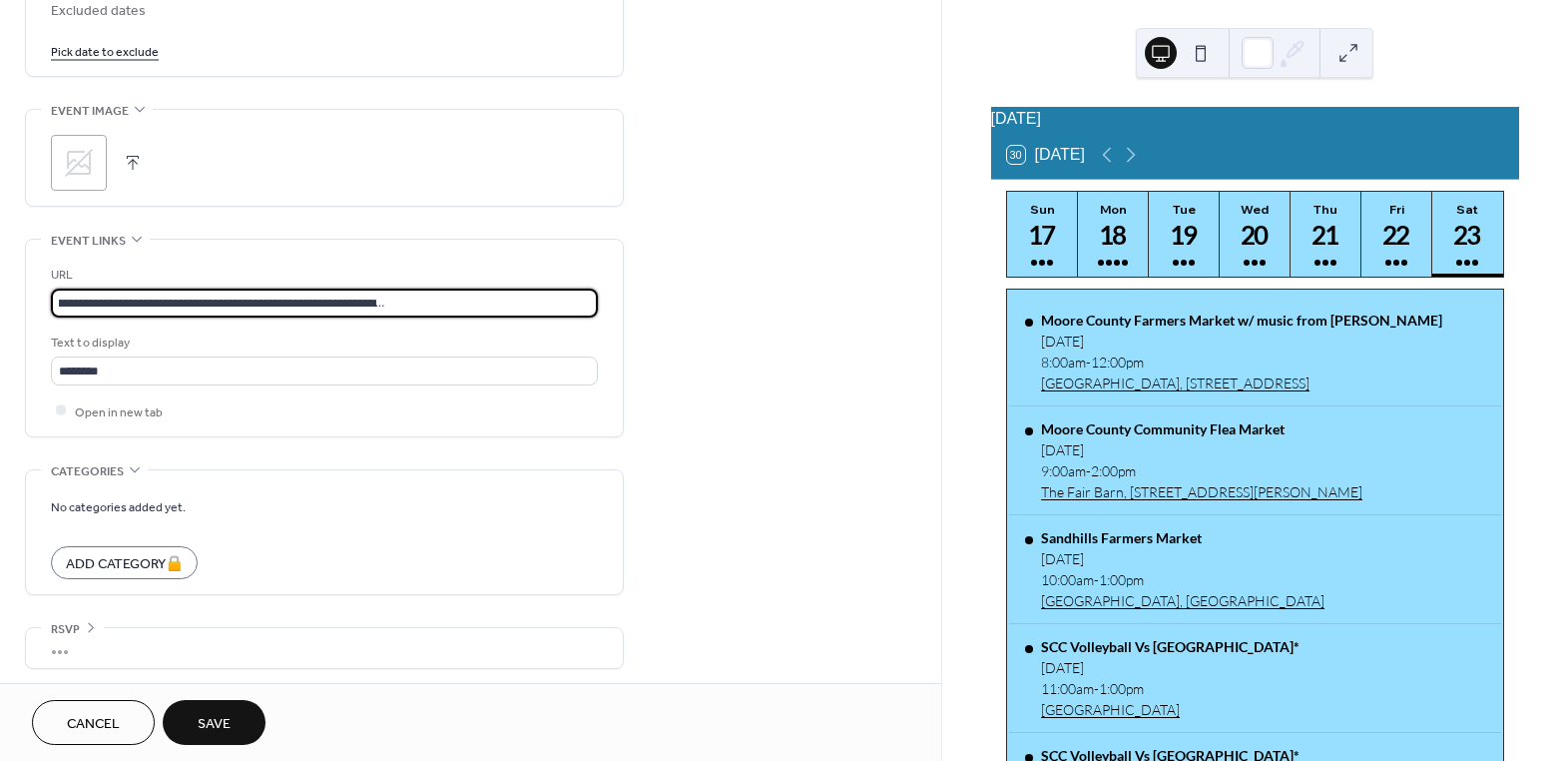 type on "**********" 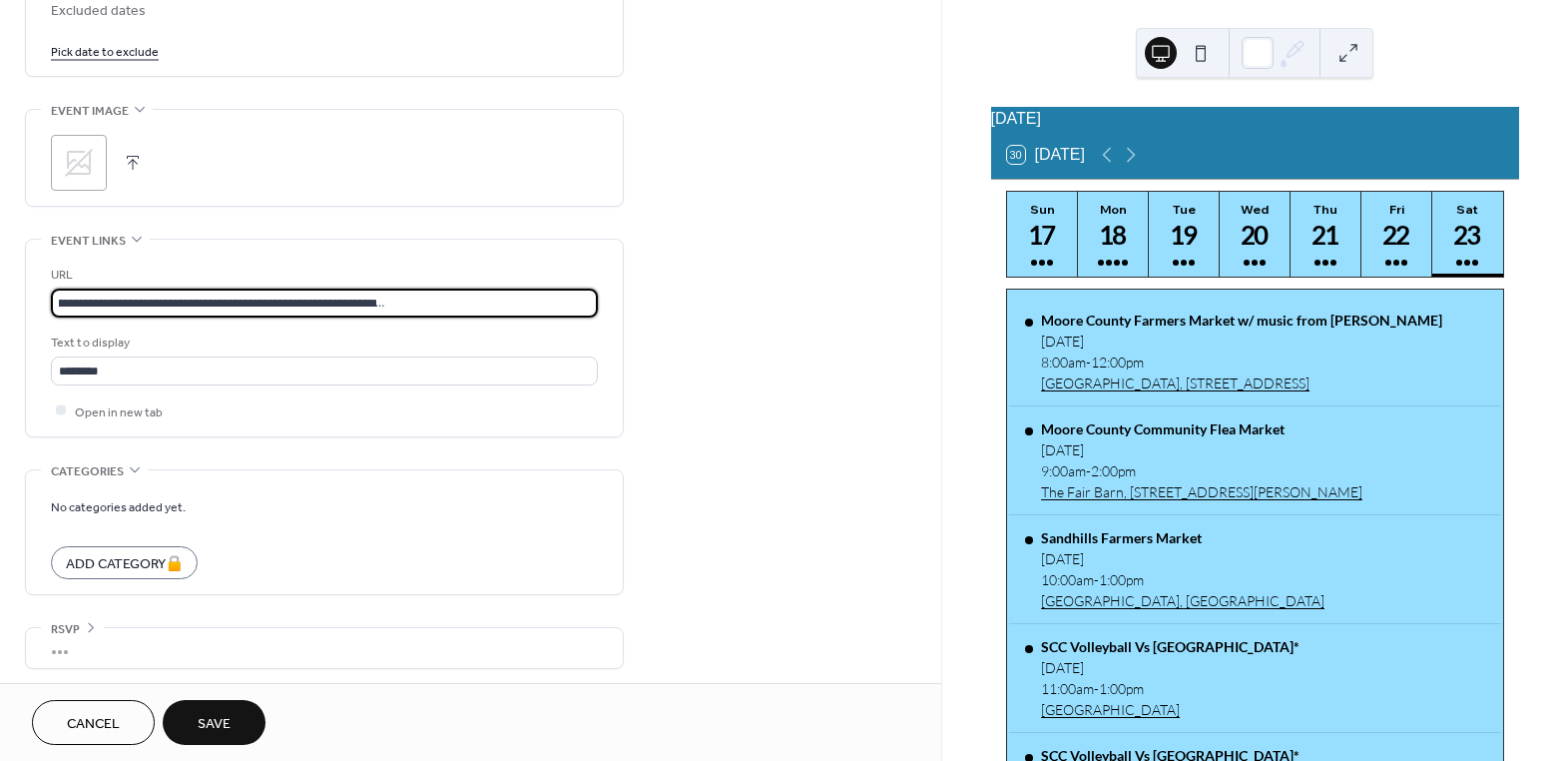 scroll, scrollTop: 0, scrollLeft: 0, axis: both 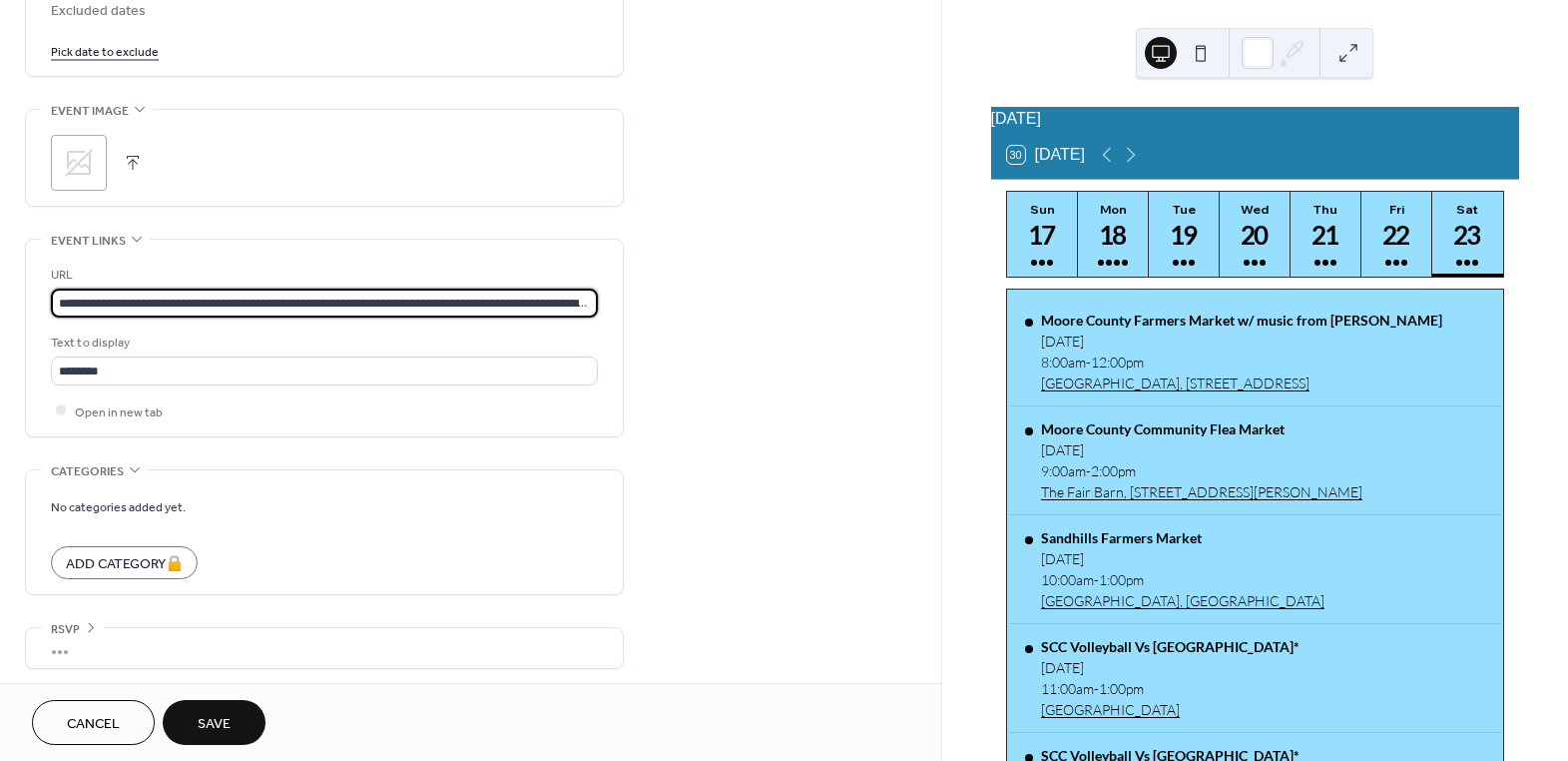 click on "Save" at bounding box center [214, 724] 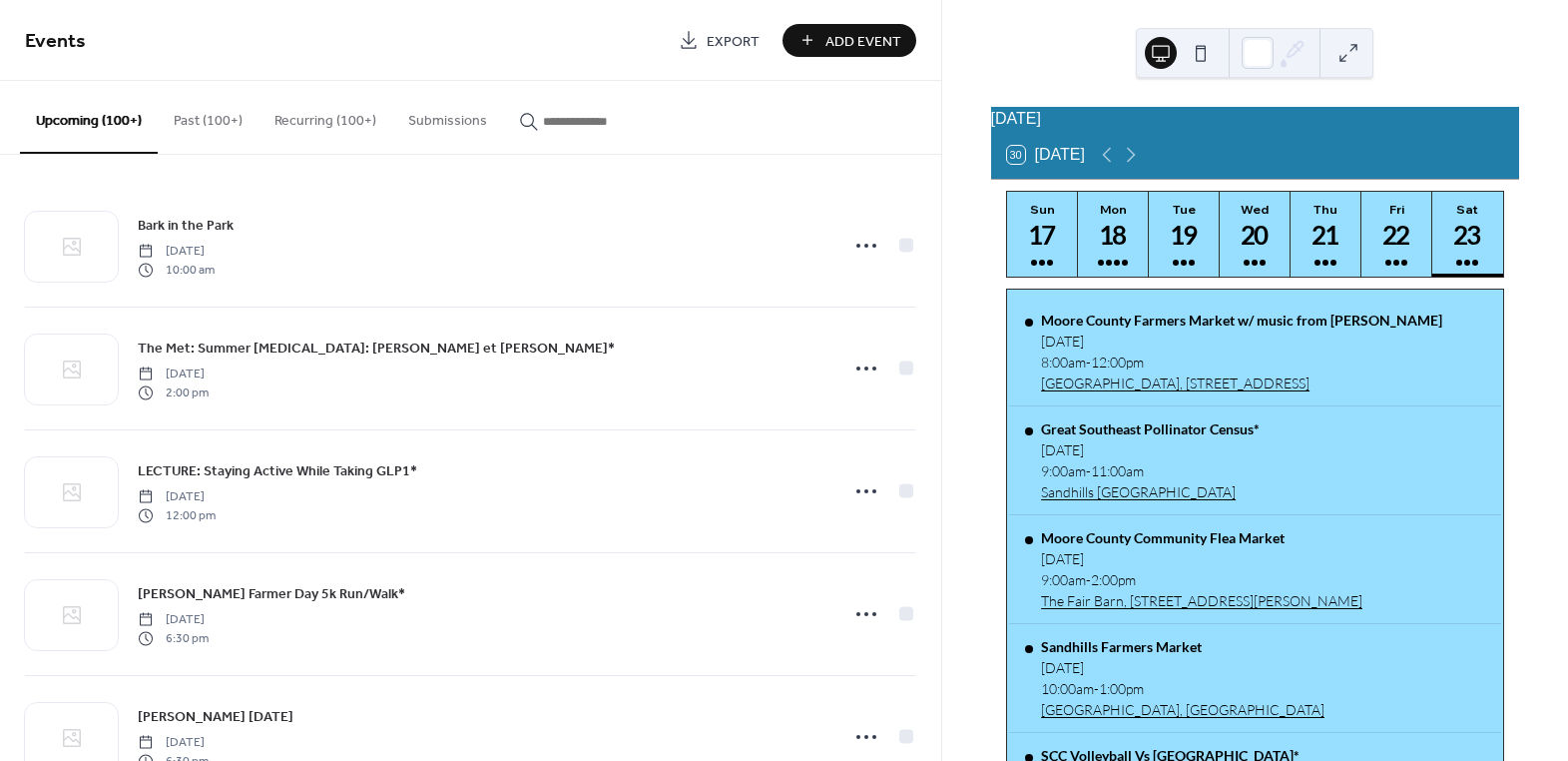 click on "Add Event" at bounding box center (849, 40) 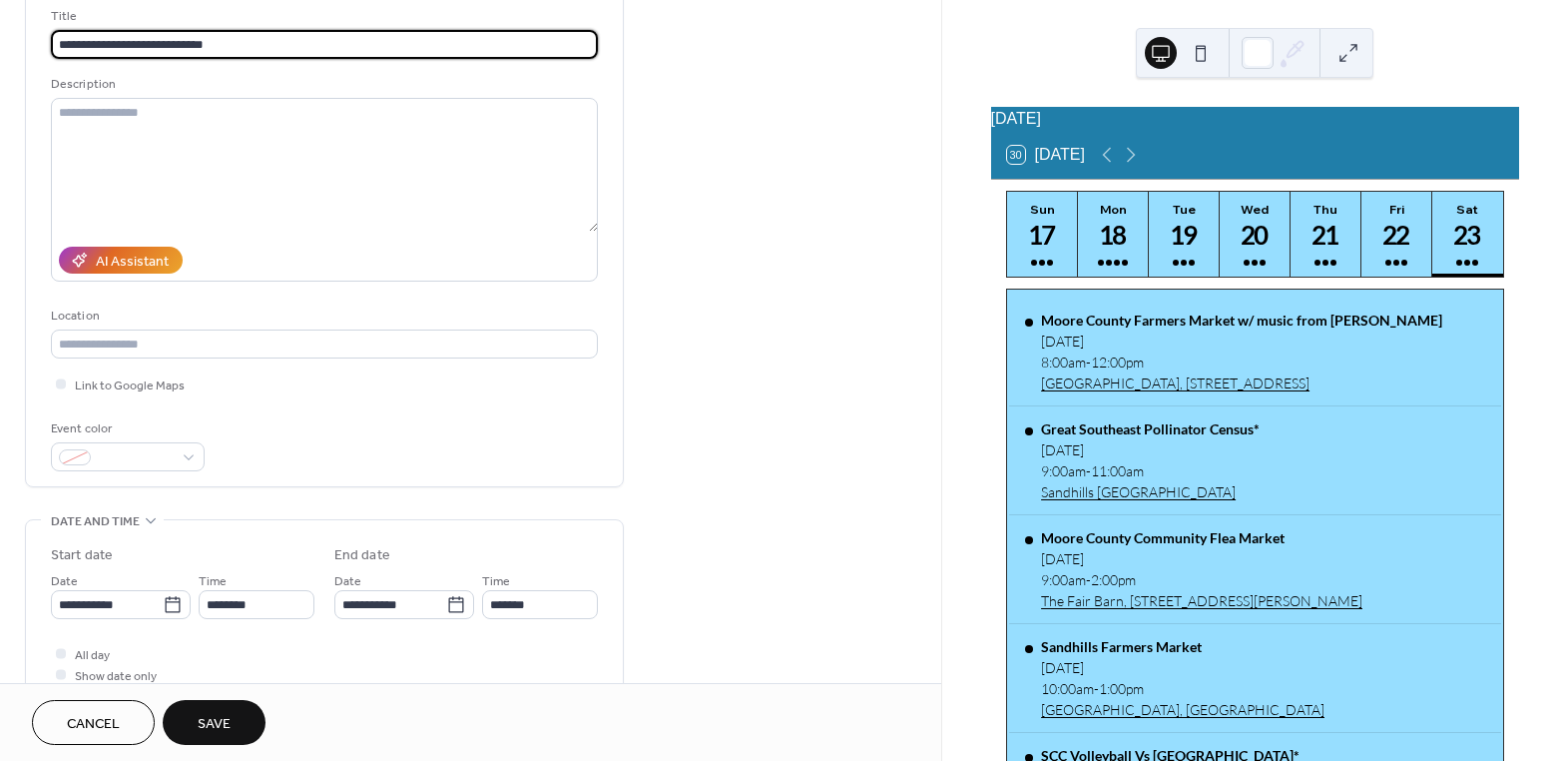 scroll, scrollTop: 181, scrollLeft: 0, axis: vertical 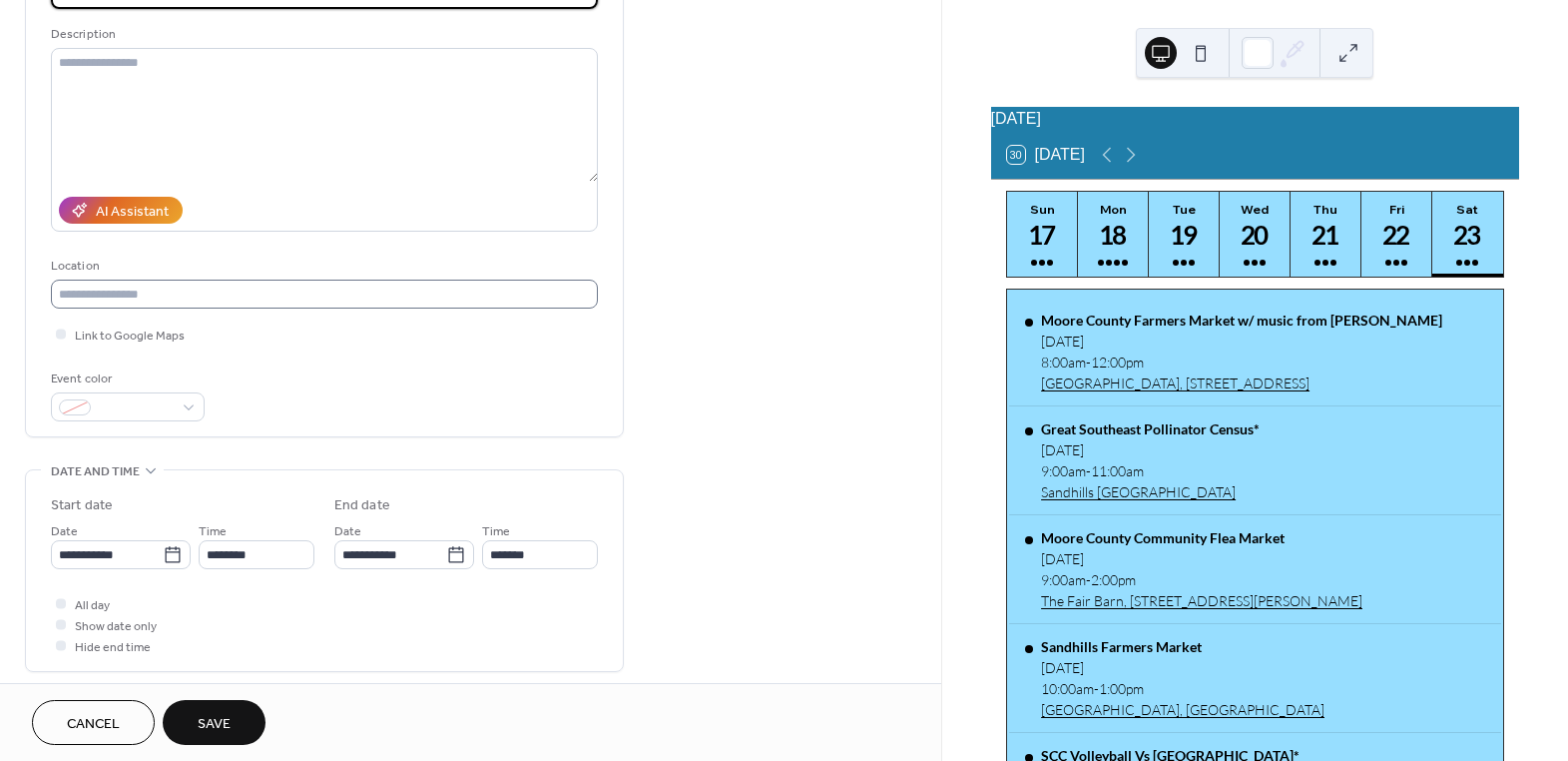 type on "**********" 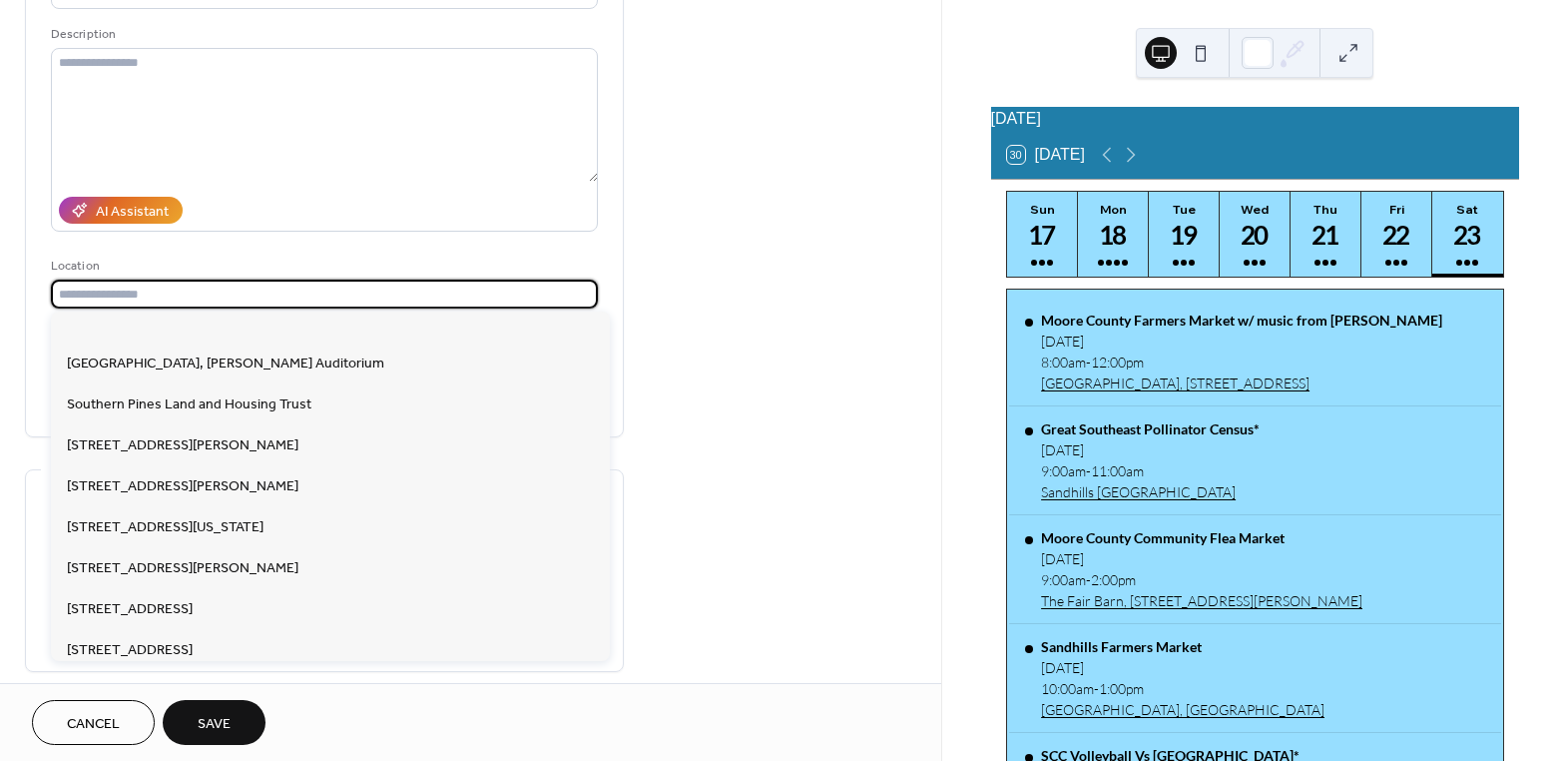 click at bounding box center (324, 294) 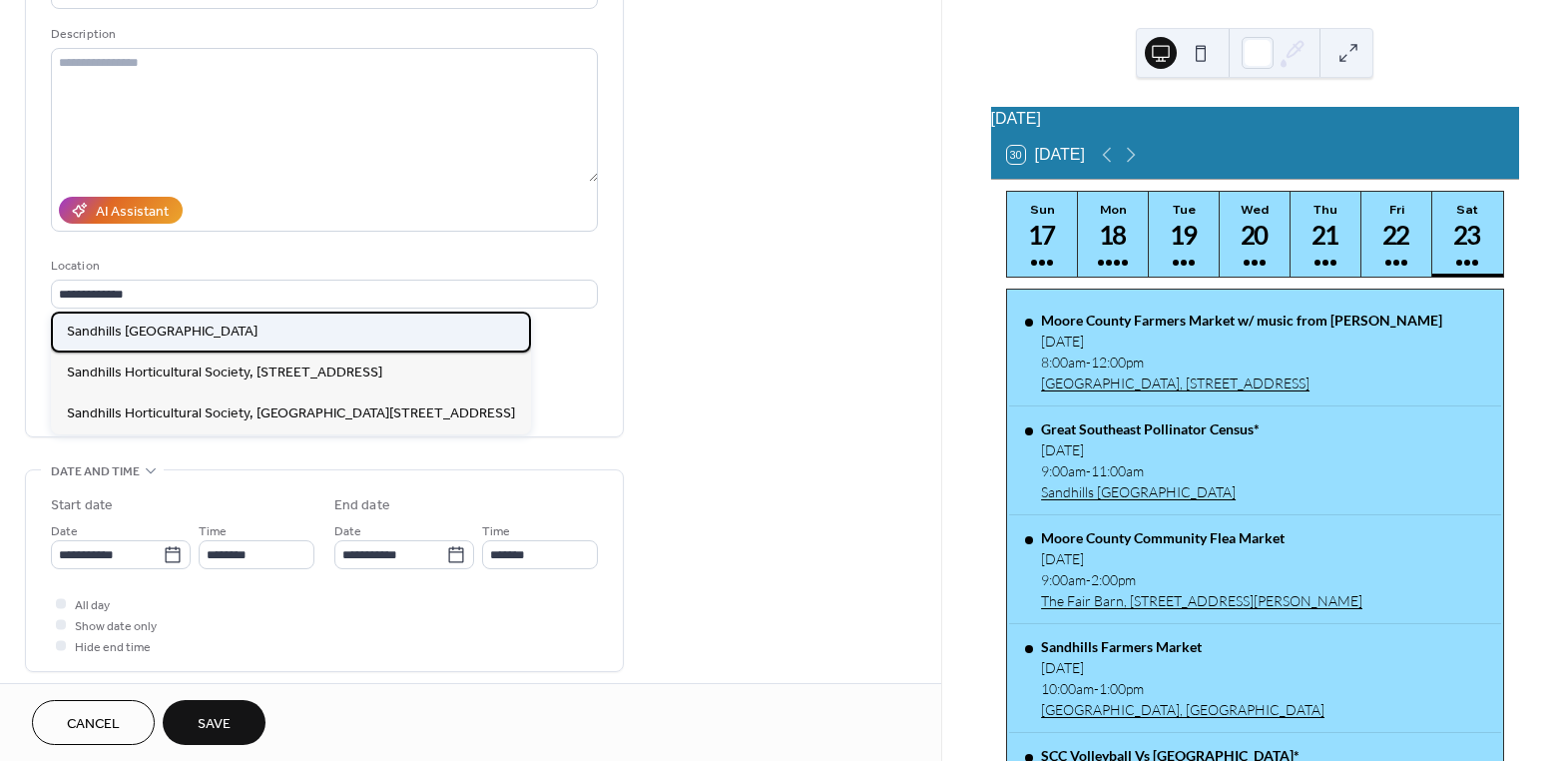 click on "Sandhills [GEOGRAPHIC_DATA]" at bounding box center (162, 331) 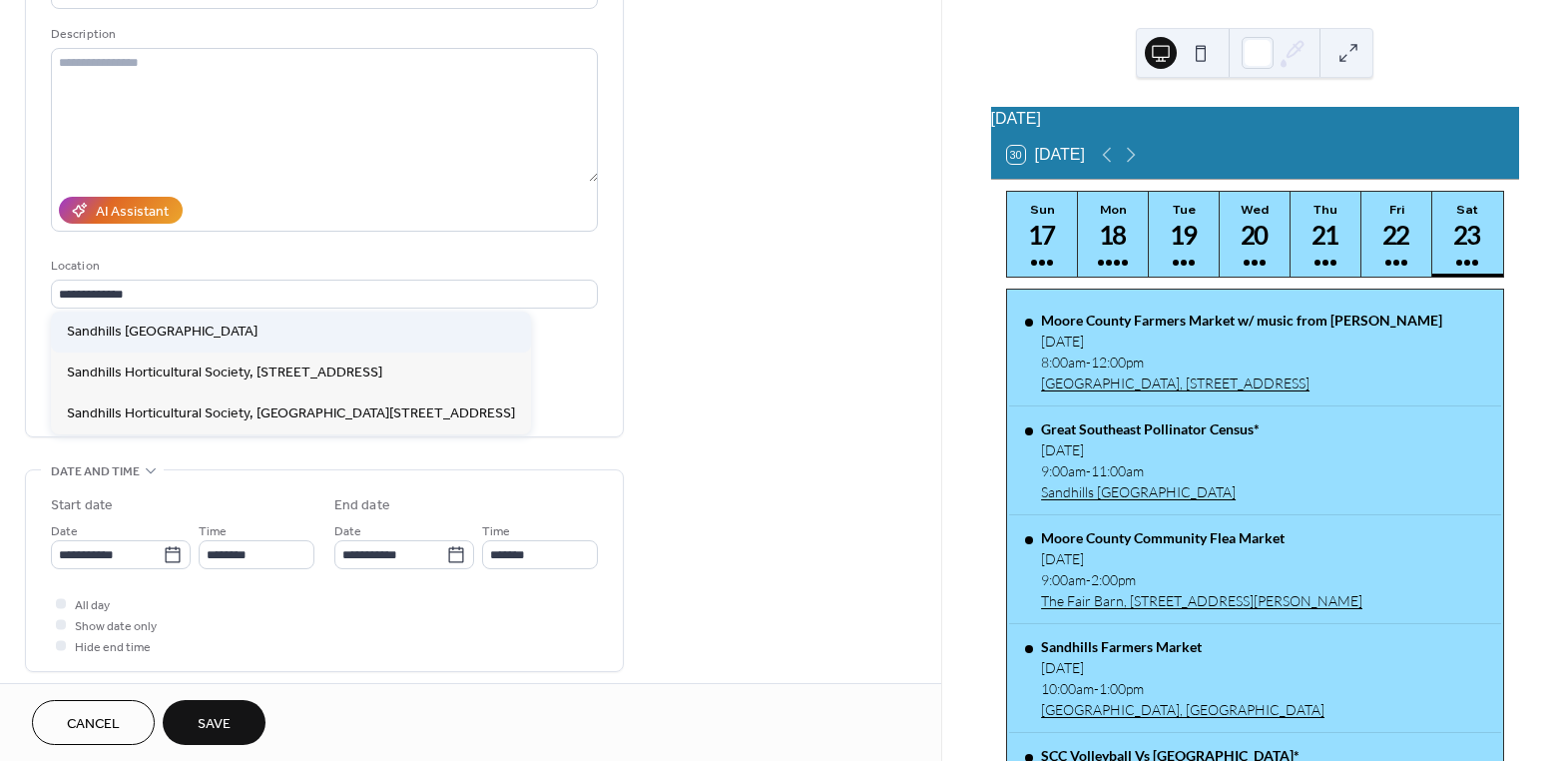 type on "**********" 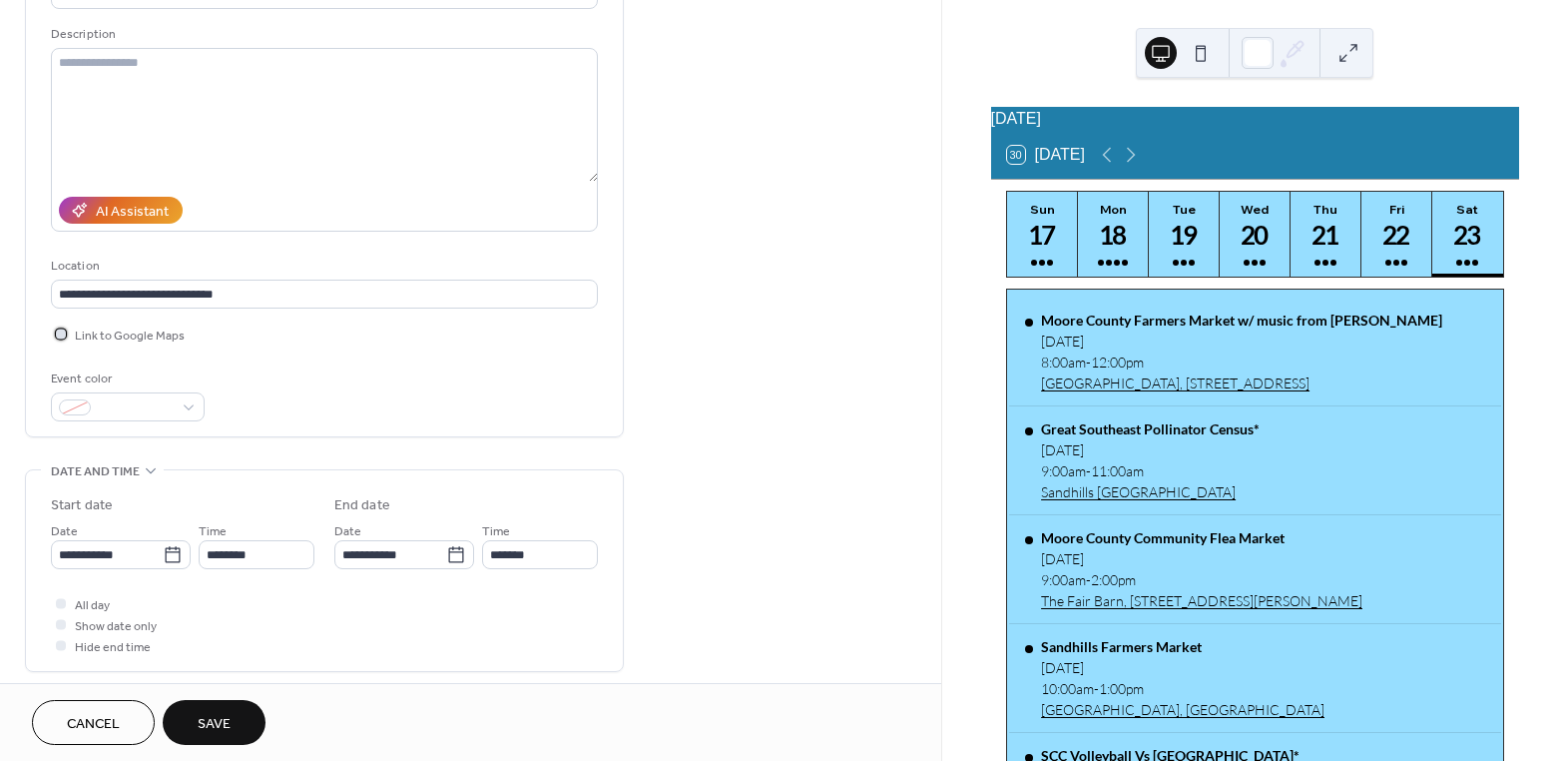 click at bounding box center [61, 334] 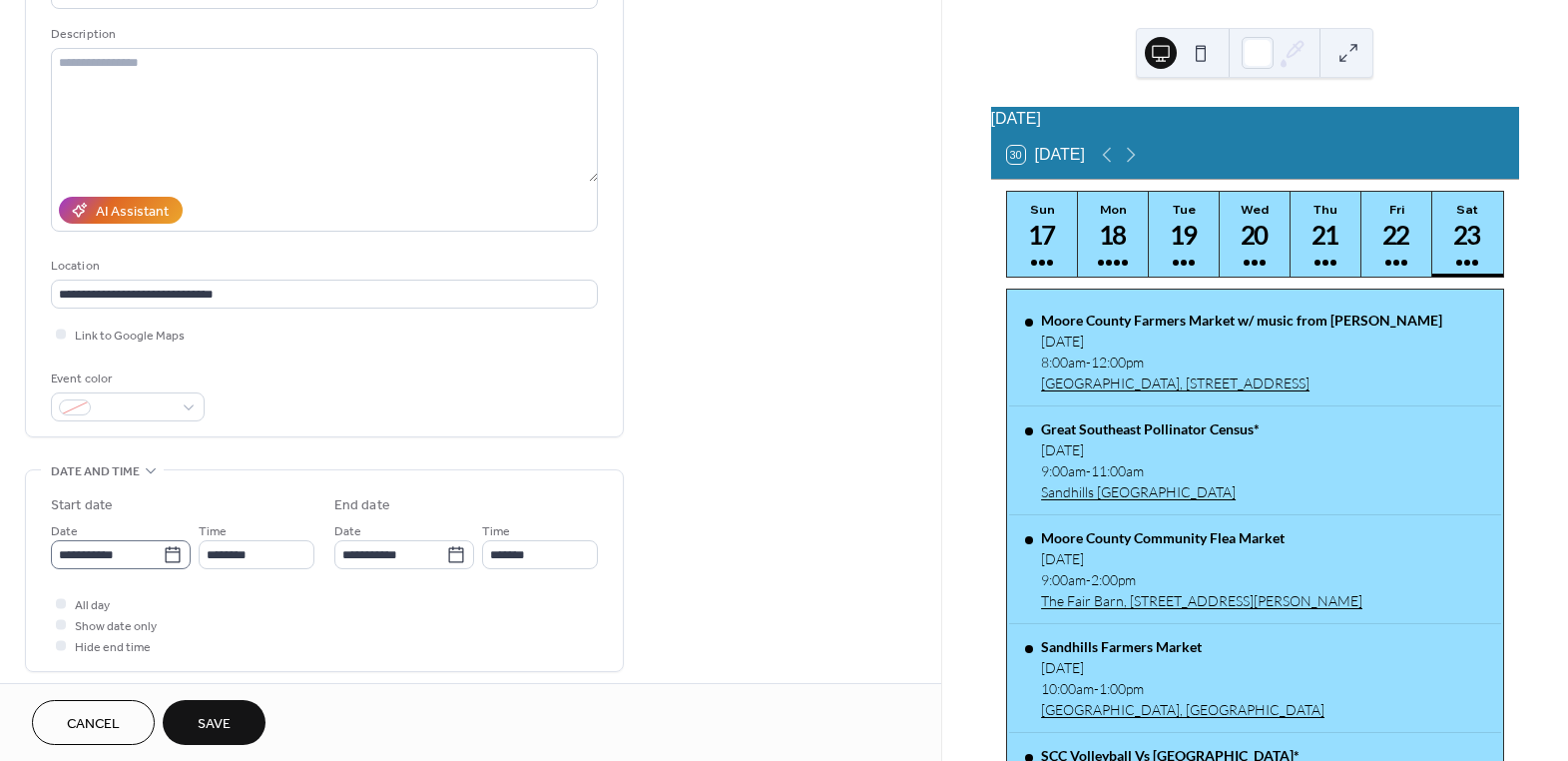 click 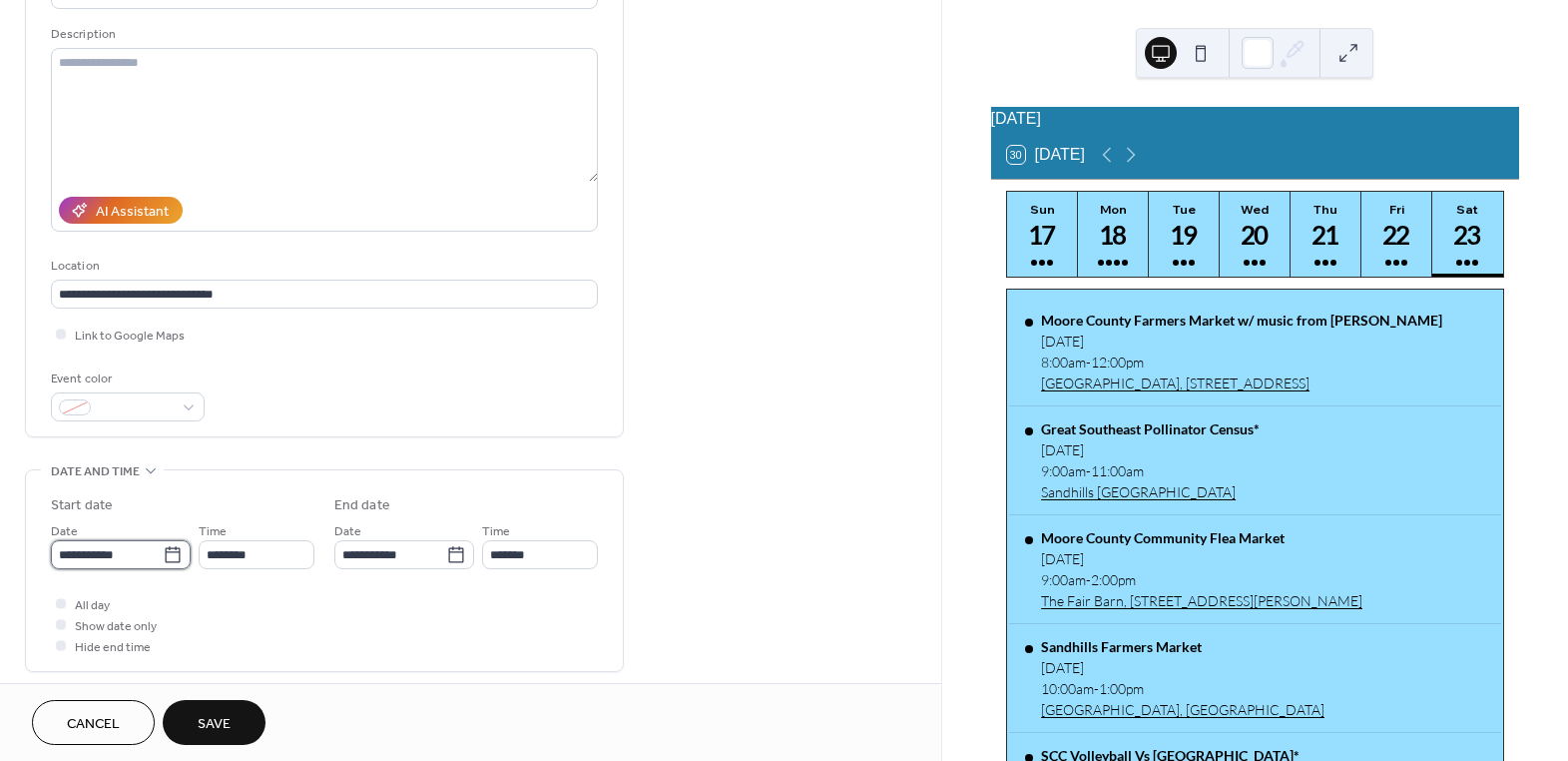 click on "**********" at bounding box center (107, 554) 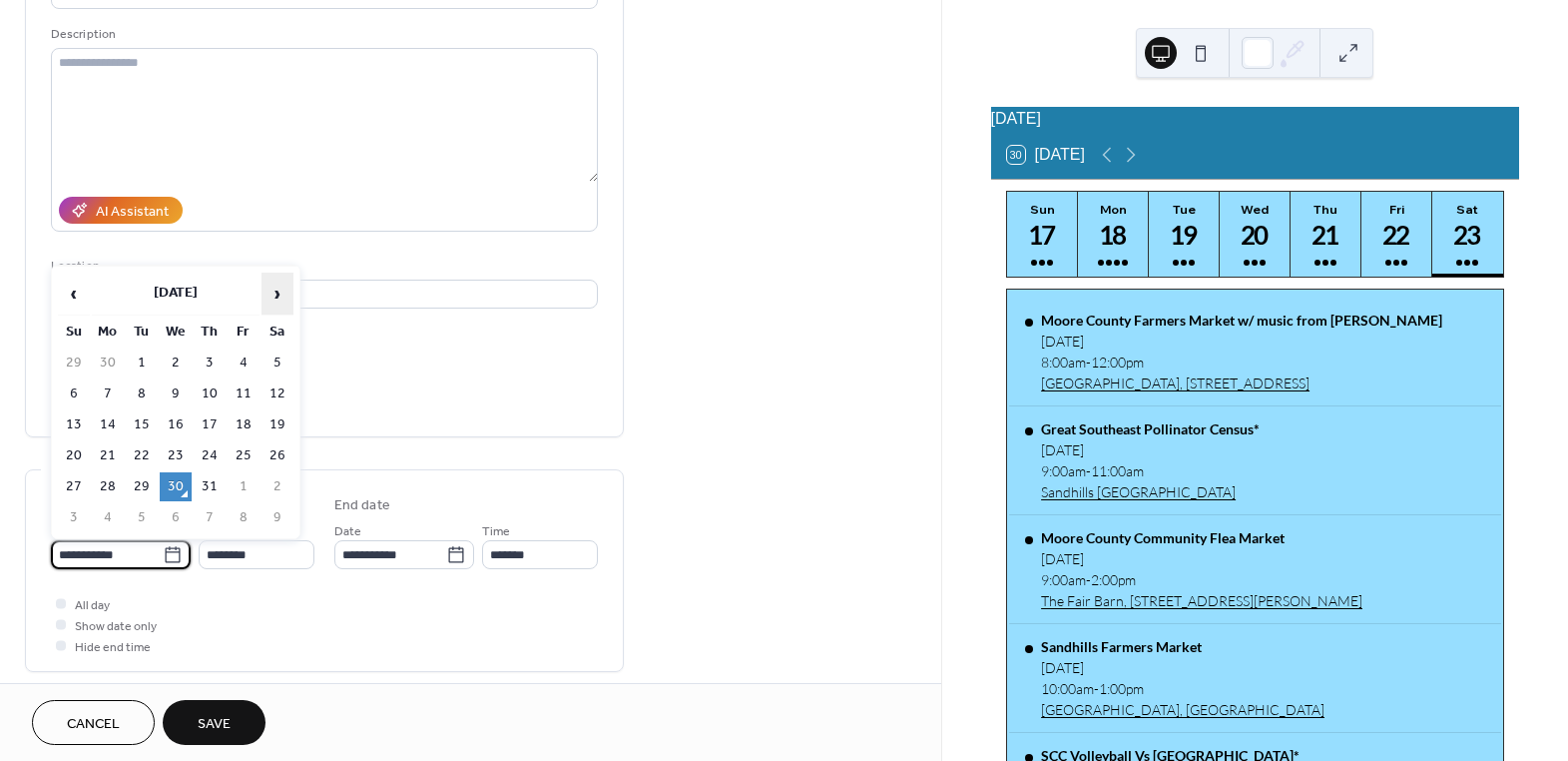 click on "›" at bounding box center [277, 294] 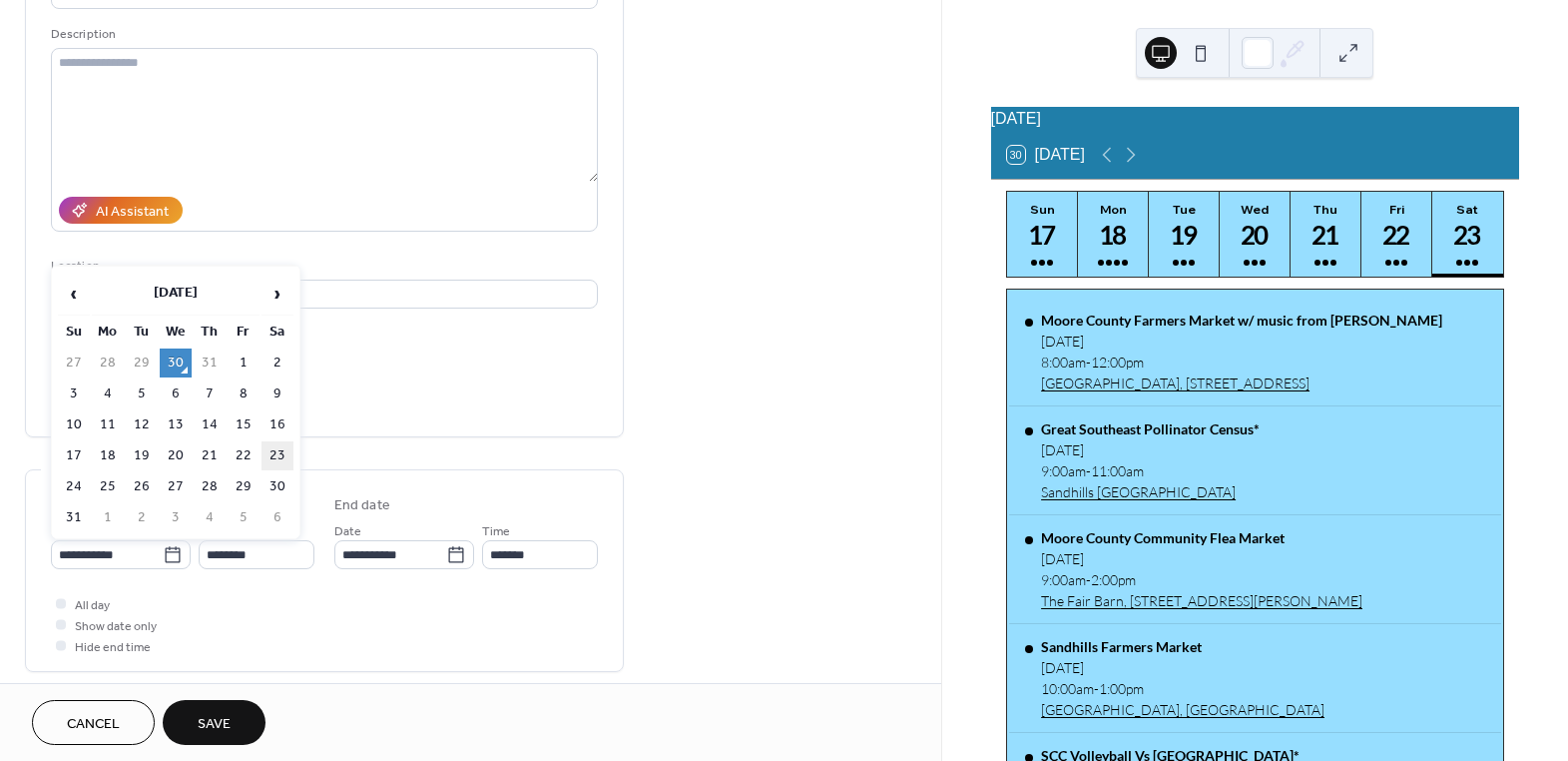 click on "23" at bounding box center [277, 455] 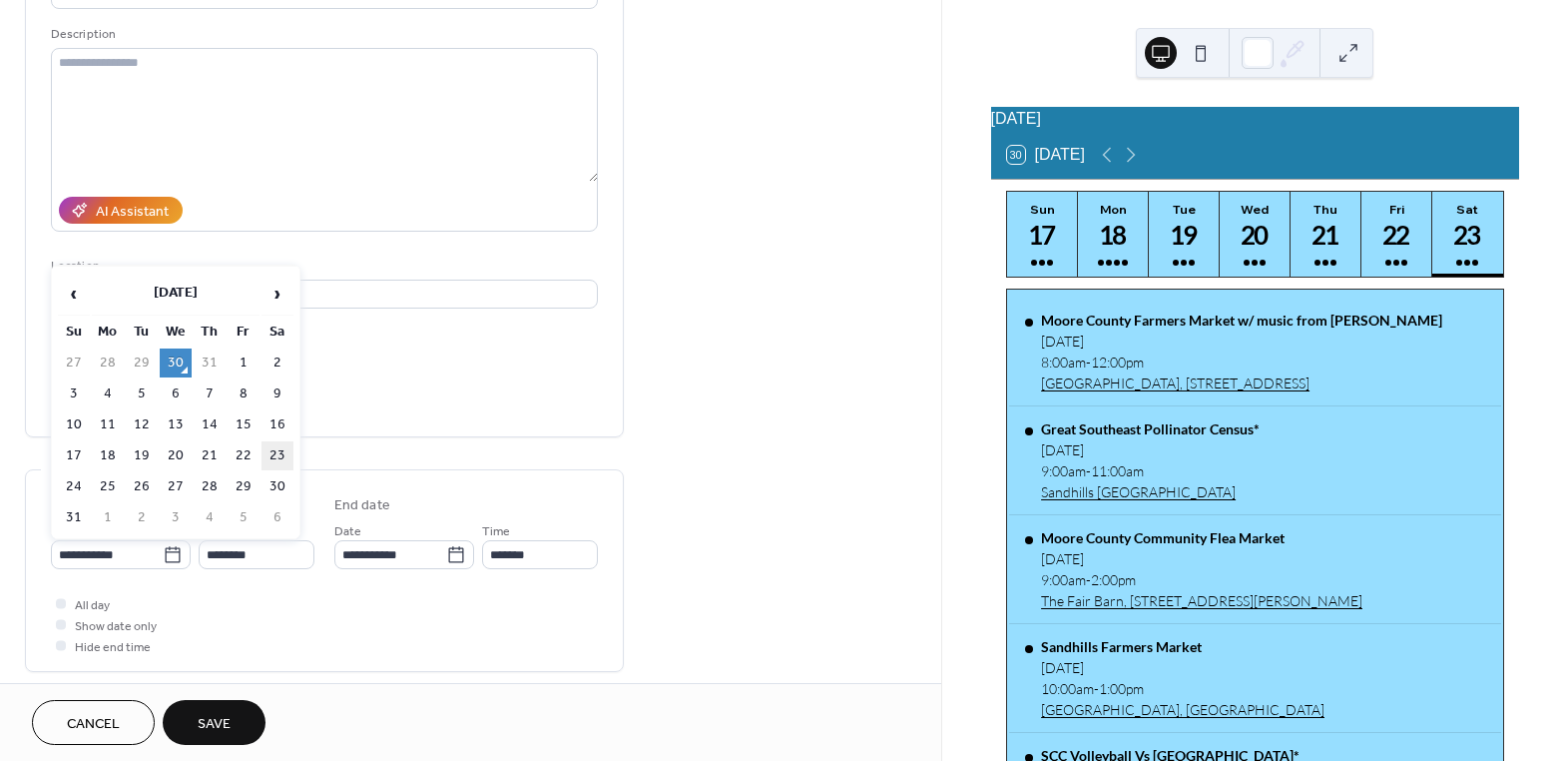 type on "**********" 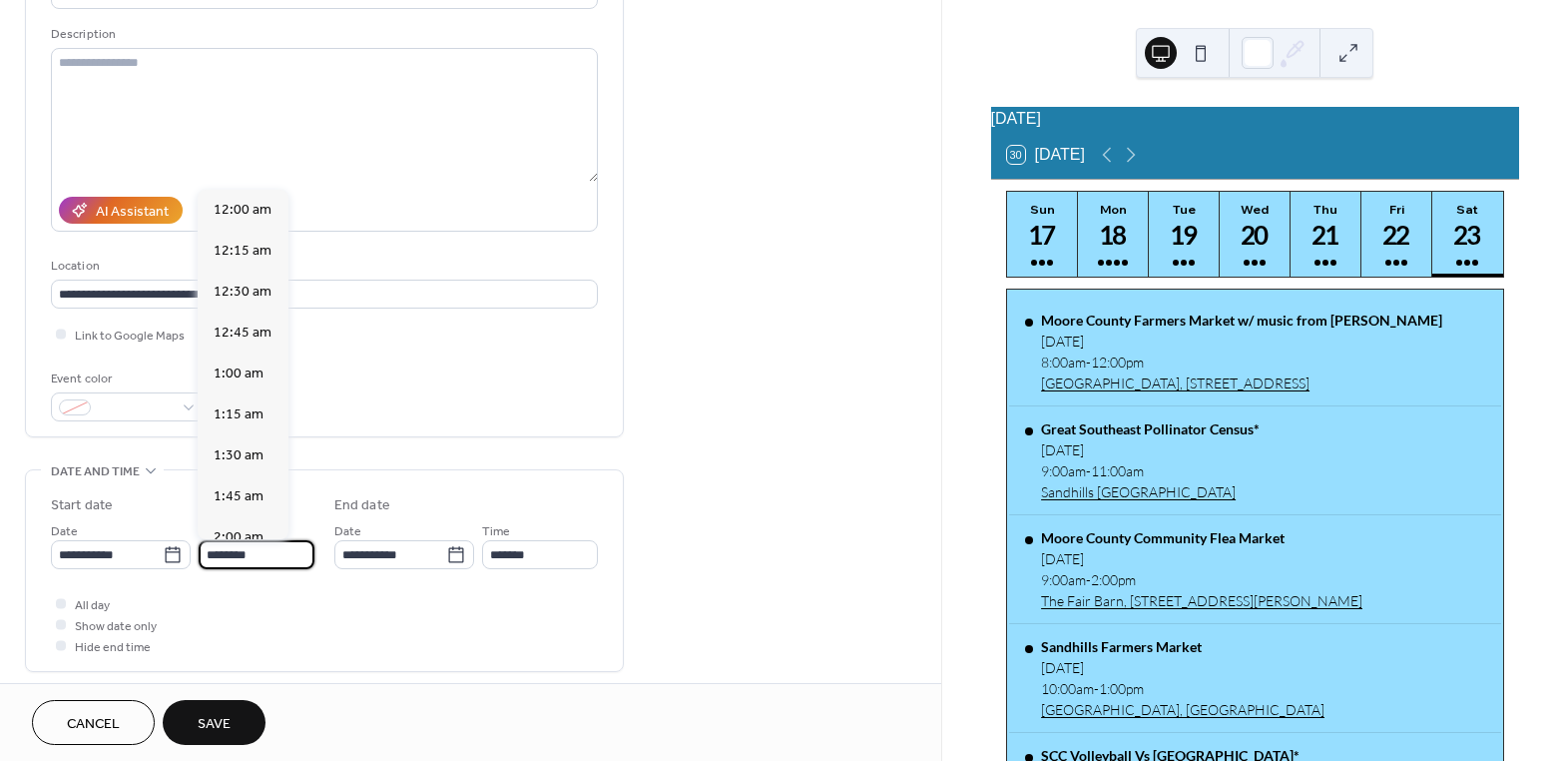 click on "********" at bounding box center (257, 554) 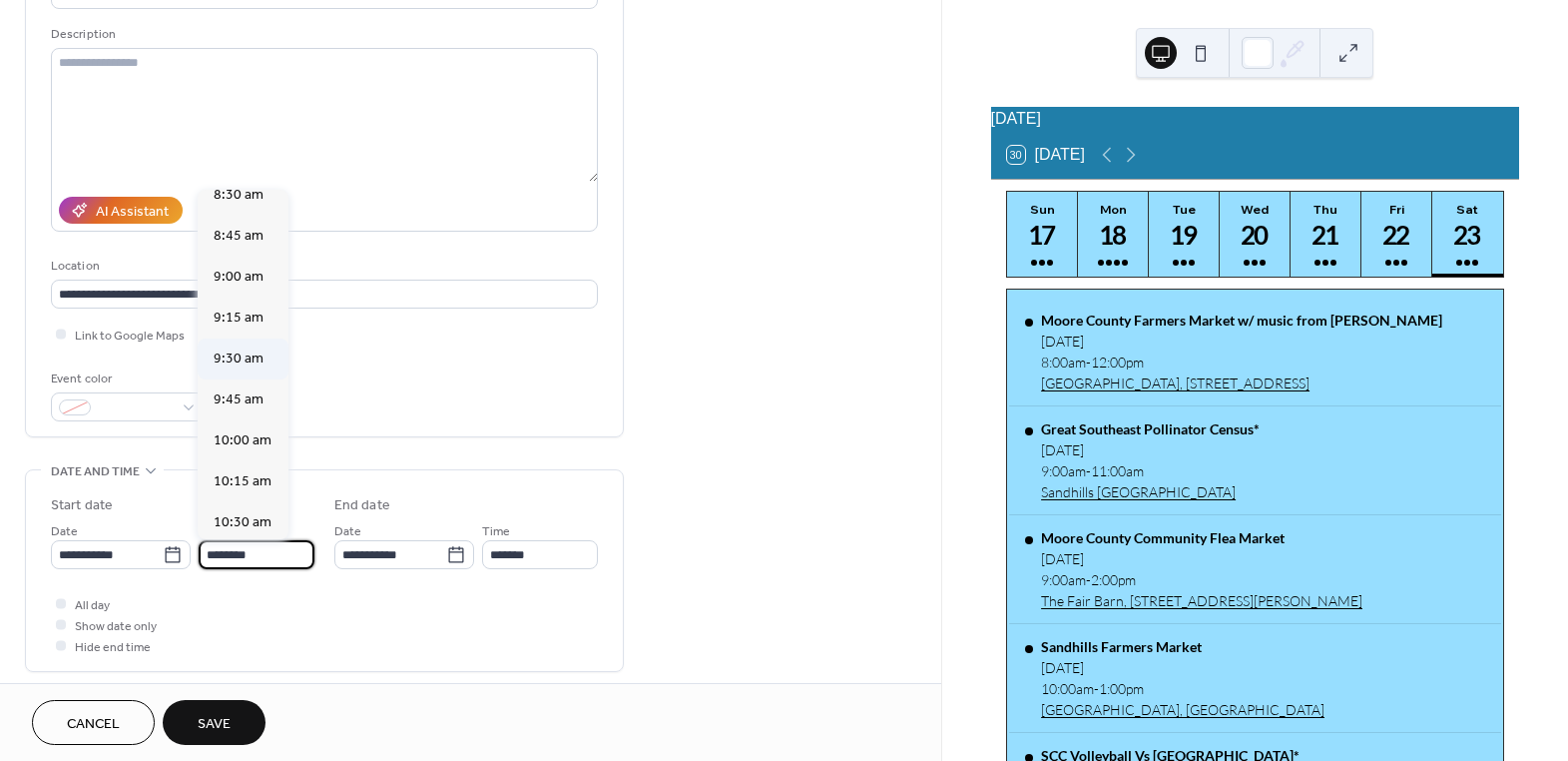 scroll, scrollTop: 1402, scrollLeft: 0, axis: vertical 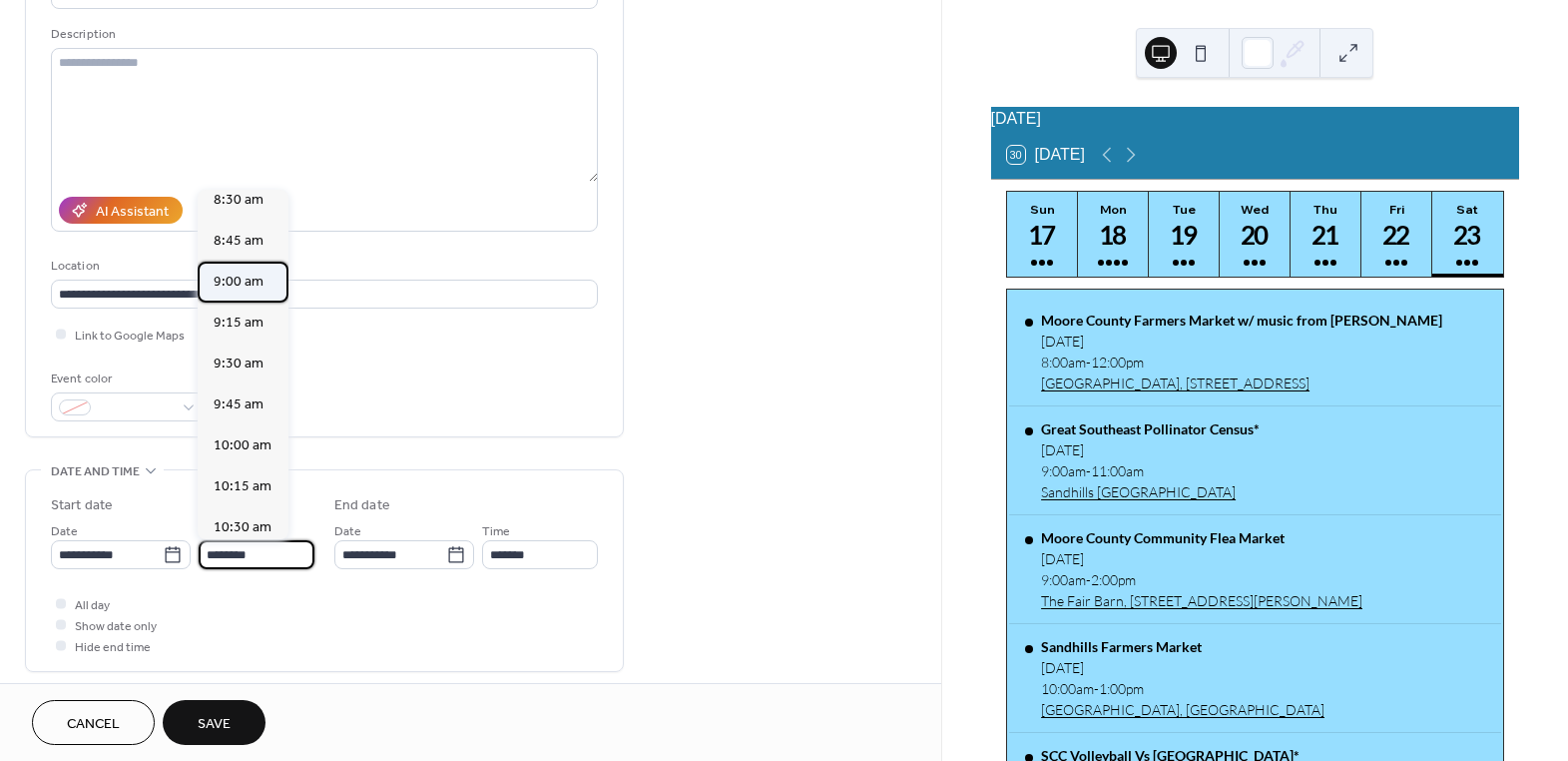 click on "9:00 am" at bounding box center (239, 281) 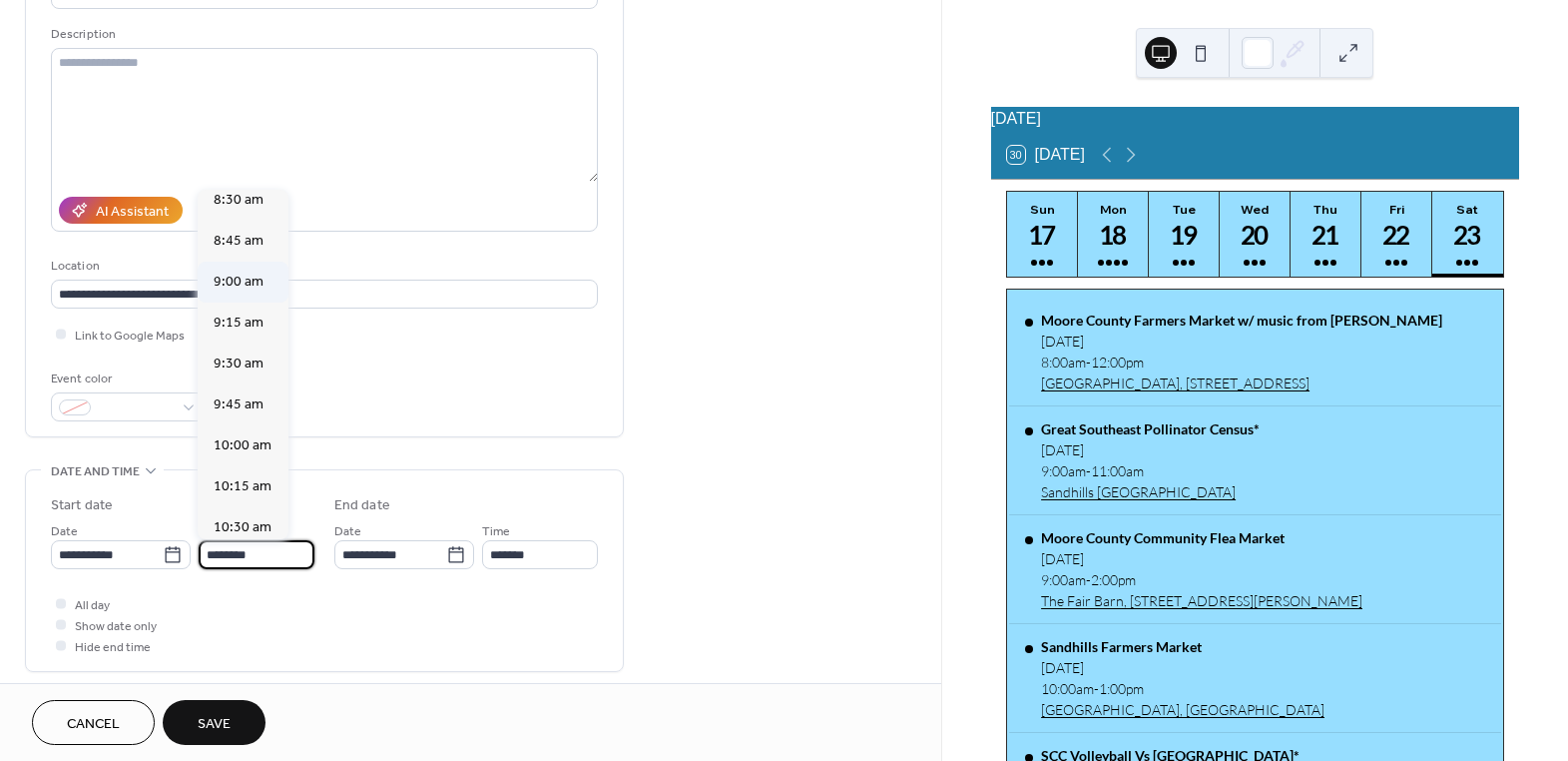 type on "*******" 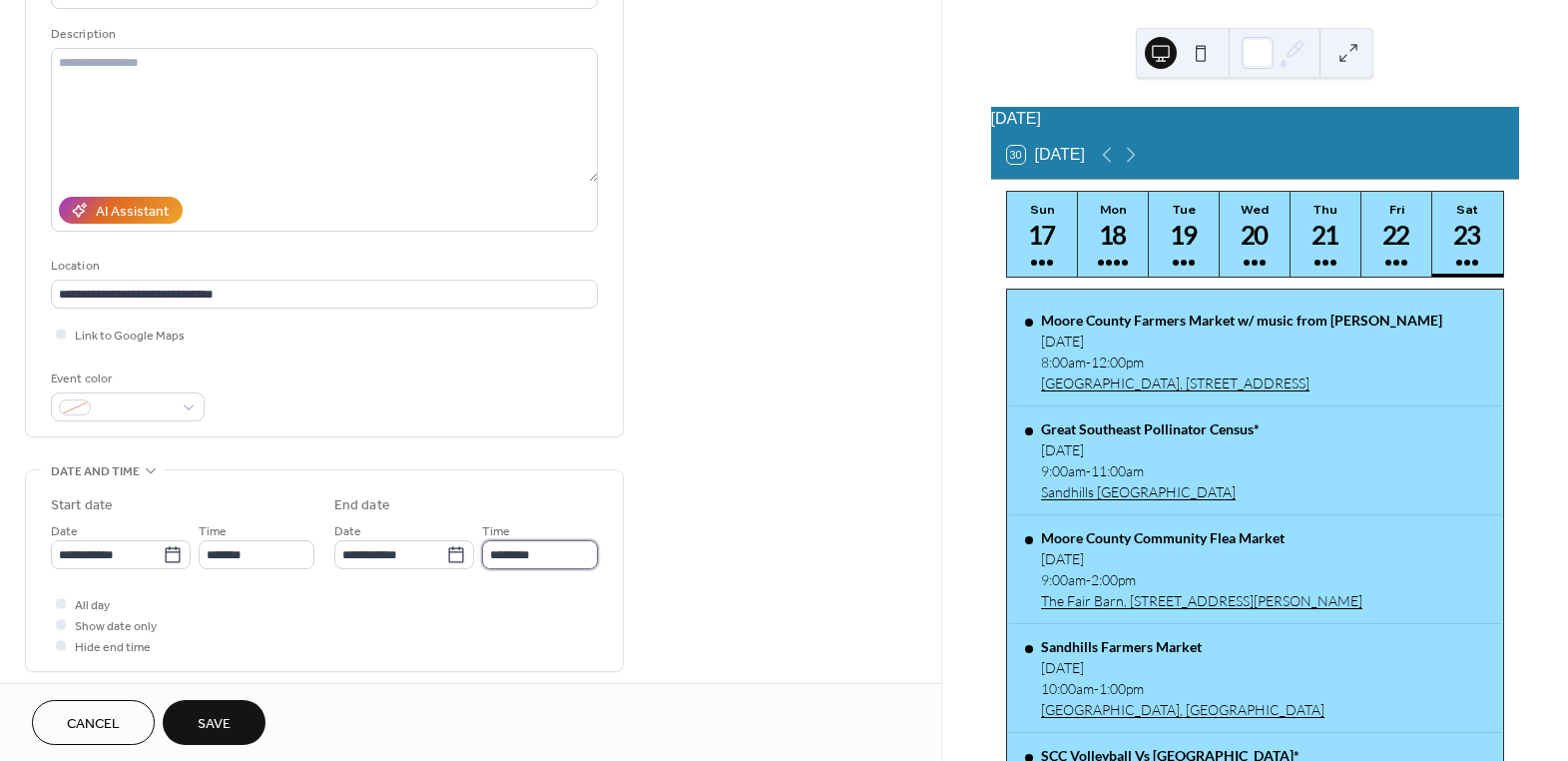 click on "********" at bounding box center [540, 554] 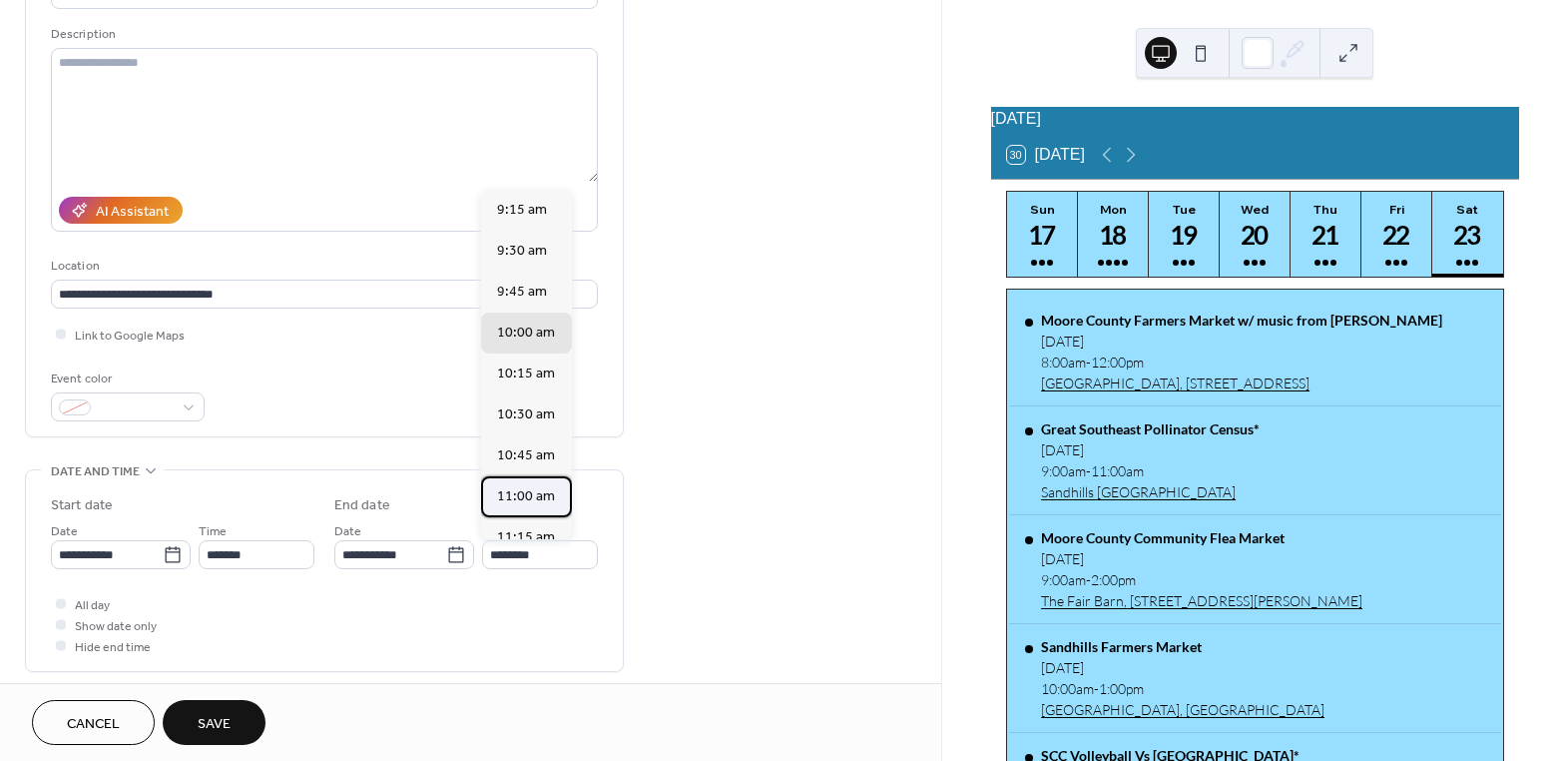 click on "11:00 am" at bounding box center (526, 495) 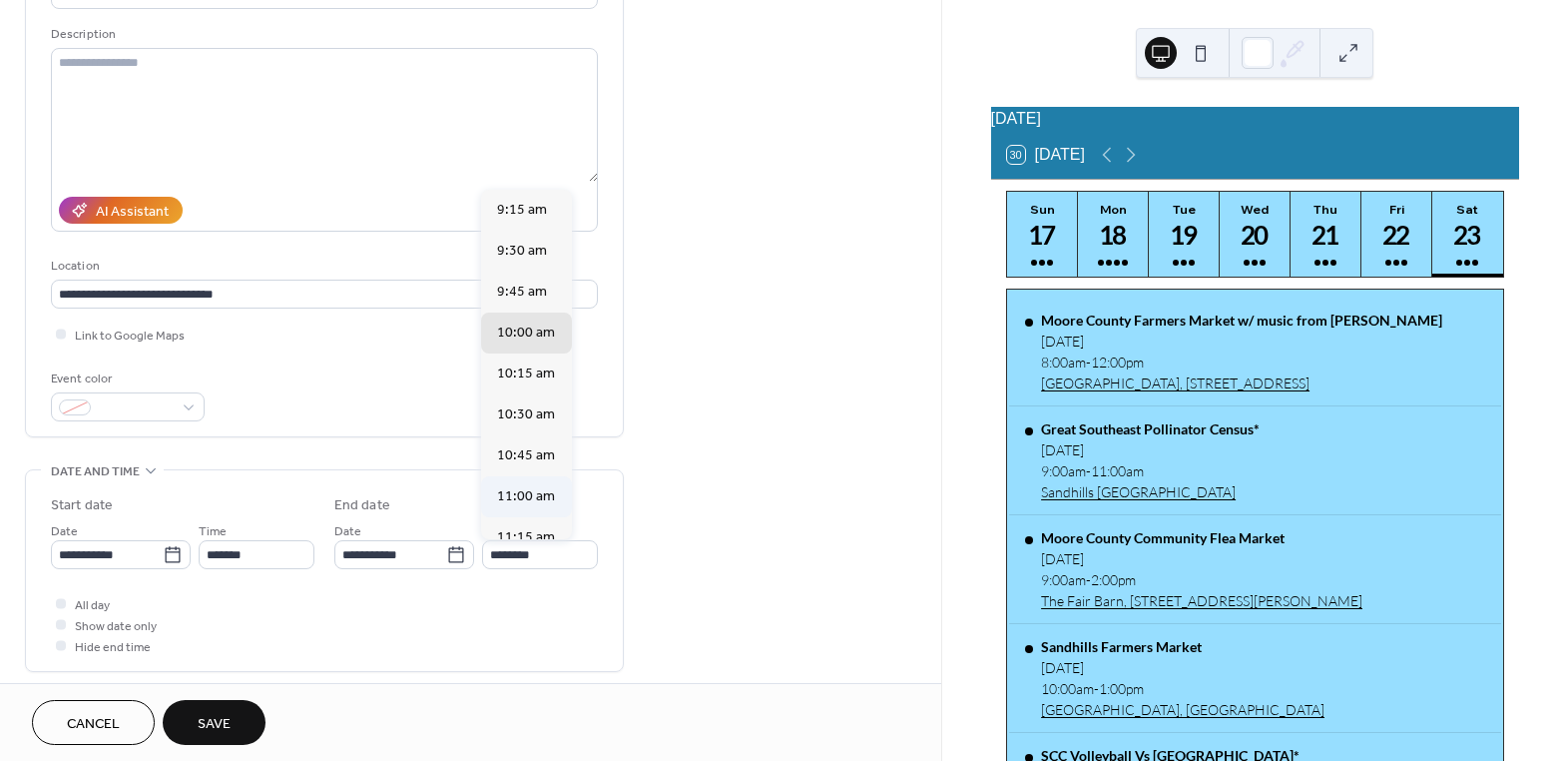 type on "********" 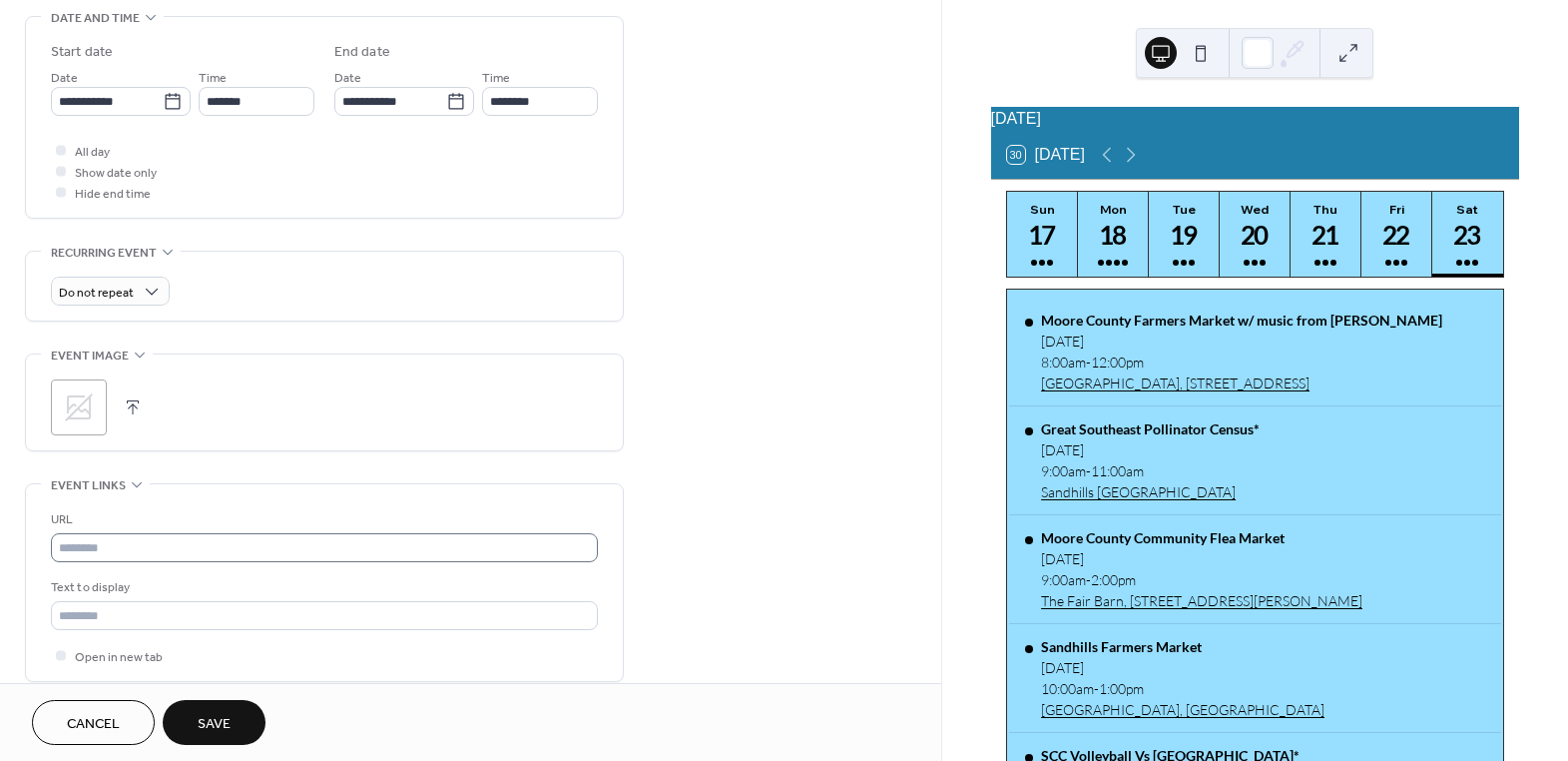 scroll, scrollTop: 635, scrollLeft: 0, axis: vertical 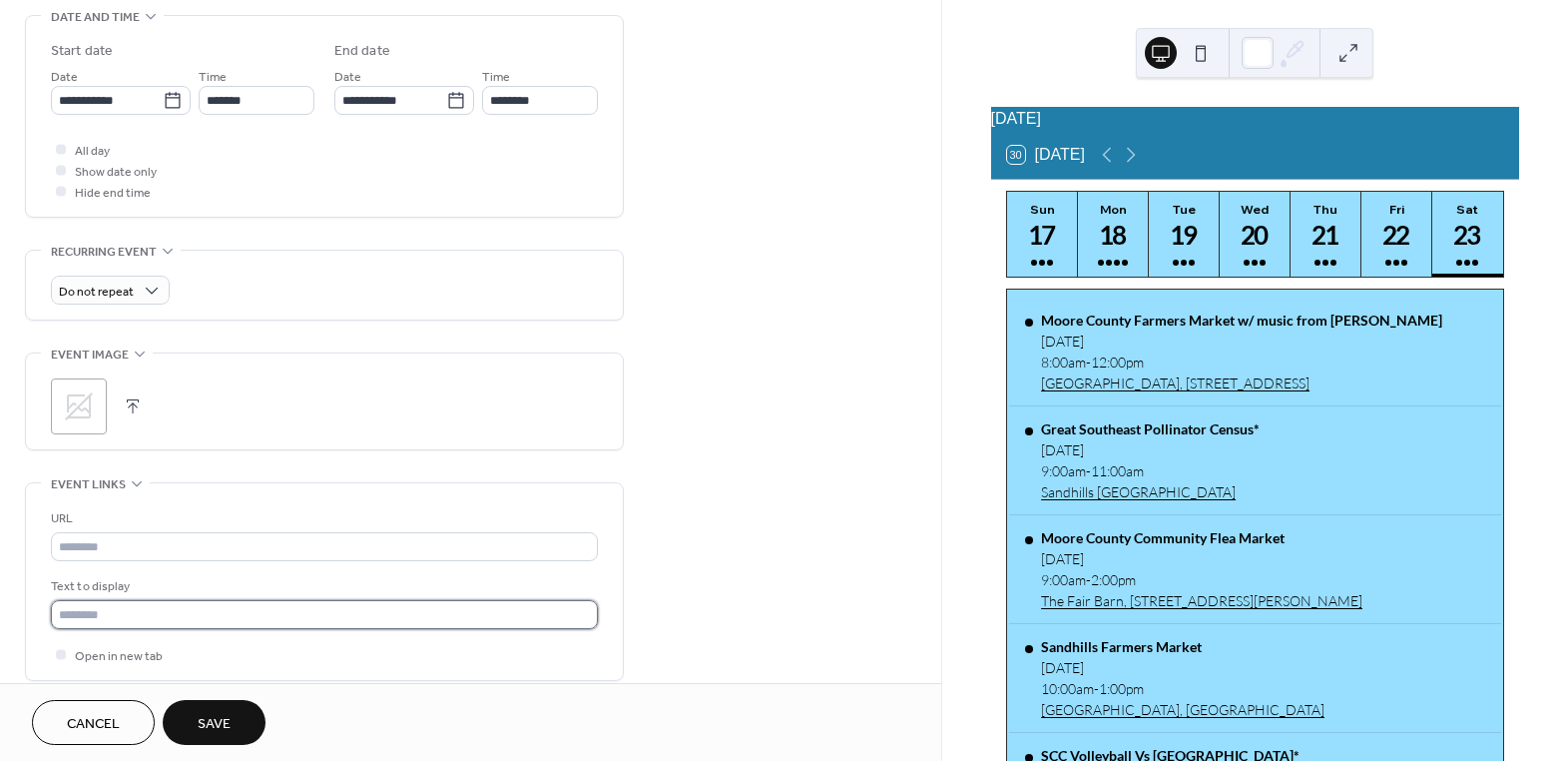 click at bounding box center [324, 614] 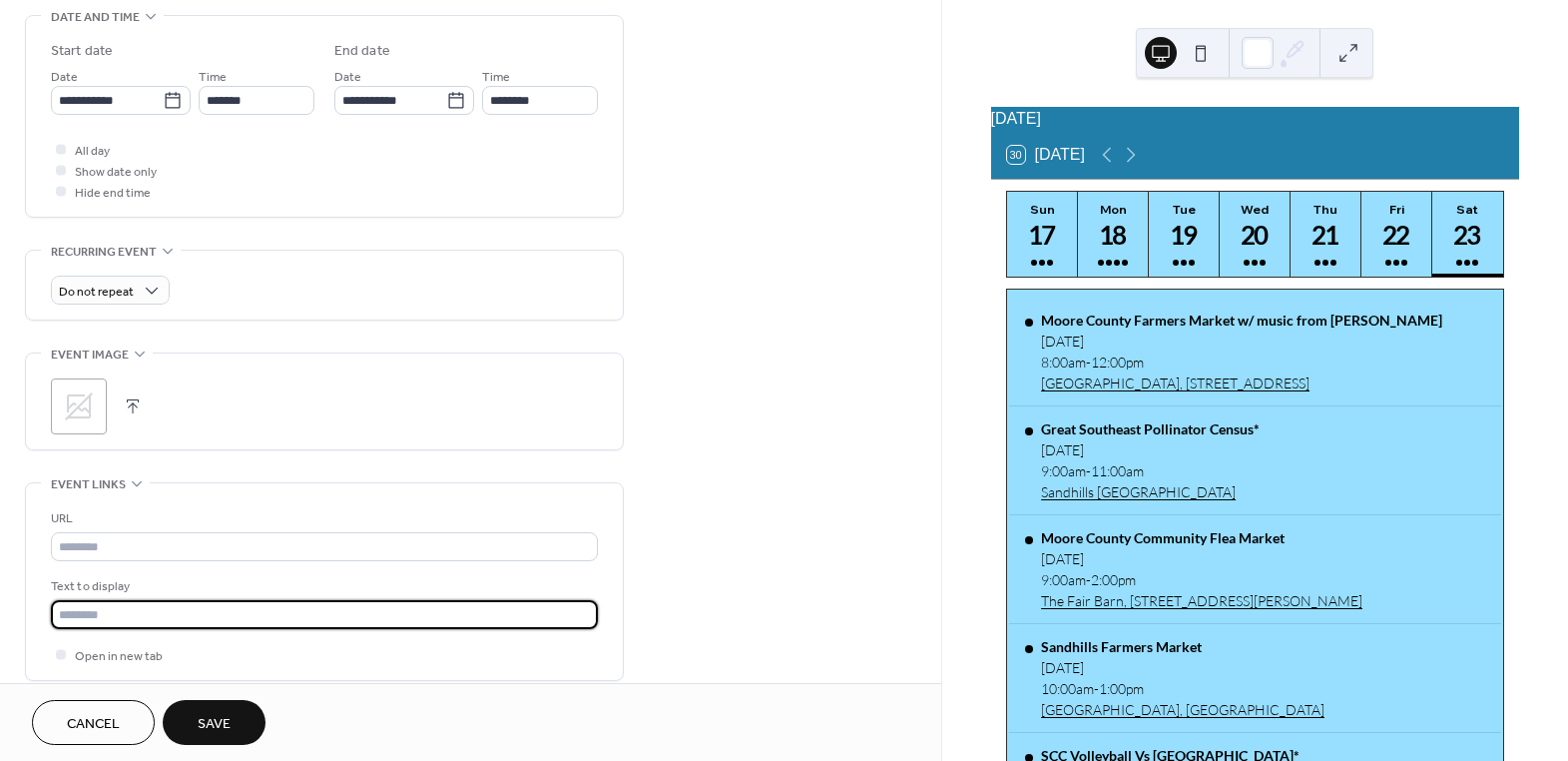 type on "********" 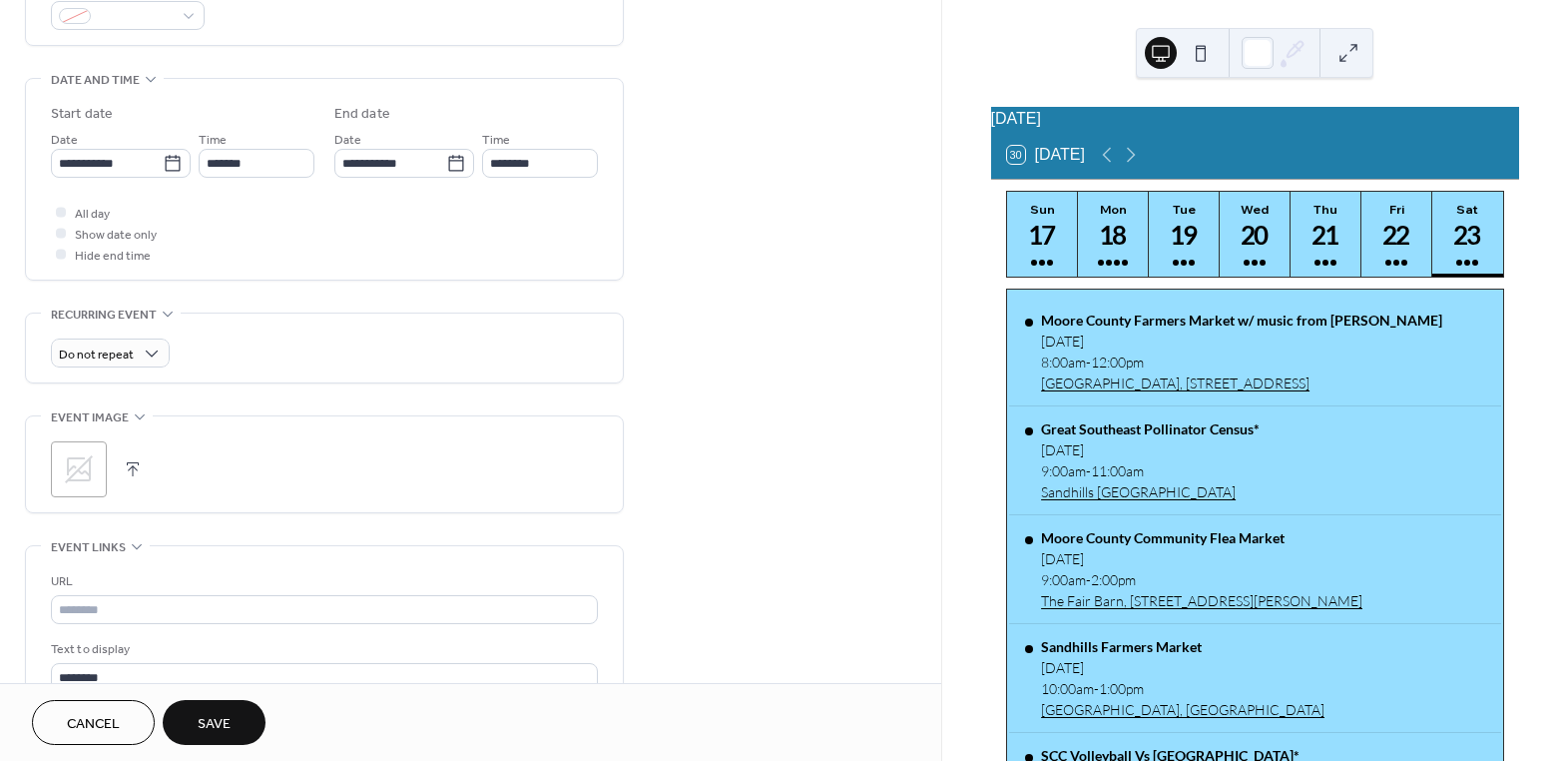 scroll, scrollTop: 181, scrollLeft: 0, axis: vertical 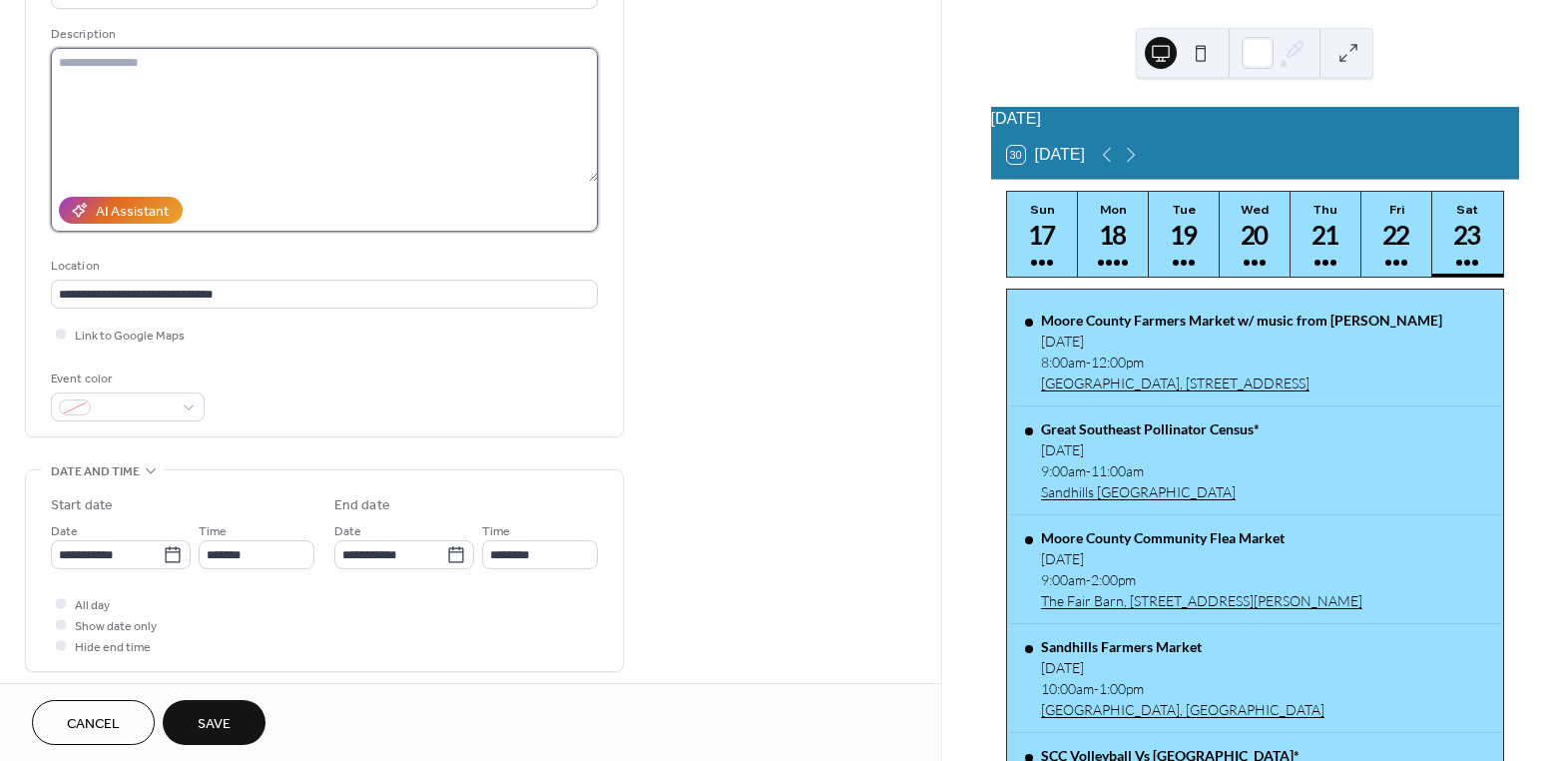 click at bounding box center (324, 115) 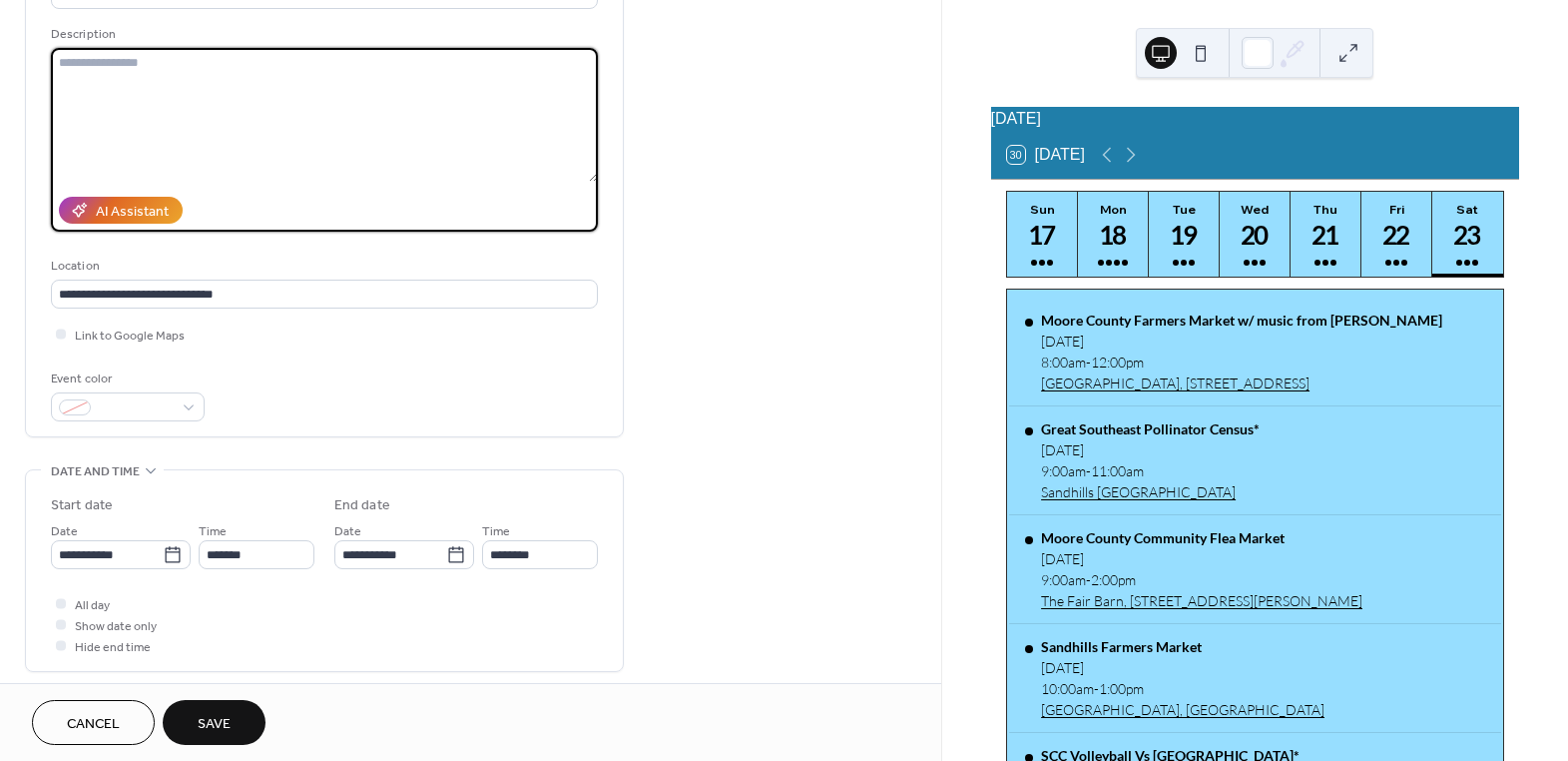 paste on "**********" 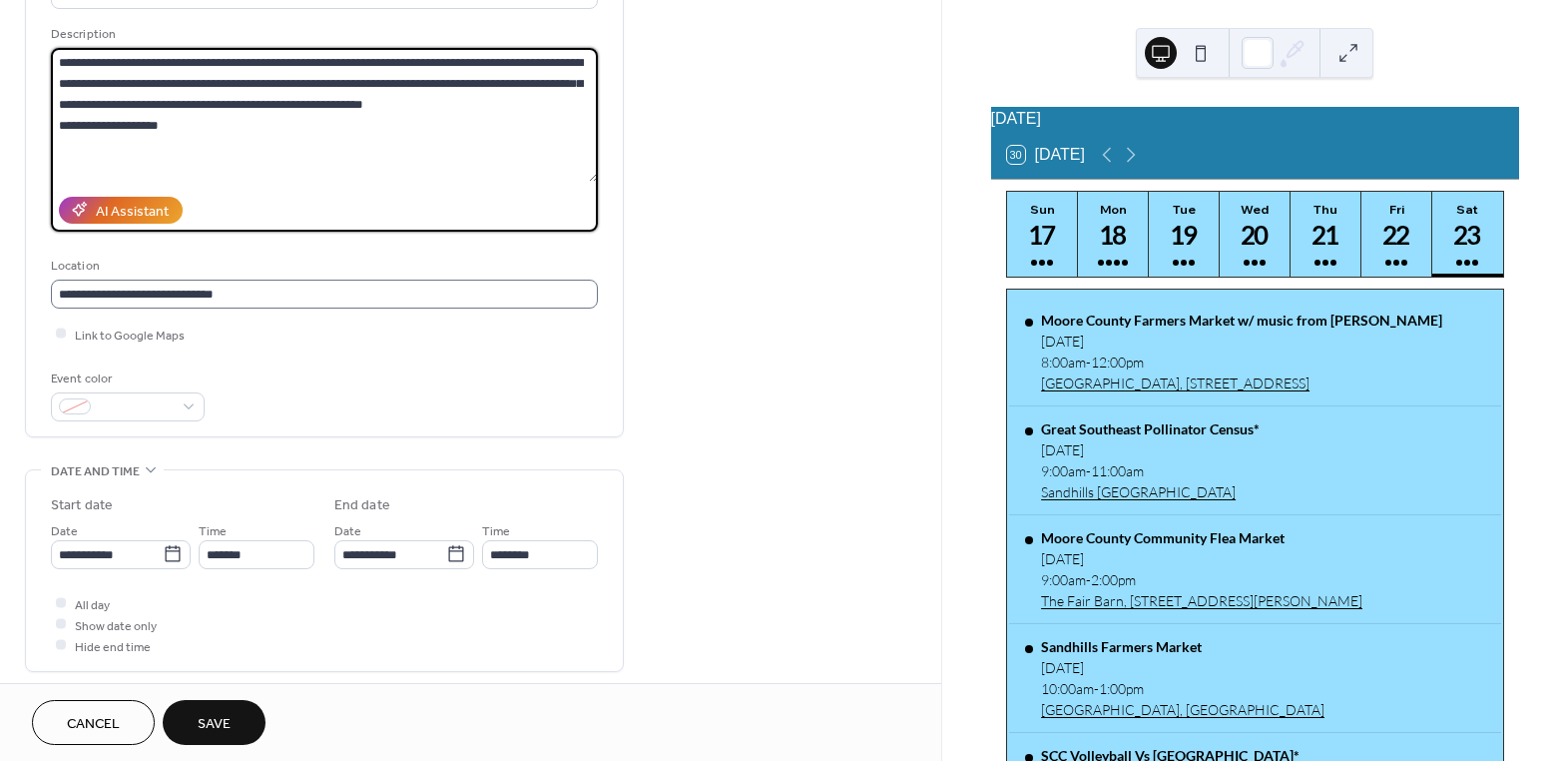 scroll, scrollTop: 0, scrollLeft: 0, axis: both 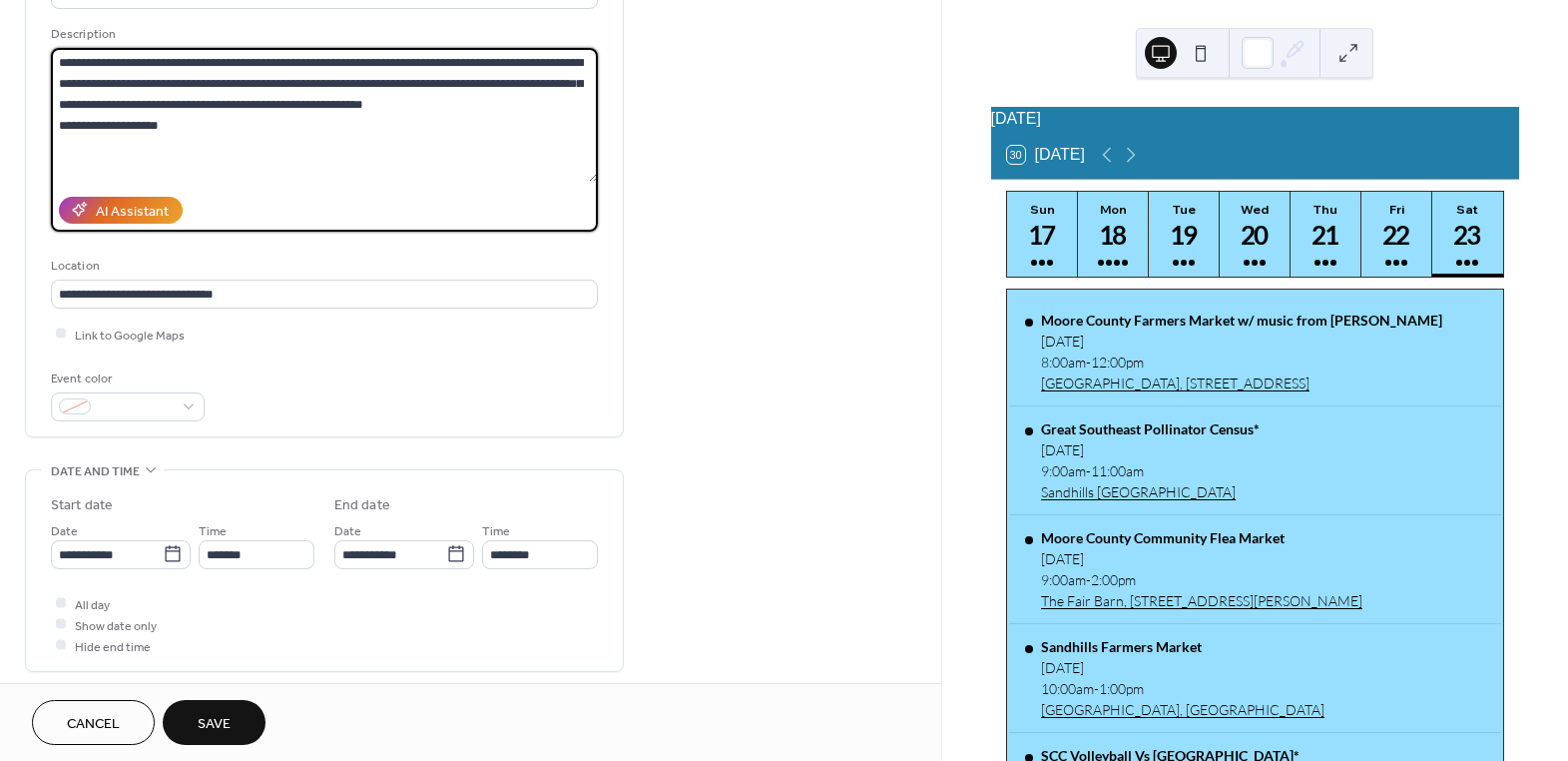 type on "**********" 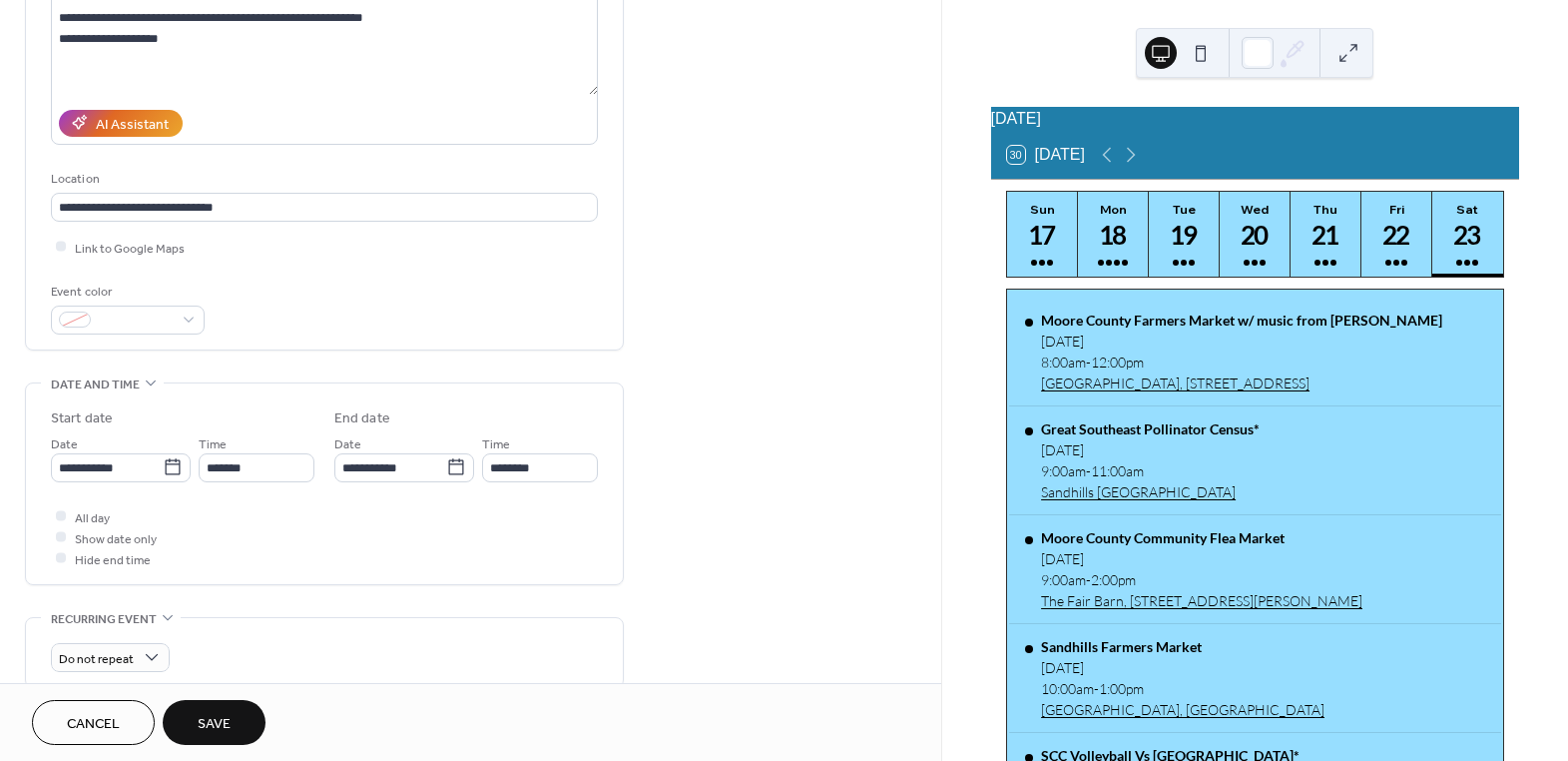 scroll, scrollTop: 726, scrollLeft: 0, axis: vertical 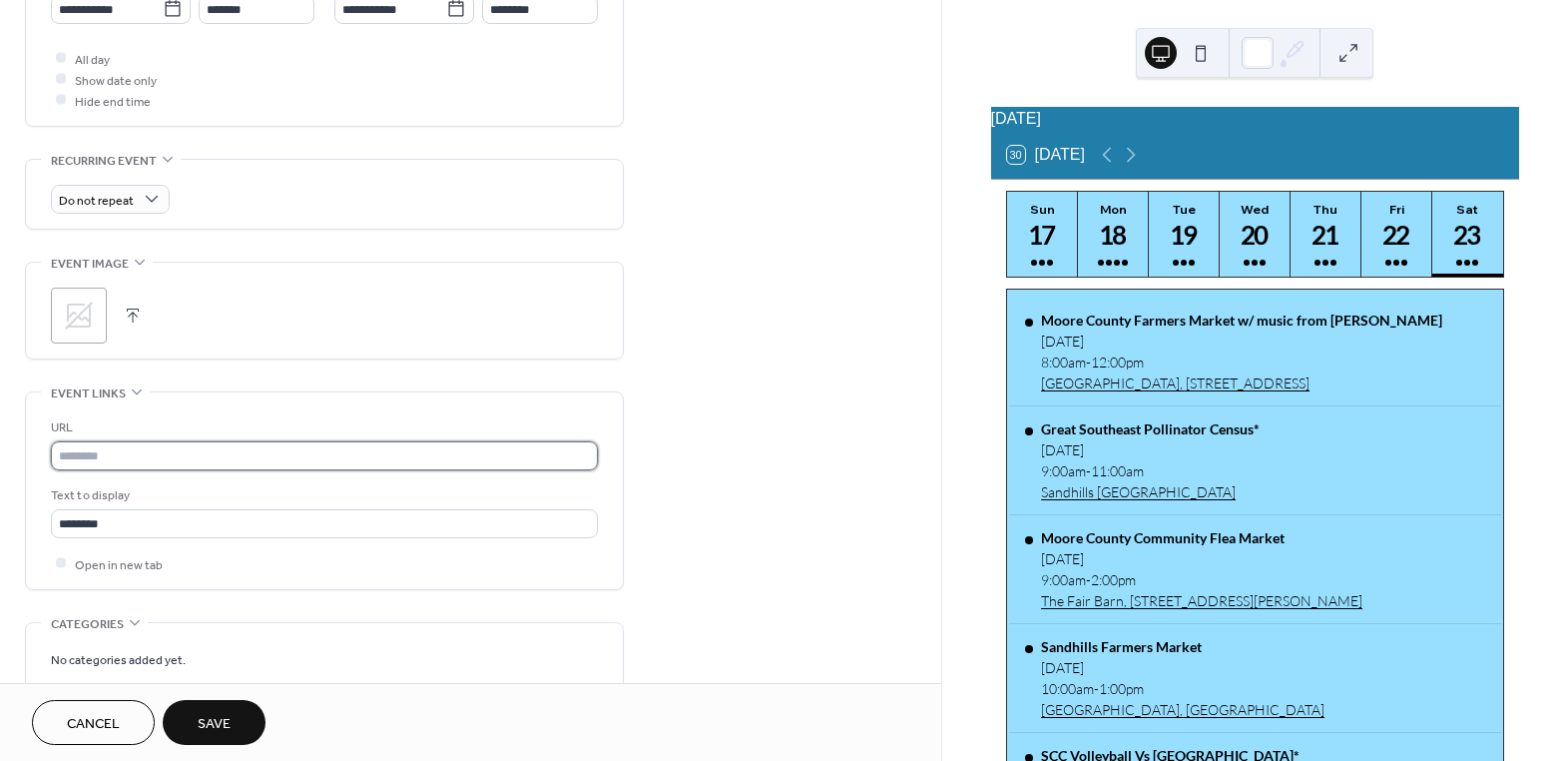 click at bounding box center (324, 455) 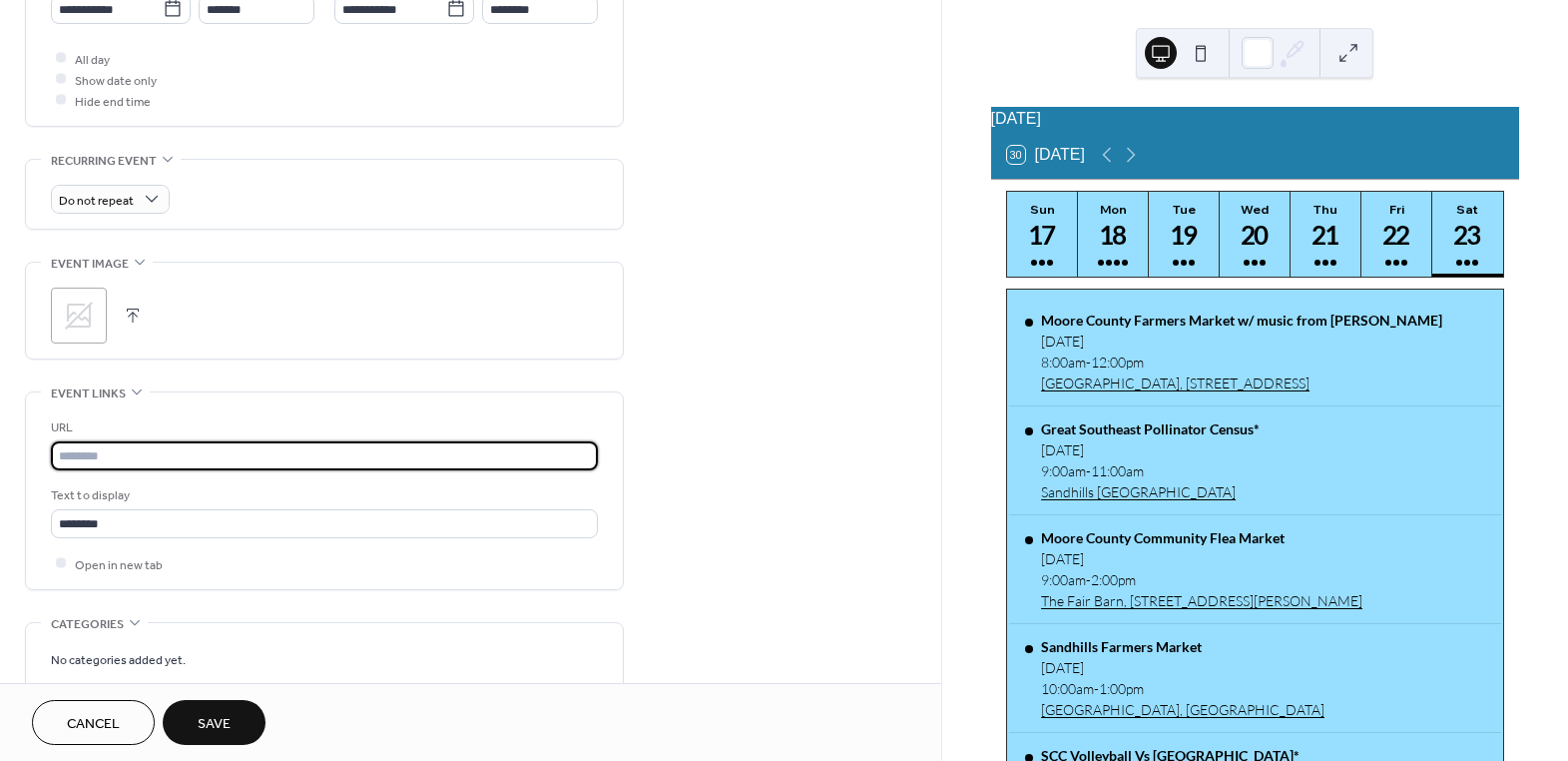 paste on "**********" 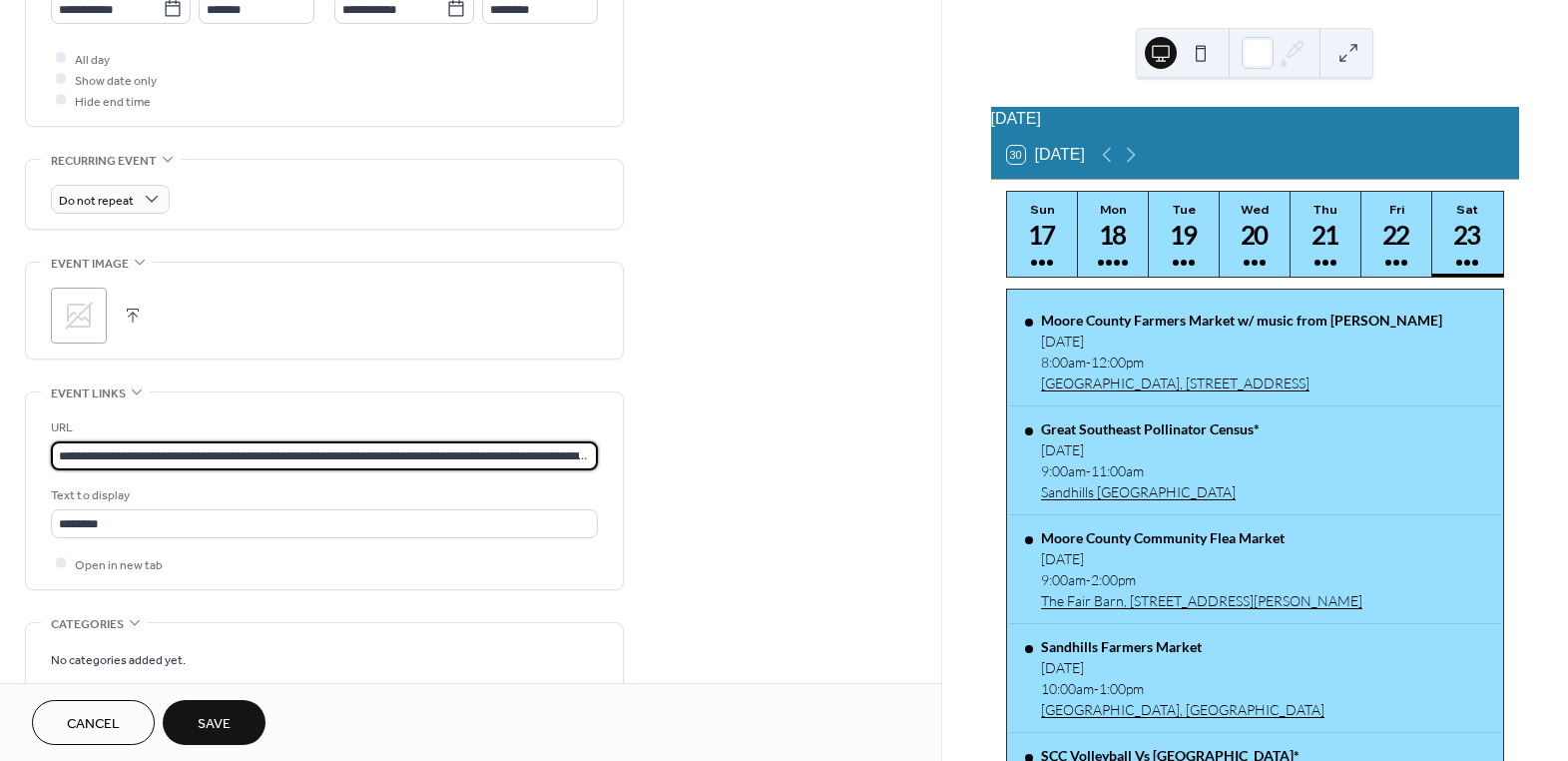 scroll, scrollTop: 0, scrollLeft: 399, axis: horizontal 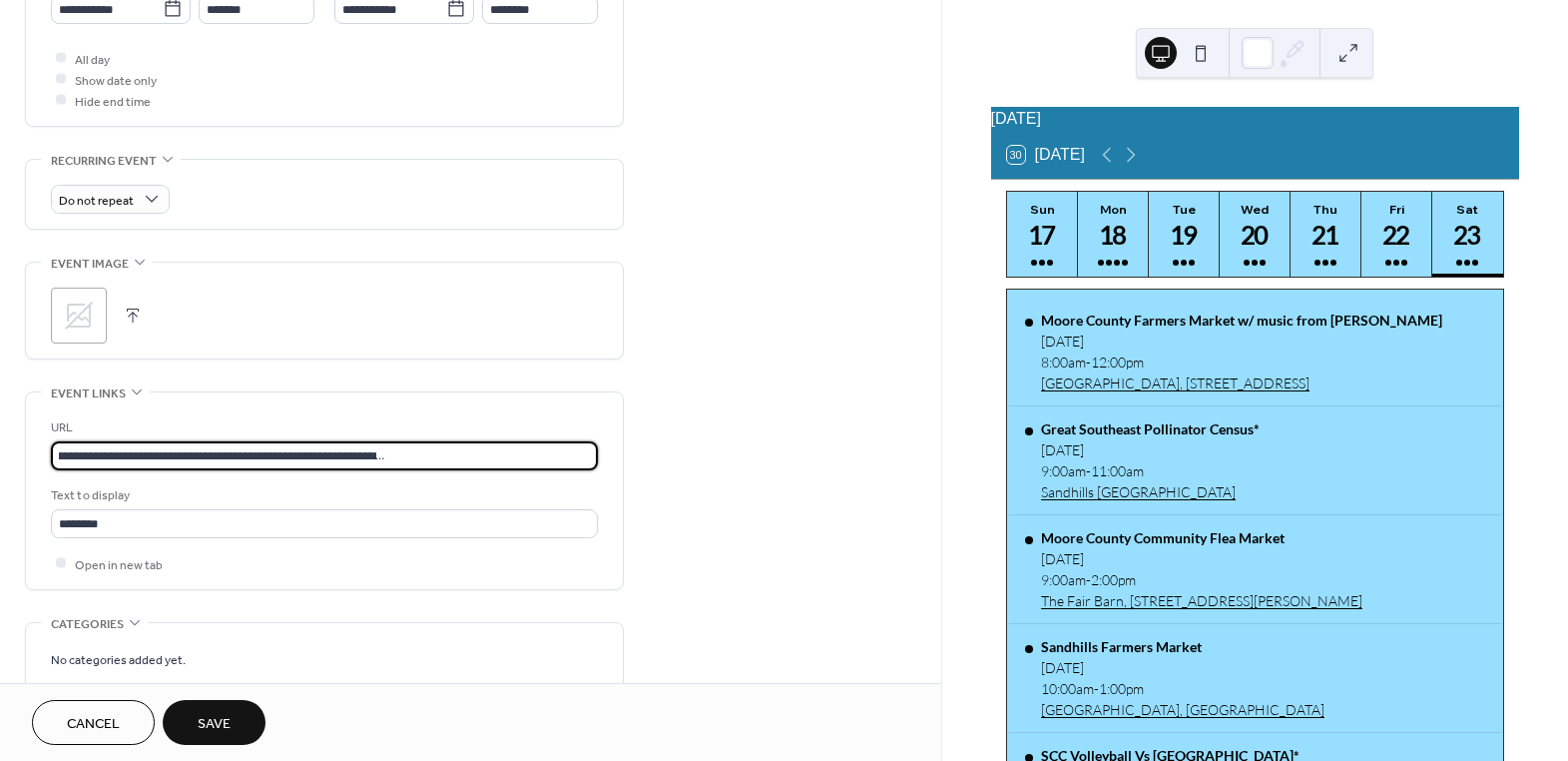 type on "**********" 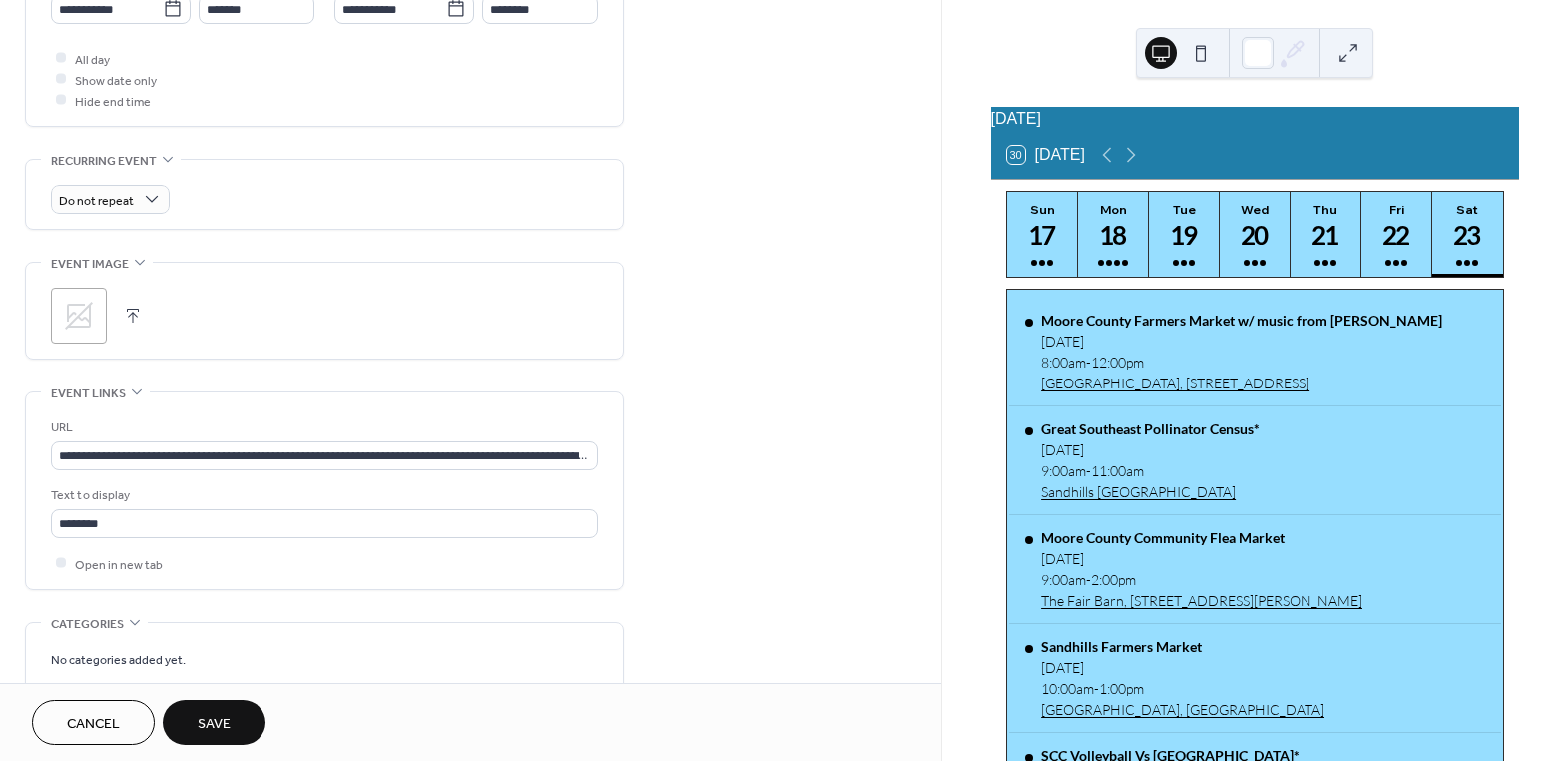 click on "Save" at bounding box center (214, 724) 